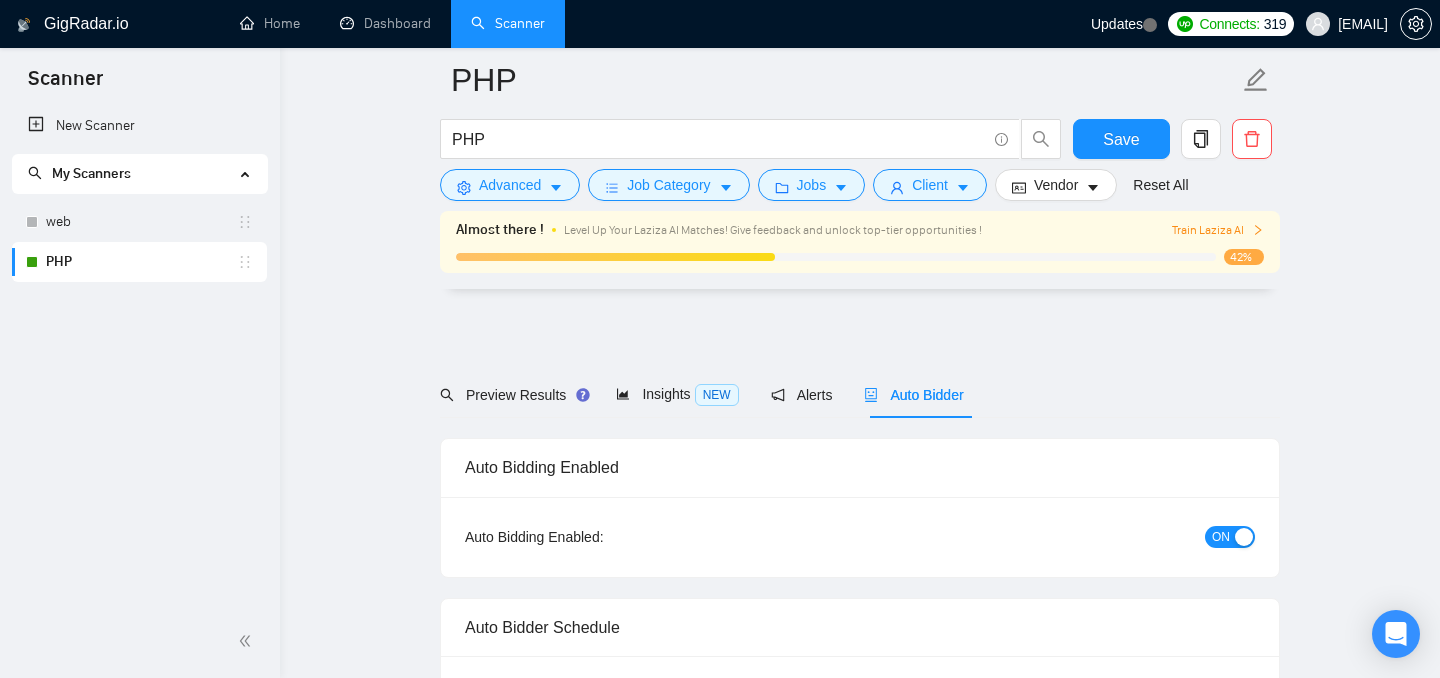 scroll, scrollTop: 3428, scrollLeft: 0, axis: vertical 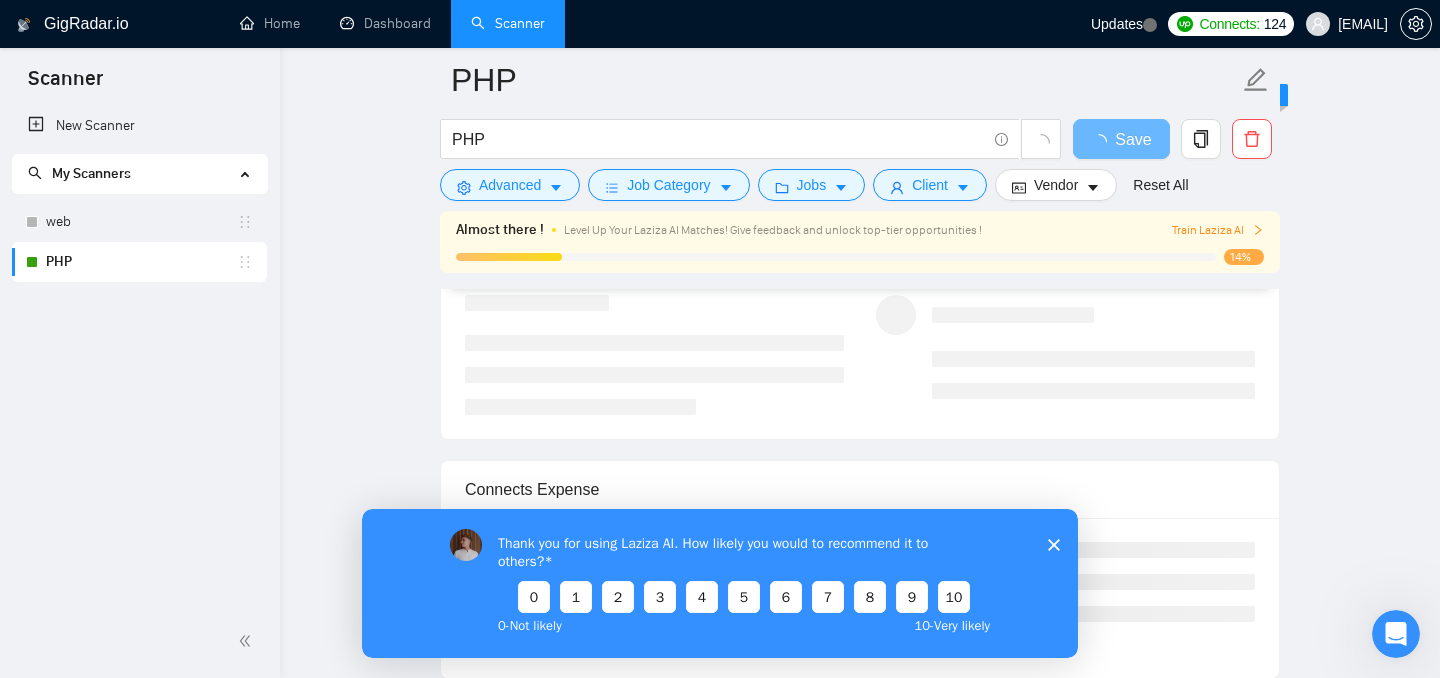 click on "Thank you for using Laziza AI. How likely you would to recommend it to others? 0 1 2 3 4 5 6 7 8 9 10 0  -  Not likely 10  -  Very likely" at bounding box center [720, 582] 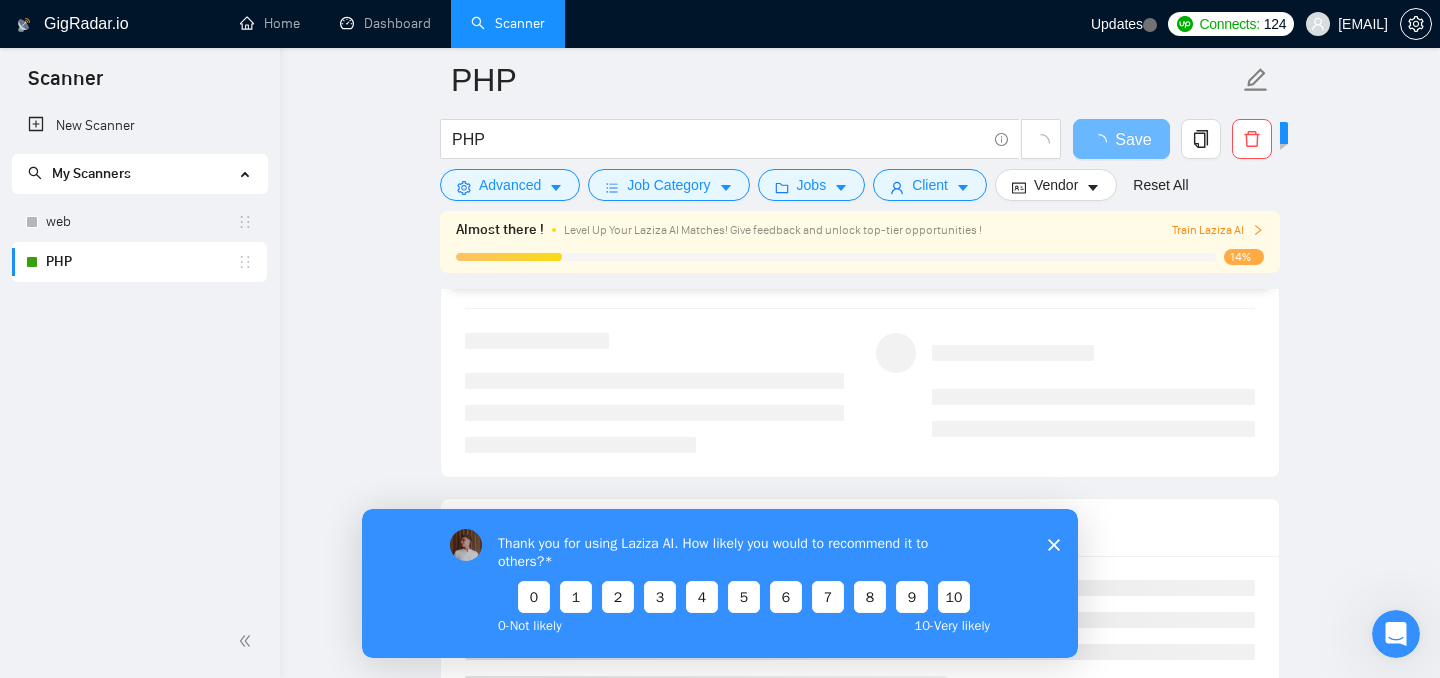 click 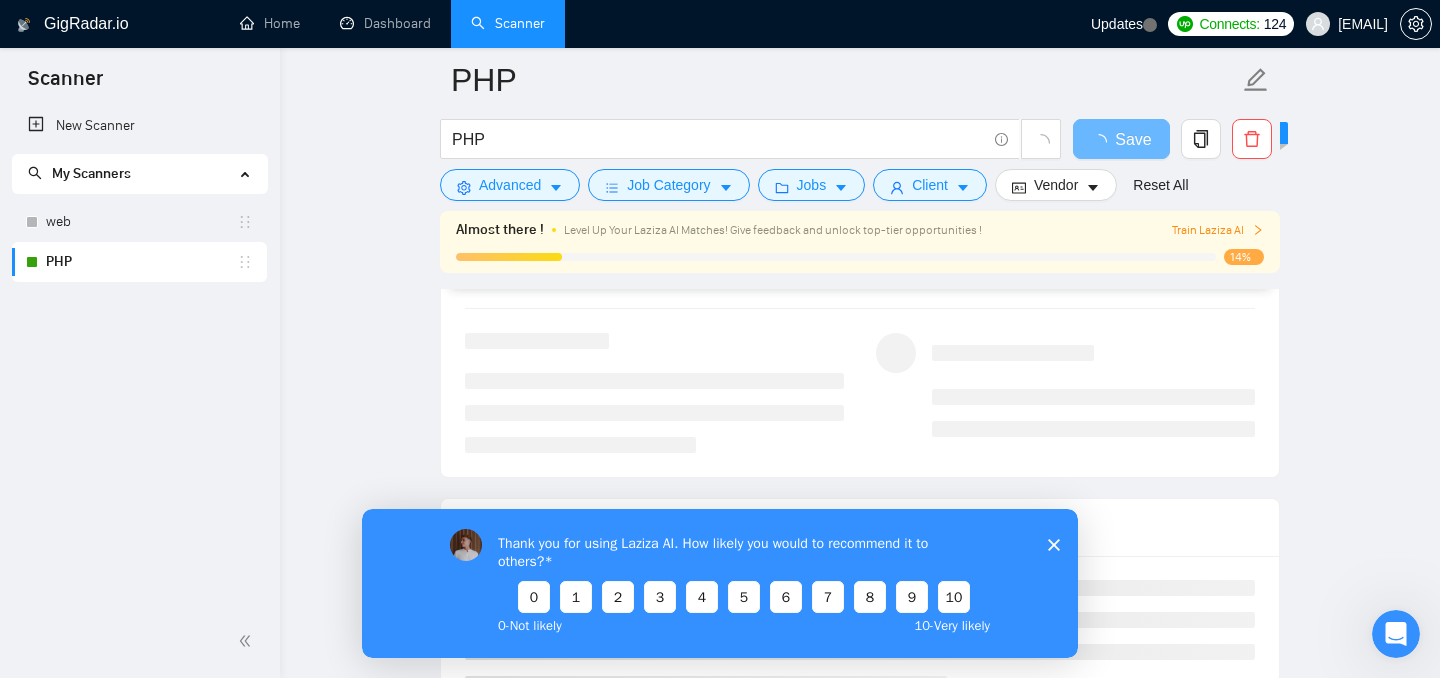 scroll, scrollTop: 0, scrollLeft: 0, axis: both 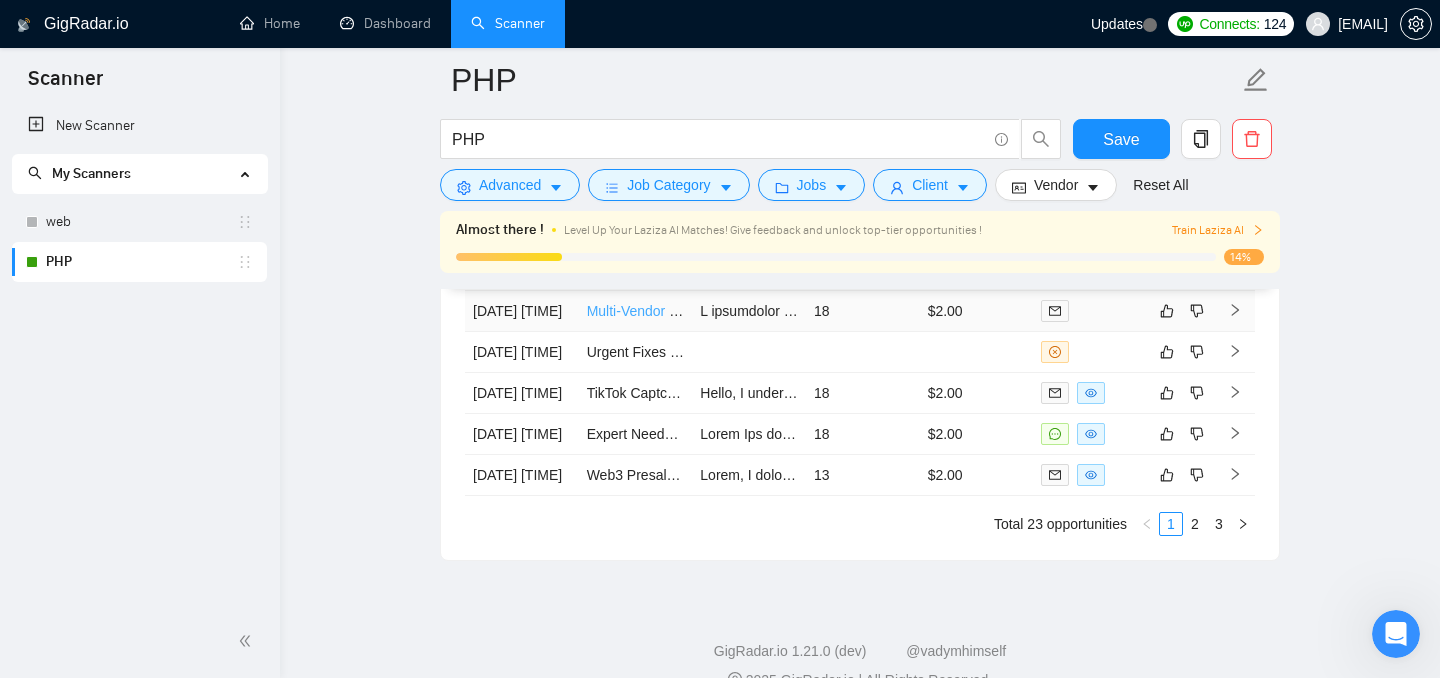 click on "Multi-Vendor Marketplace Developer Needed on a Budget" at bounding box center (766, 311) 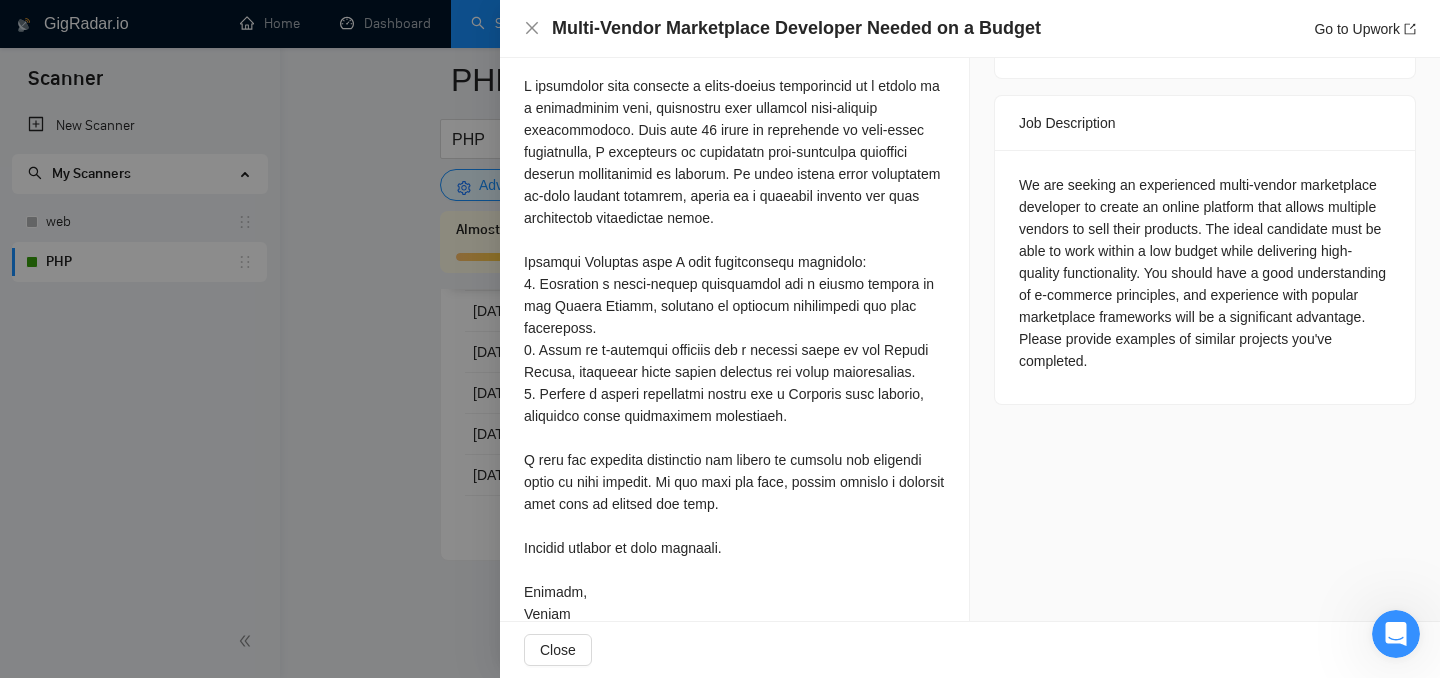 scroll, scrollTop: 813, scrollLeft: 0, axis: vertical 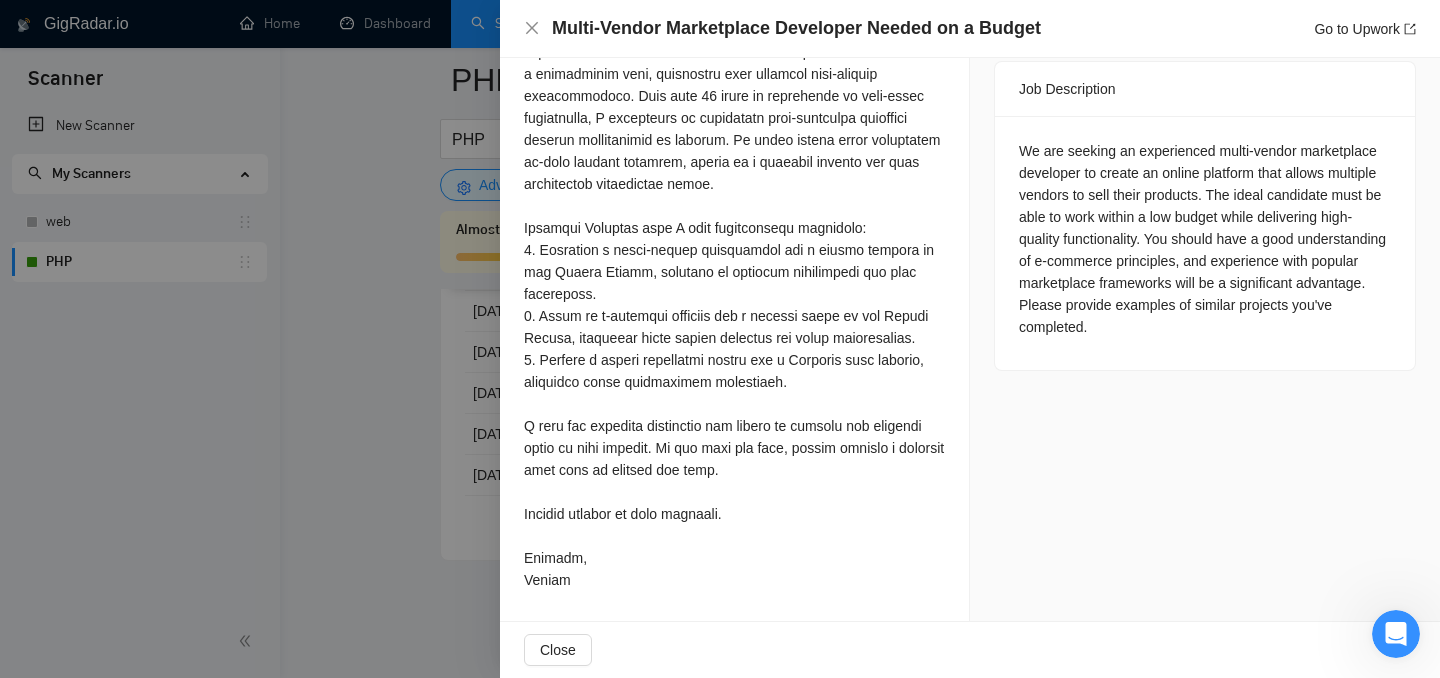 click at bounding box center [720, 339] 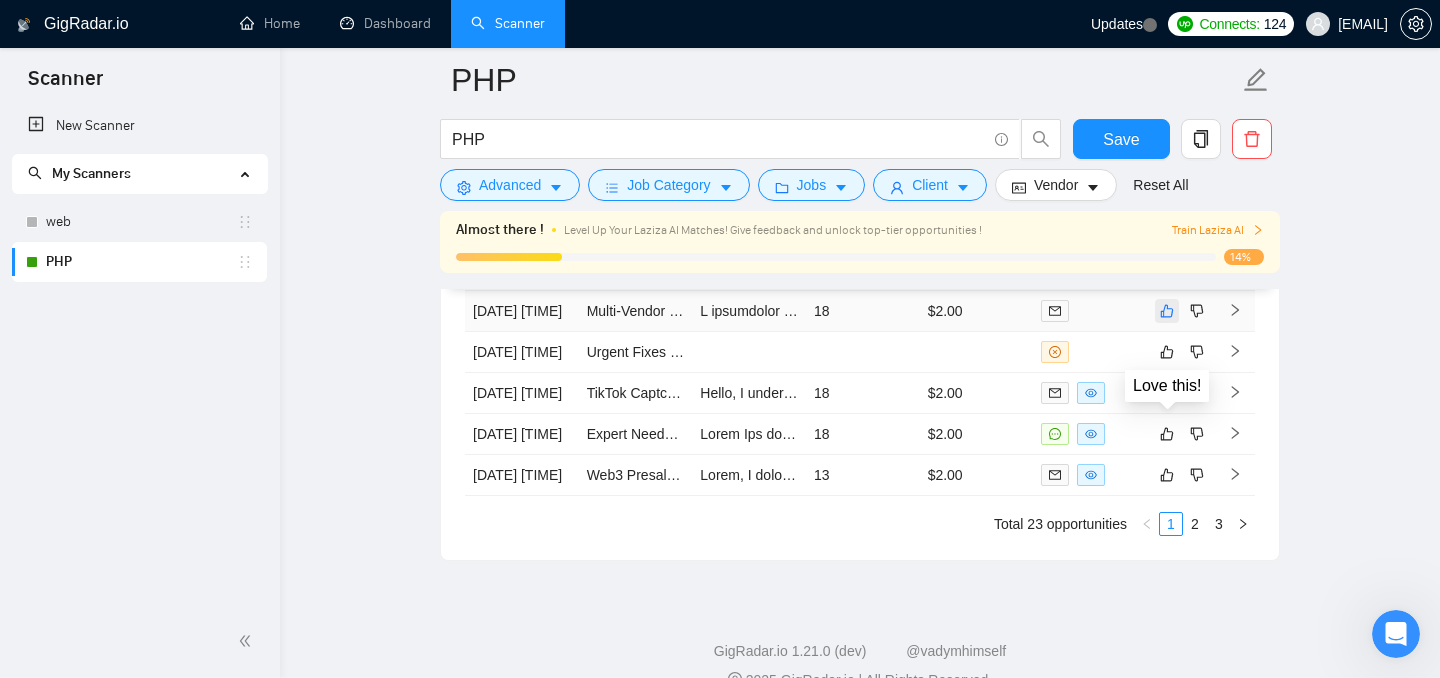 click 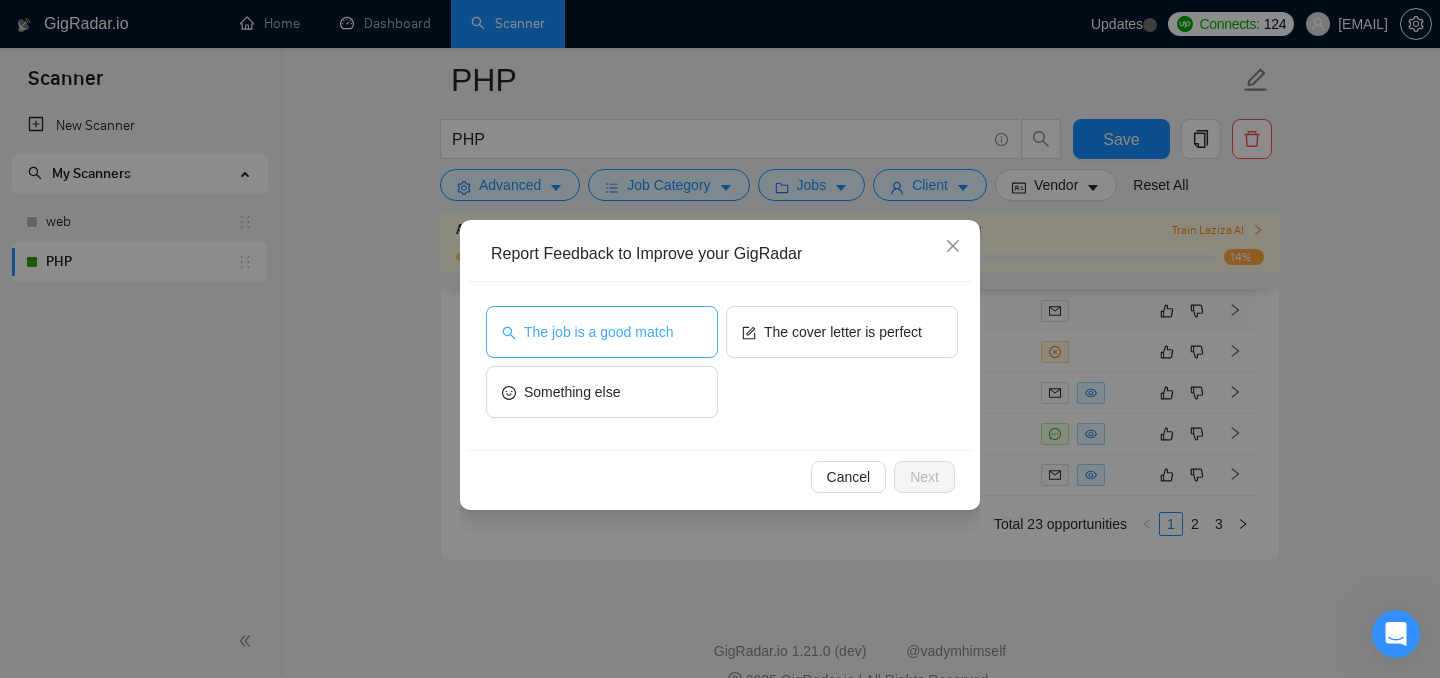 click on "The job is a good match" at bounding box center (602, 332) 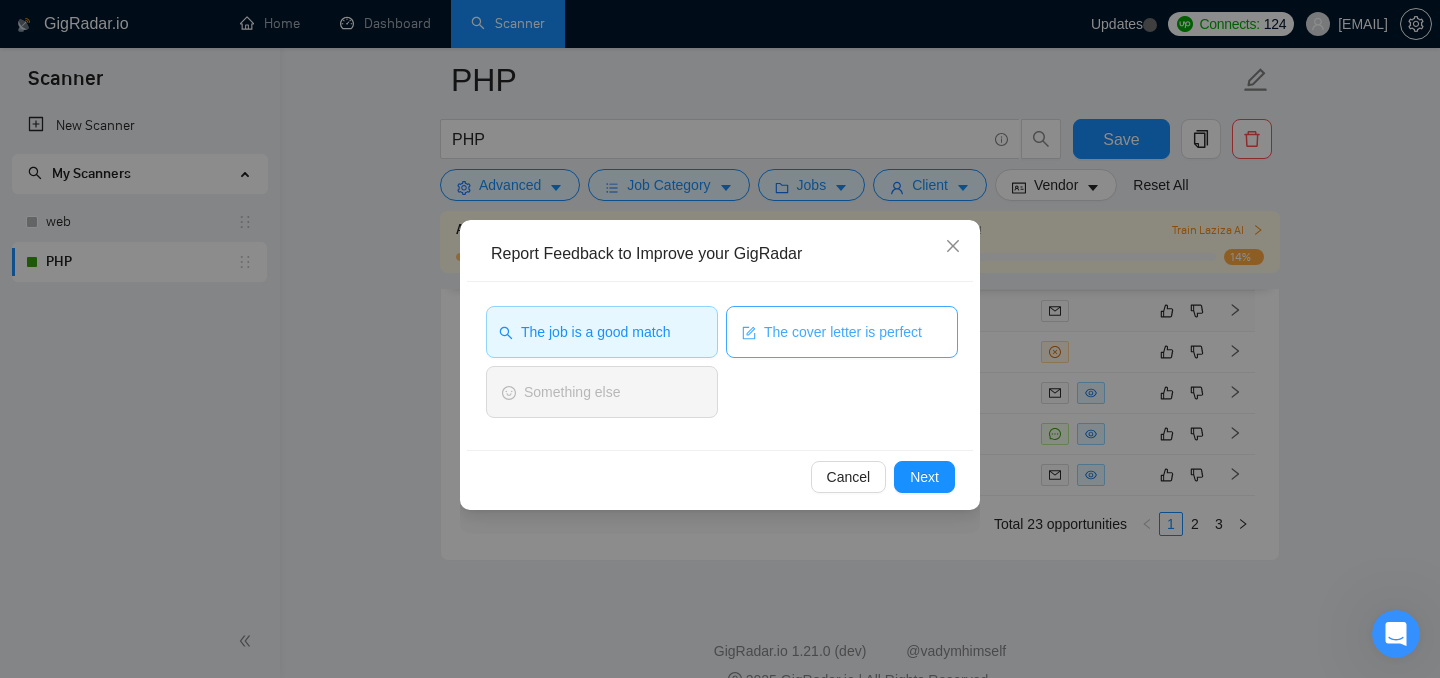 click on "The cover letter is perfect" at bounding box center (843, 332) 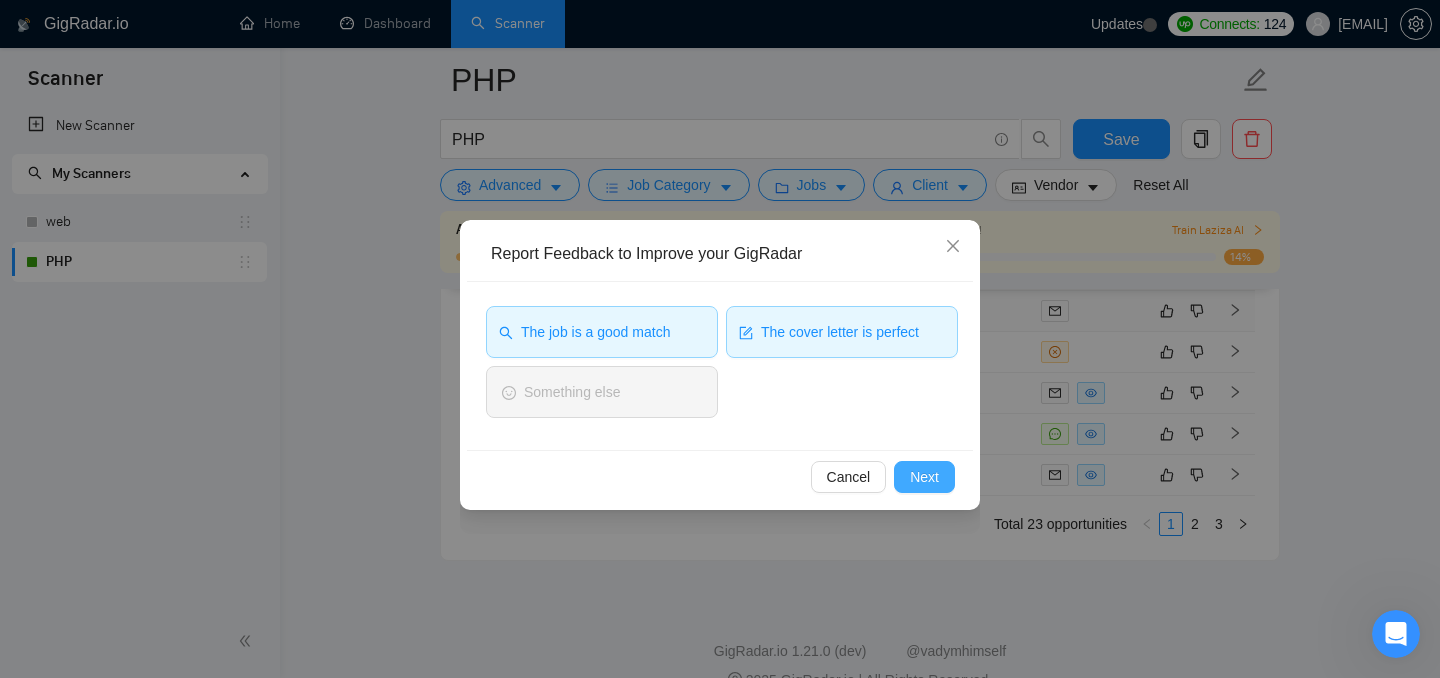 click on "Next" at bounding box center (924, 477) 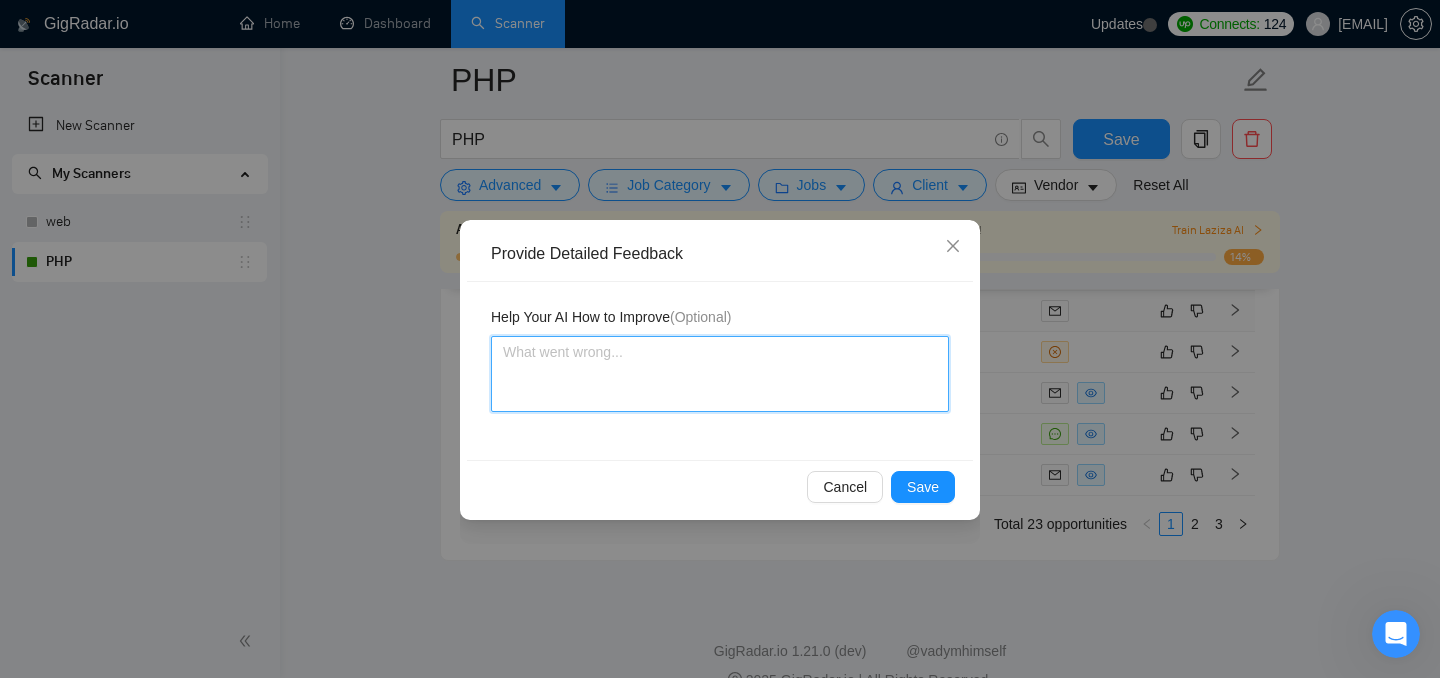 click at bounding box center (720, 374) 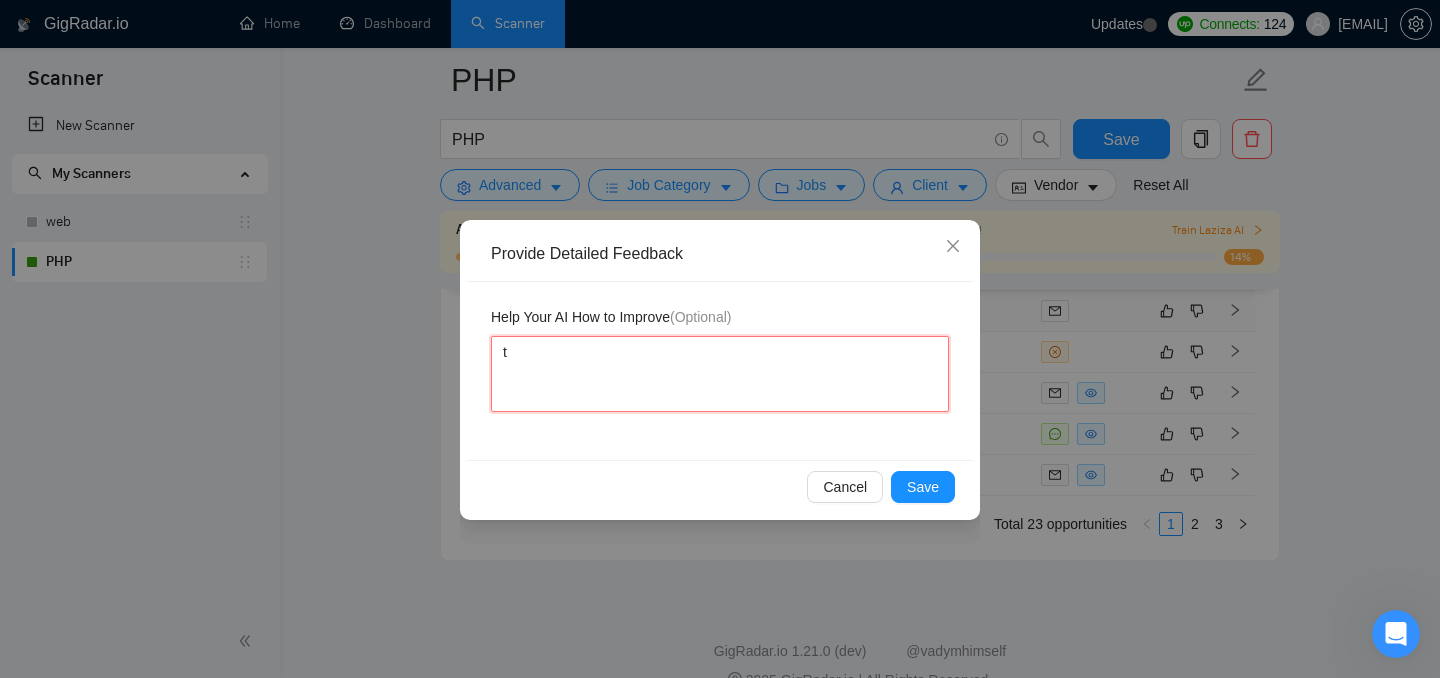 type on "th" 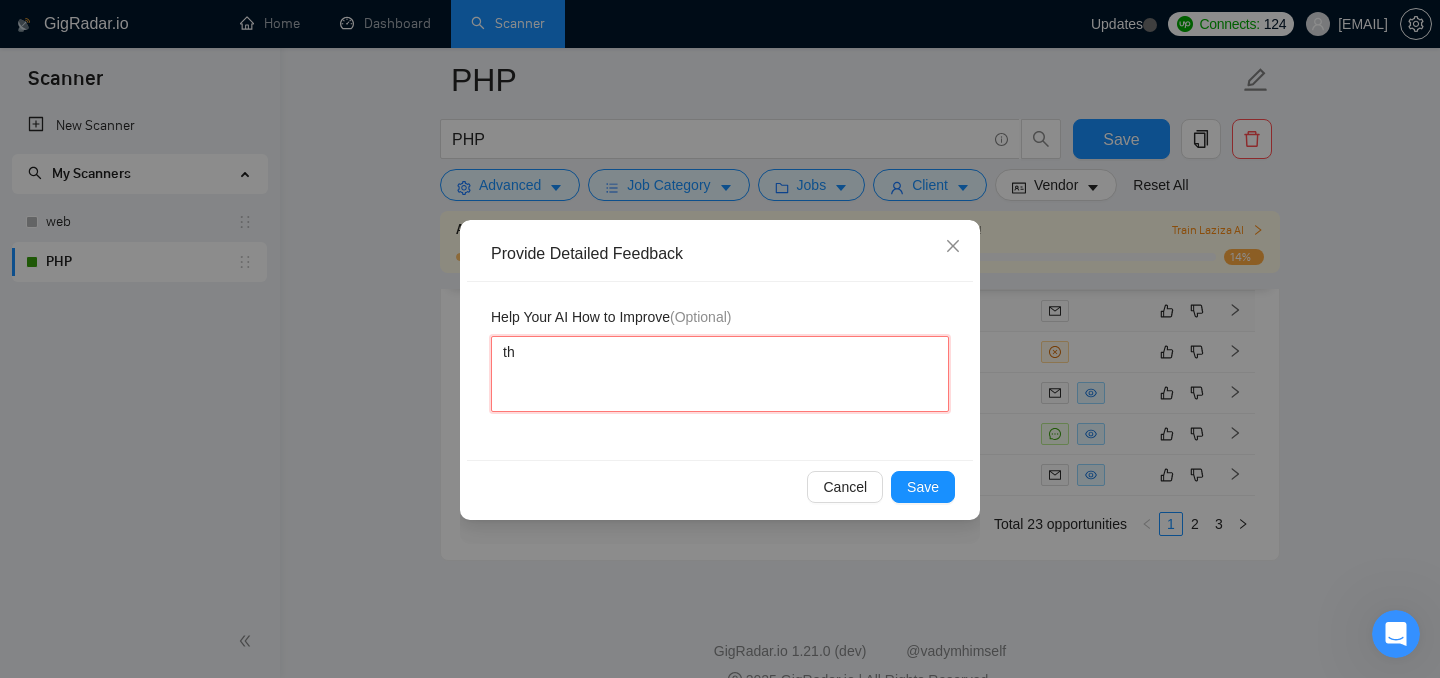type 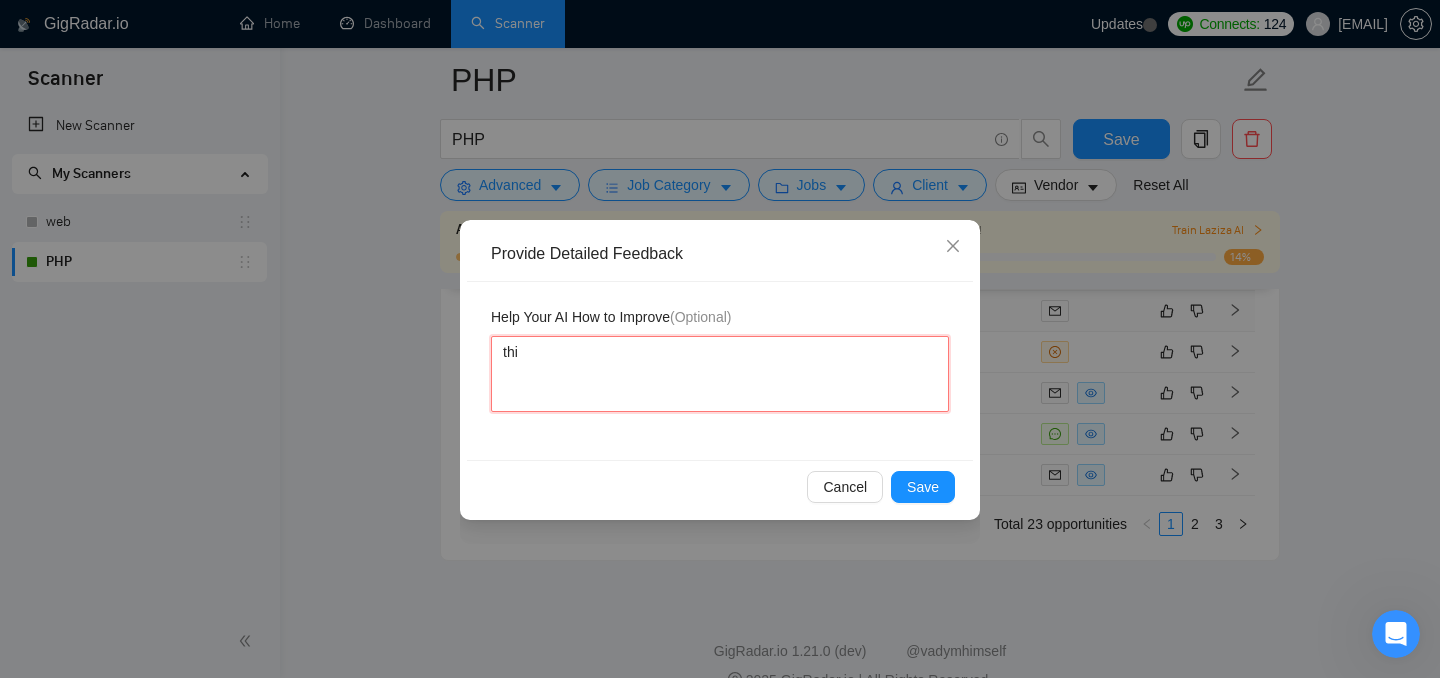 type 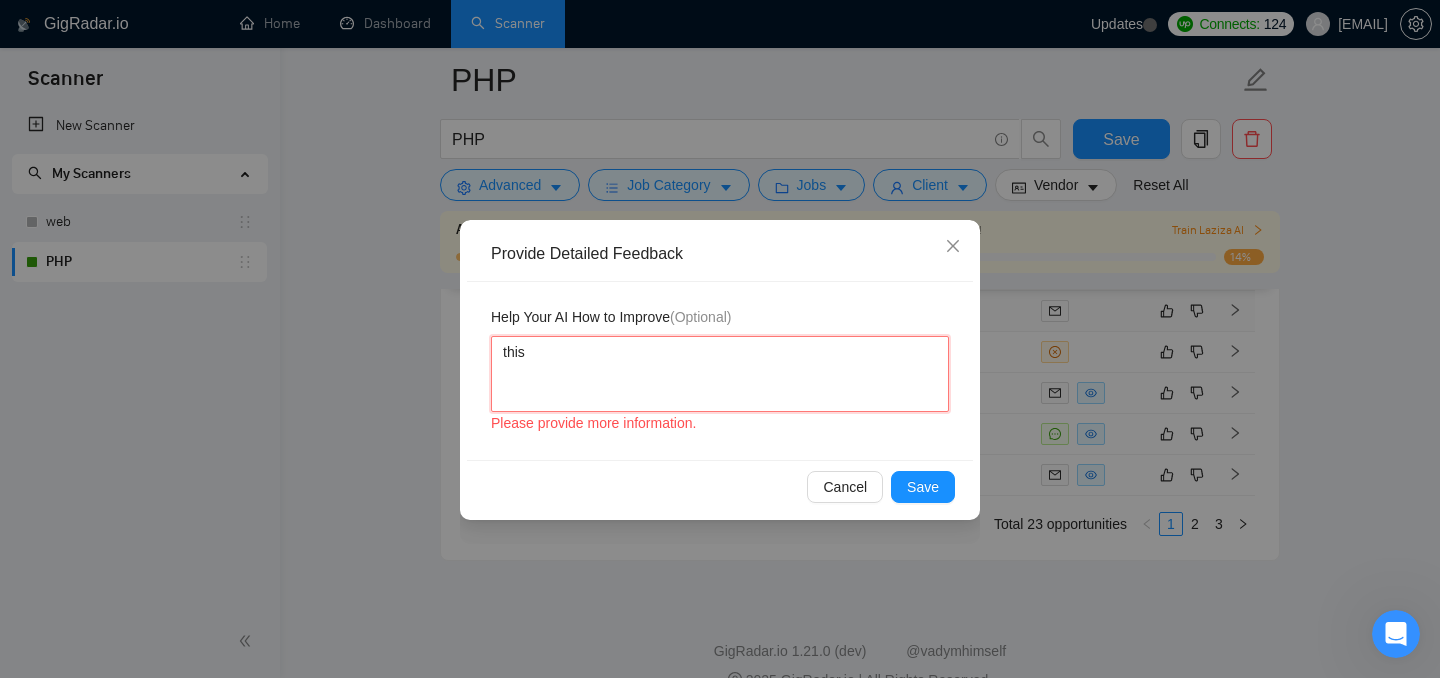 type 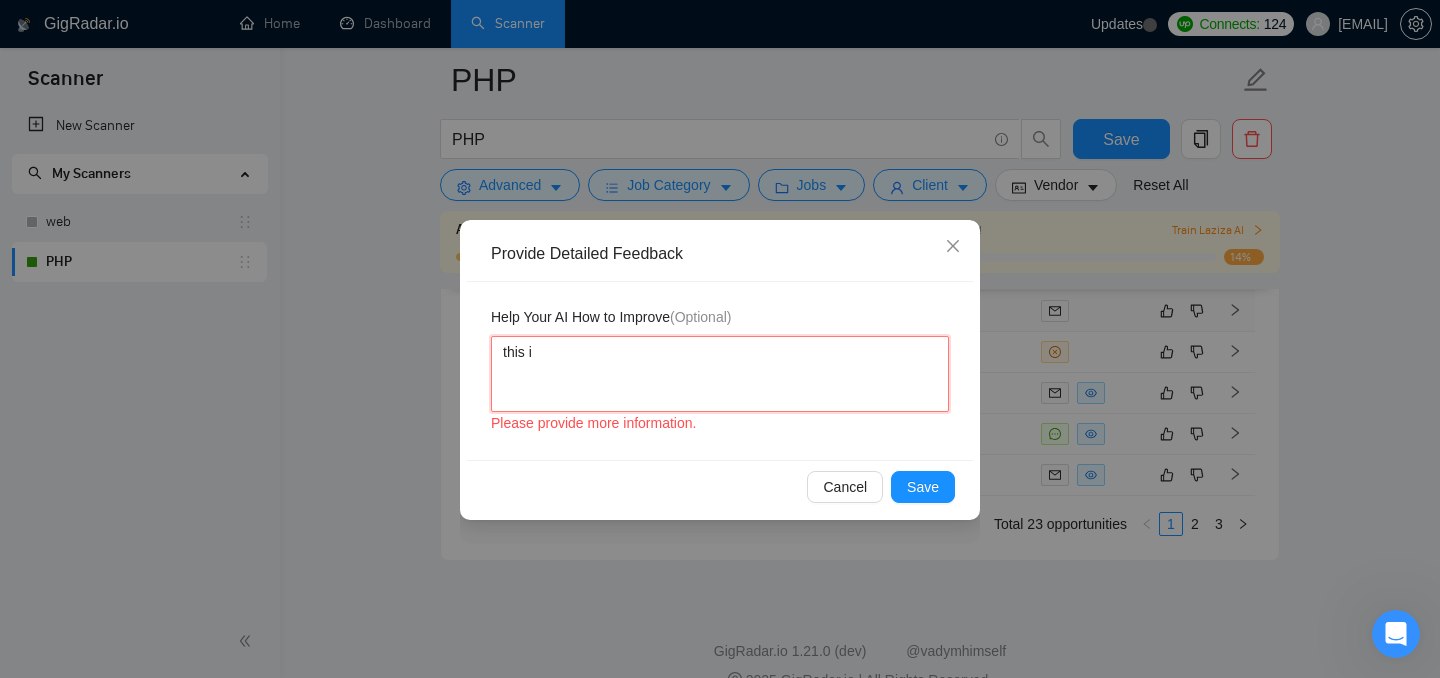 type 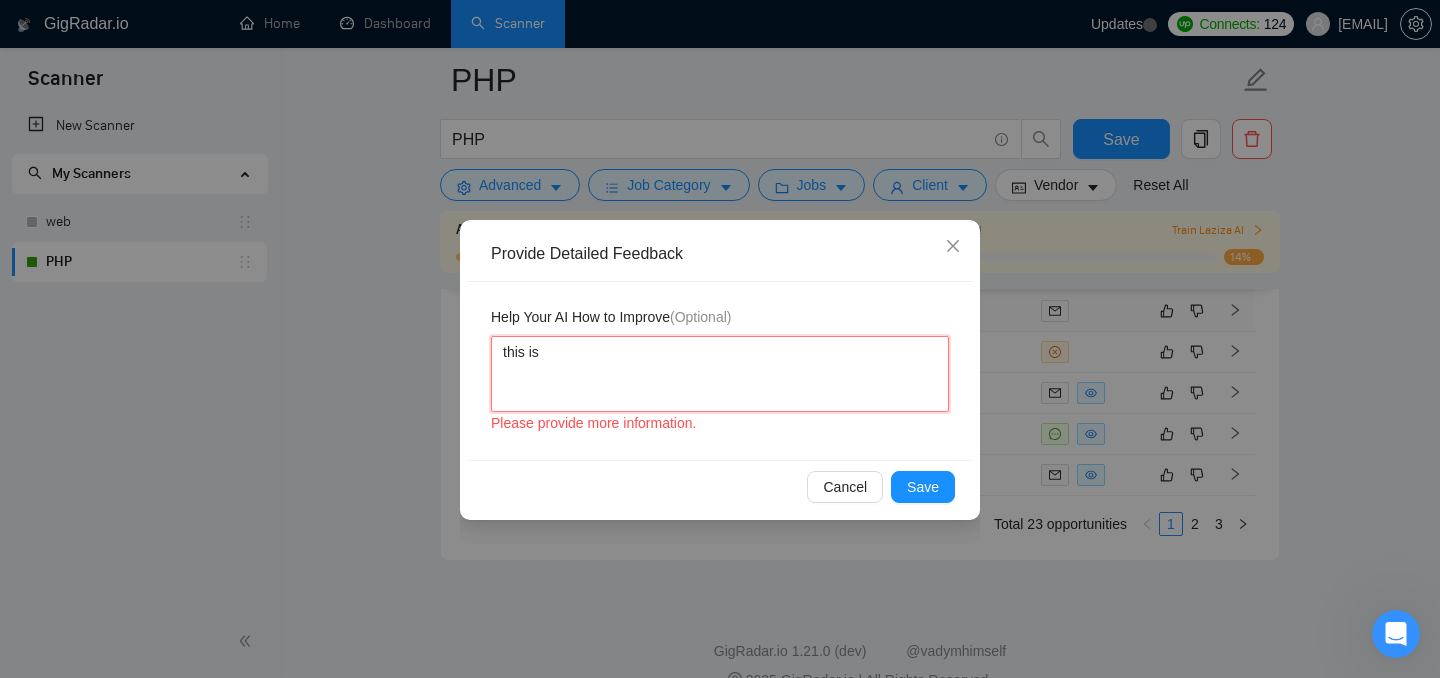 type 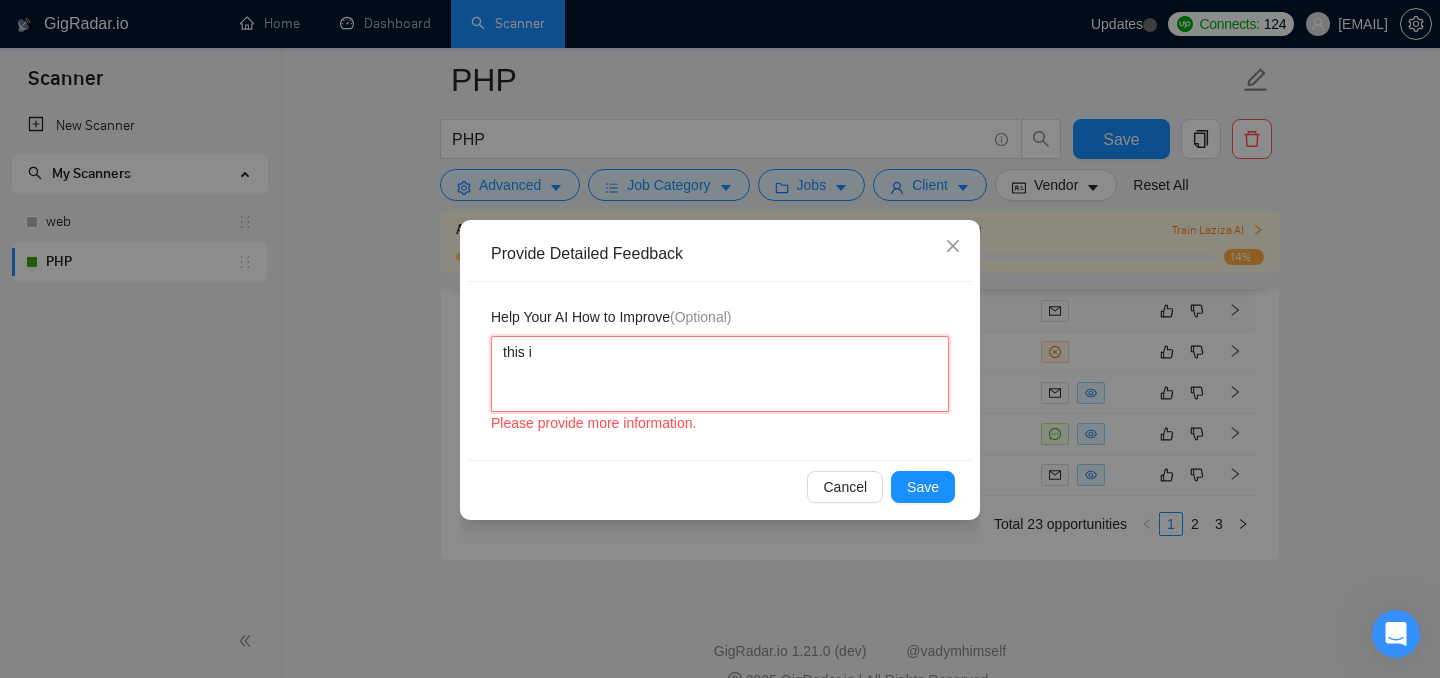 type 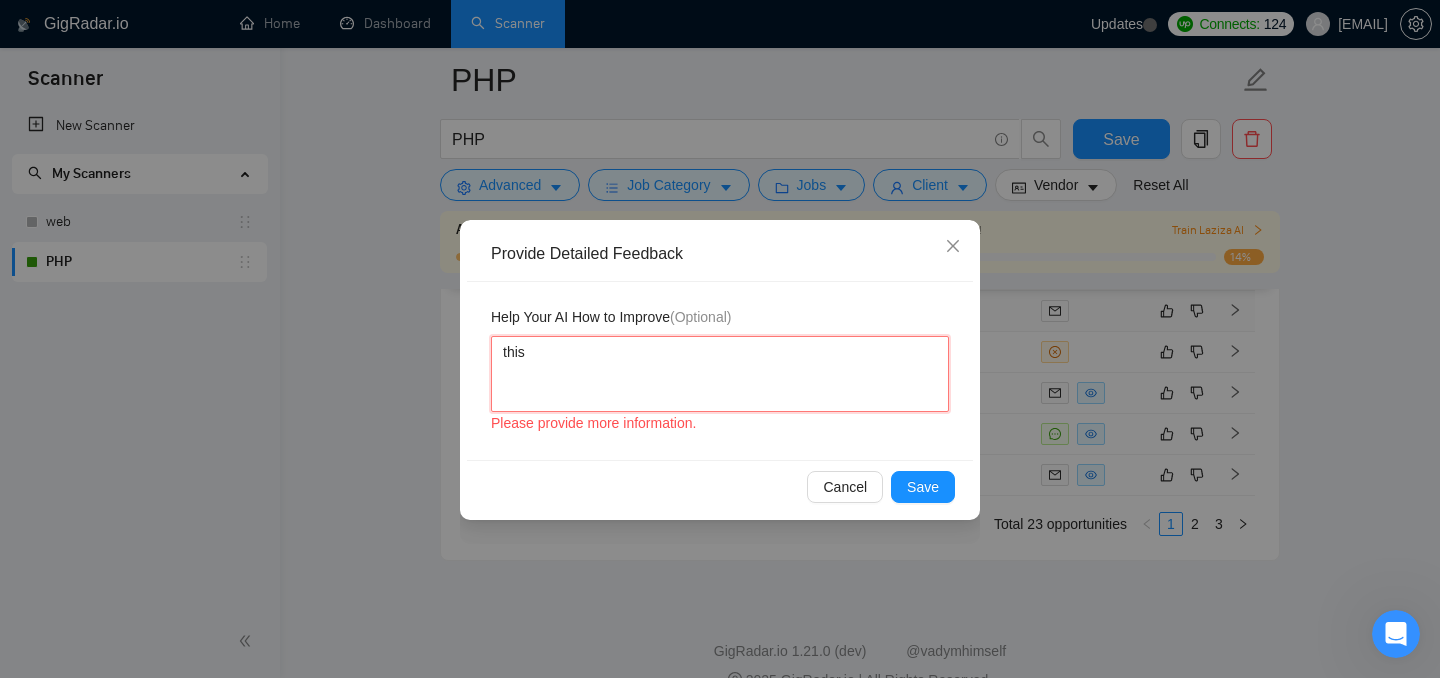 type 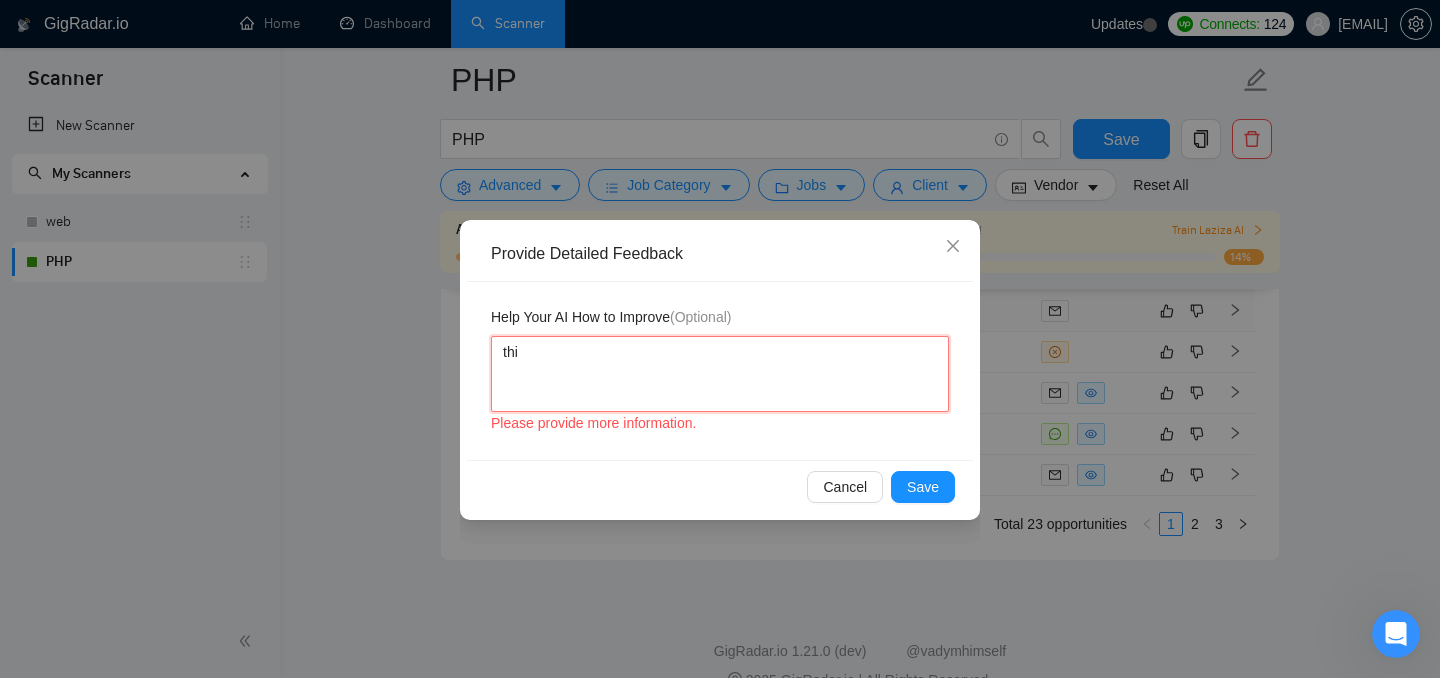 type 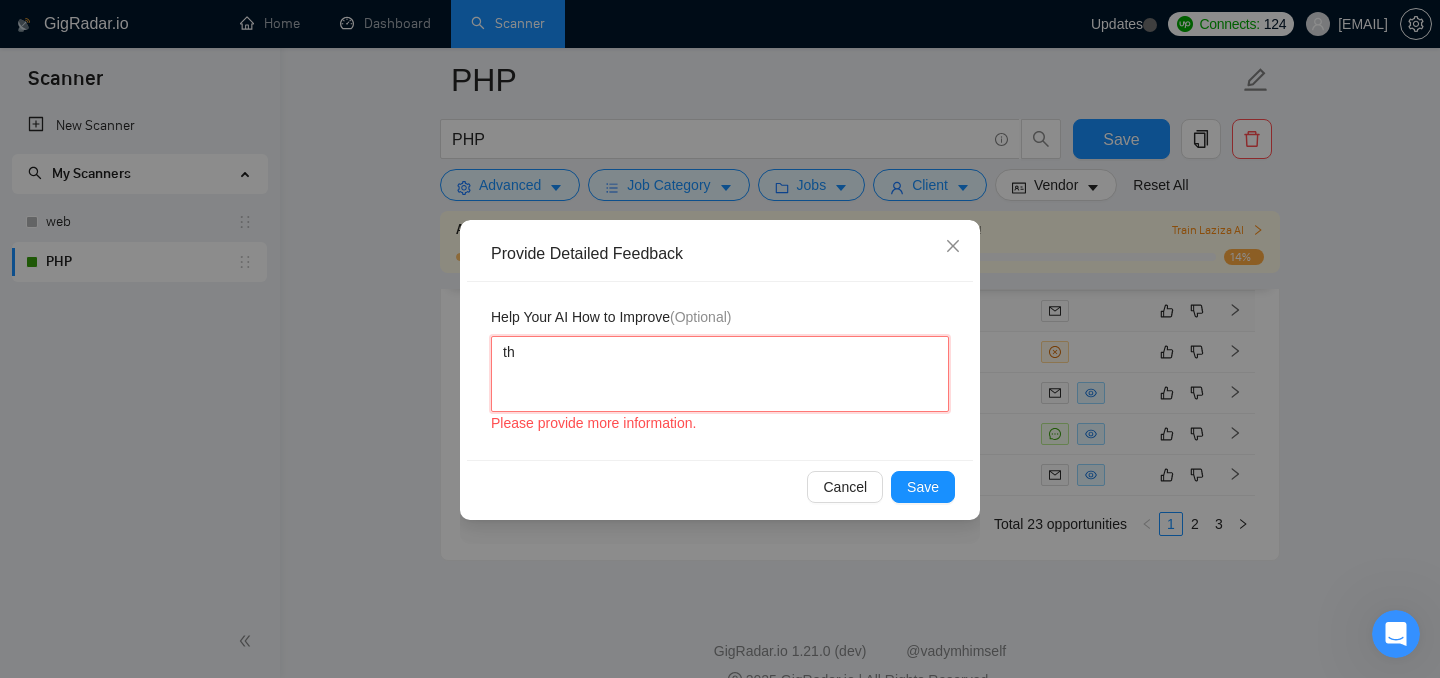 type 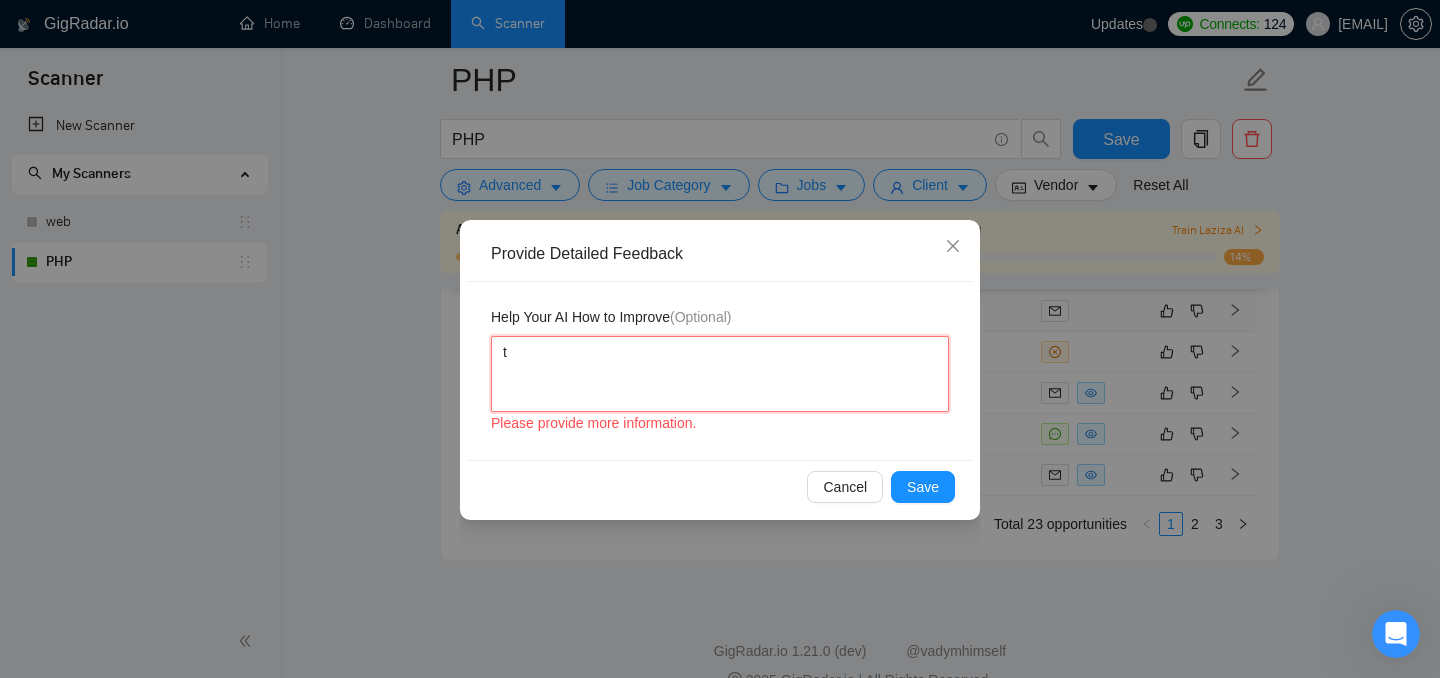 type 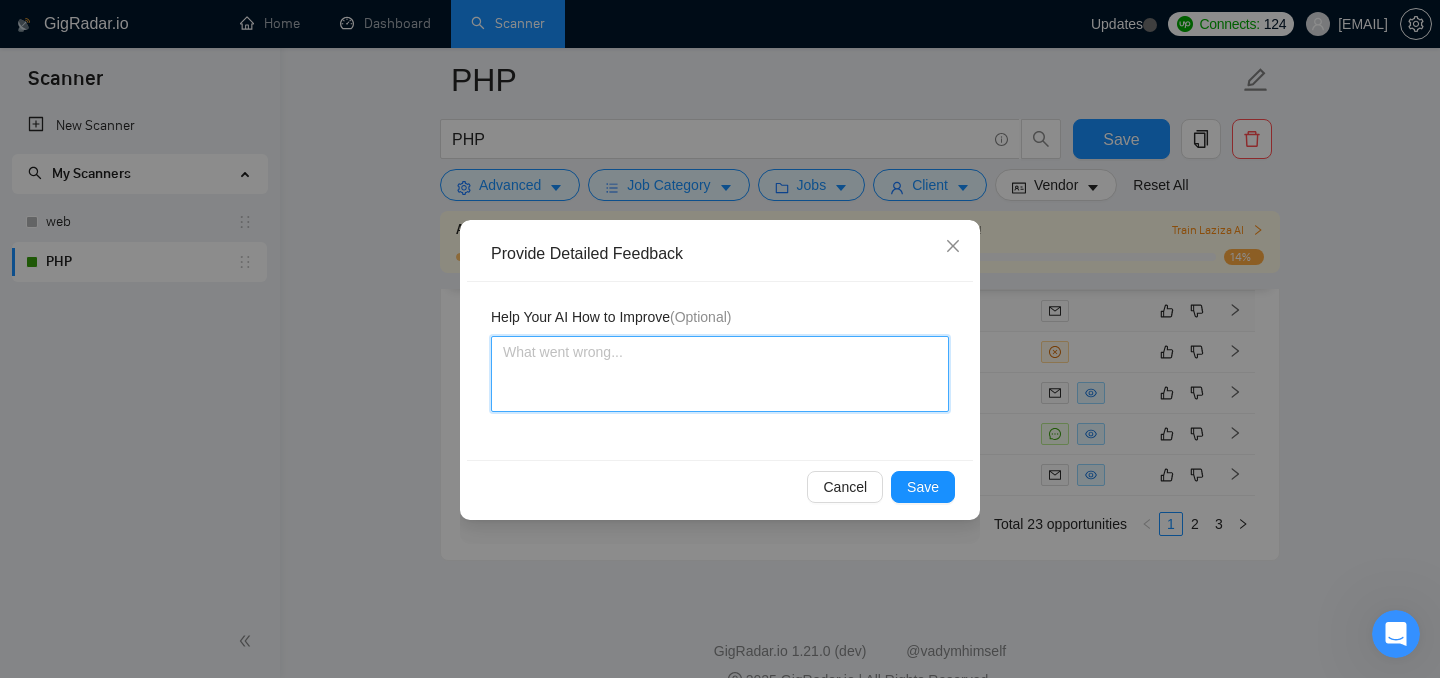 type 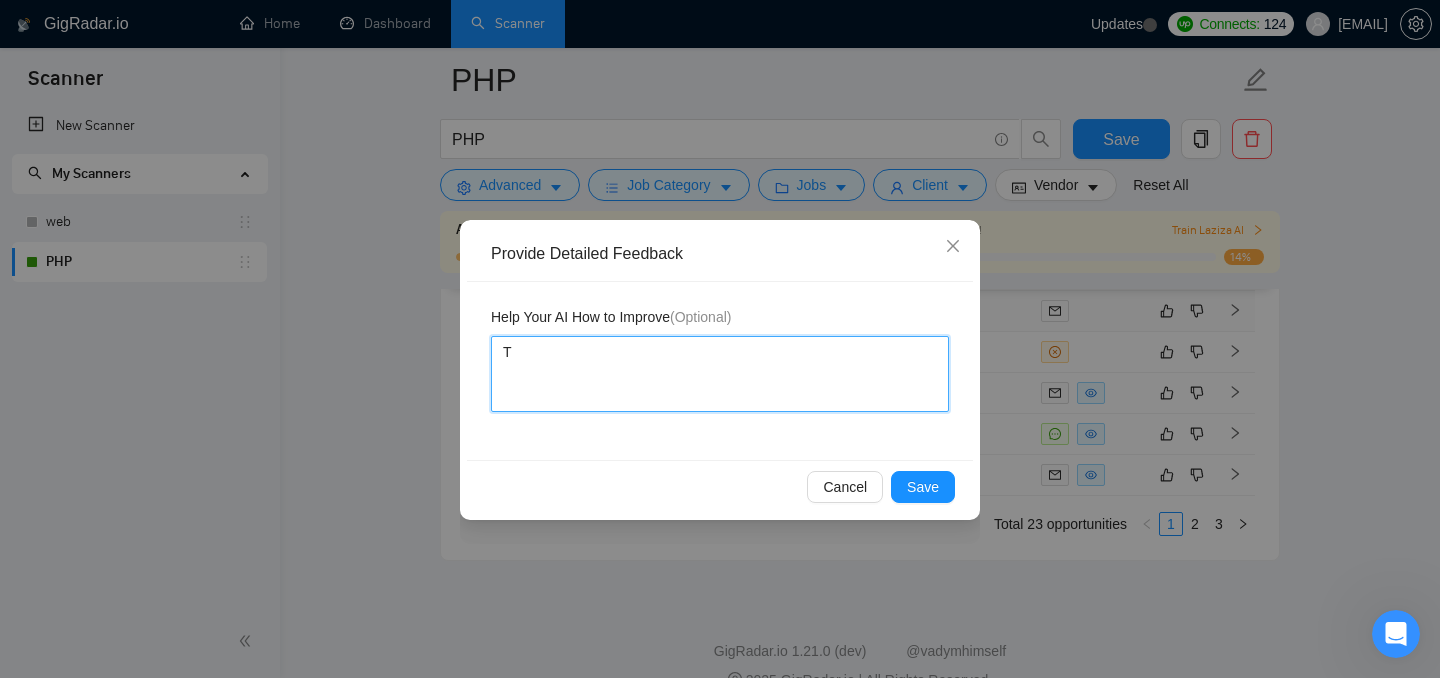 type 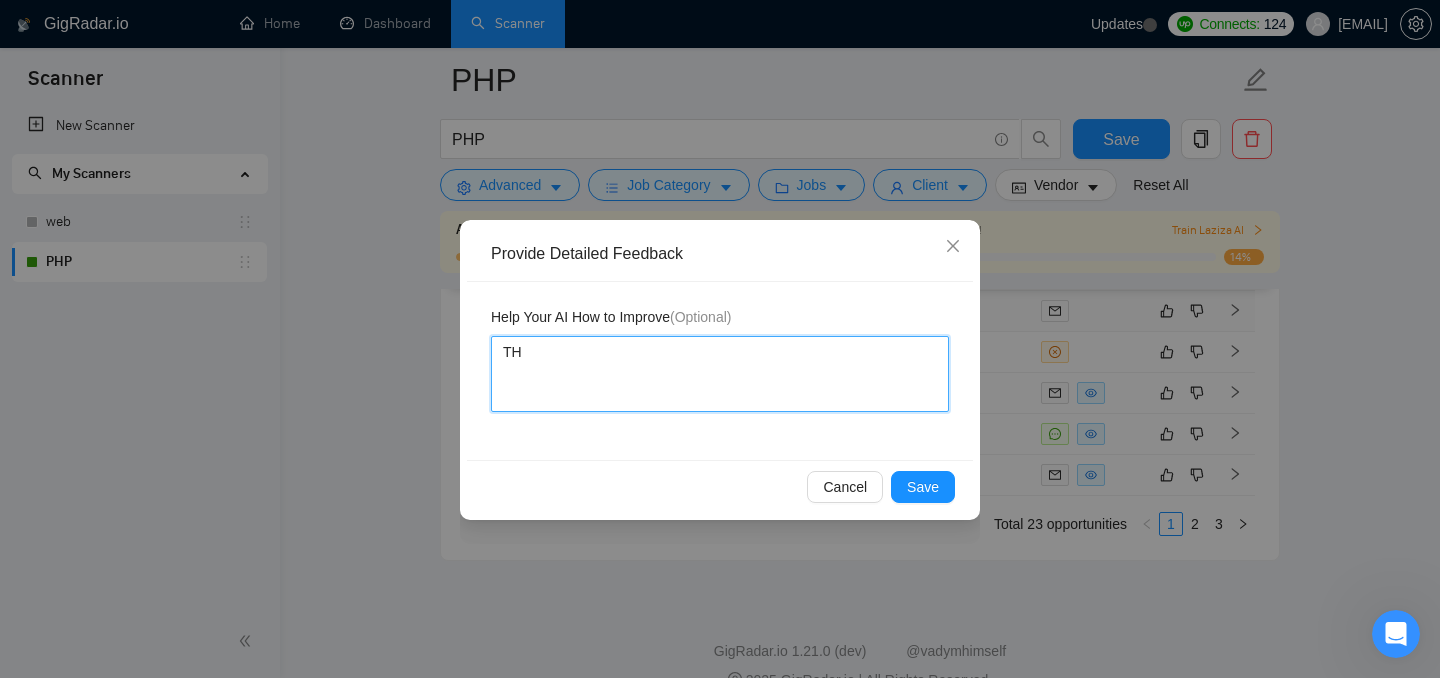 type 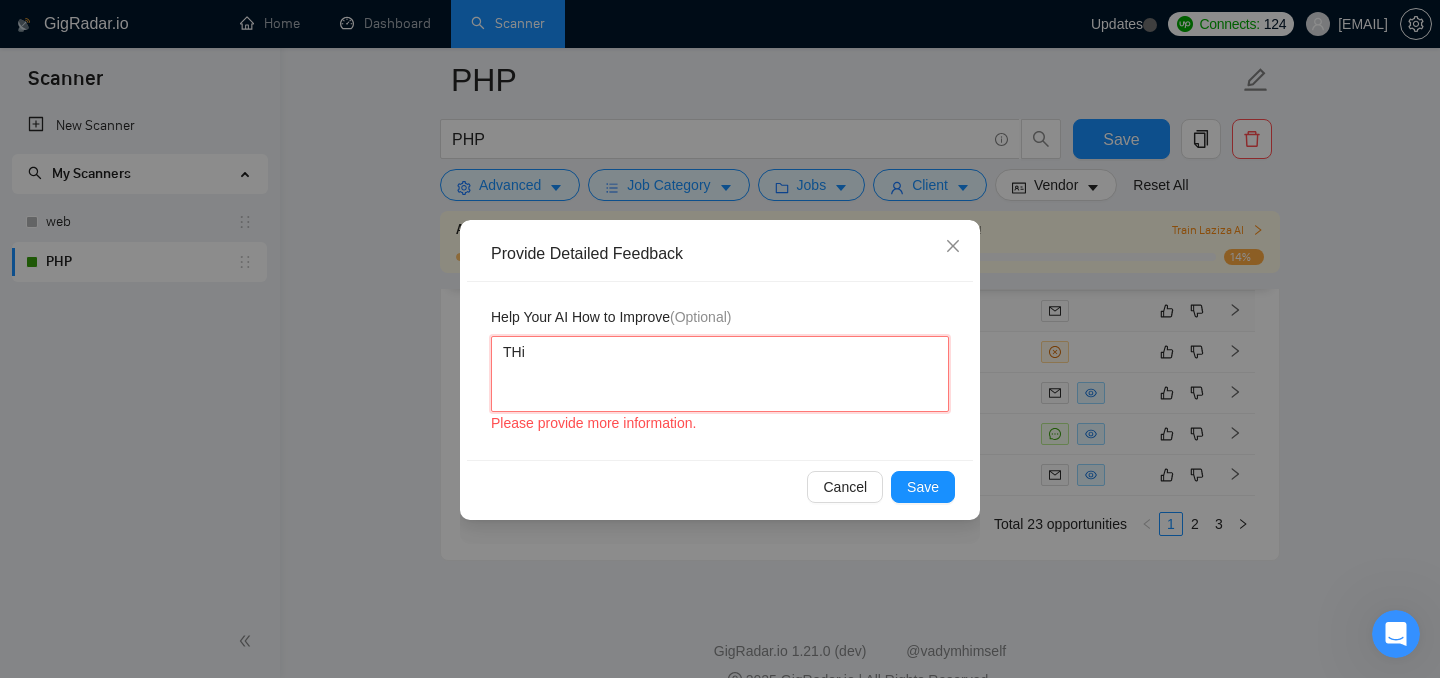 type on "THis" 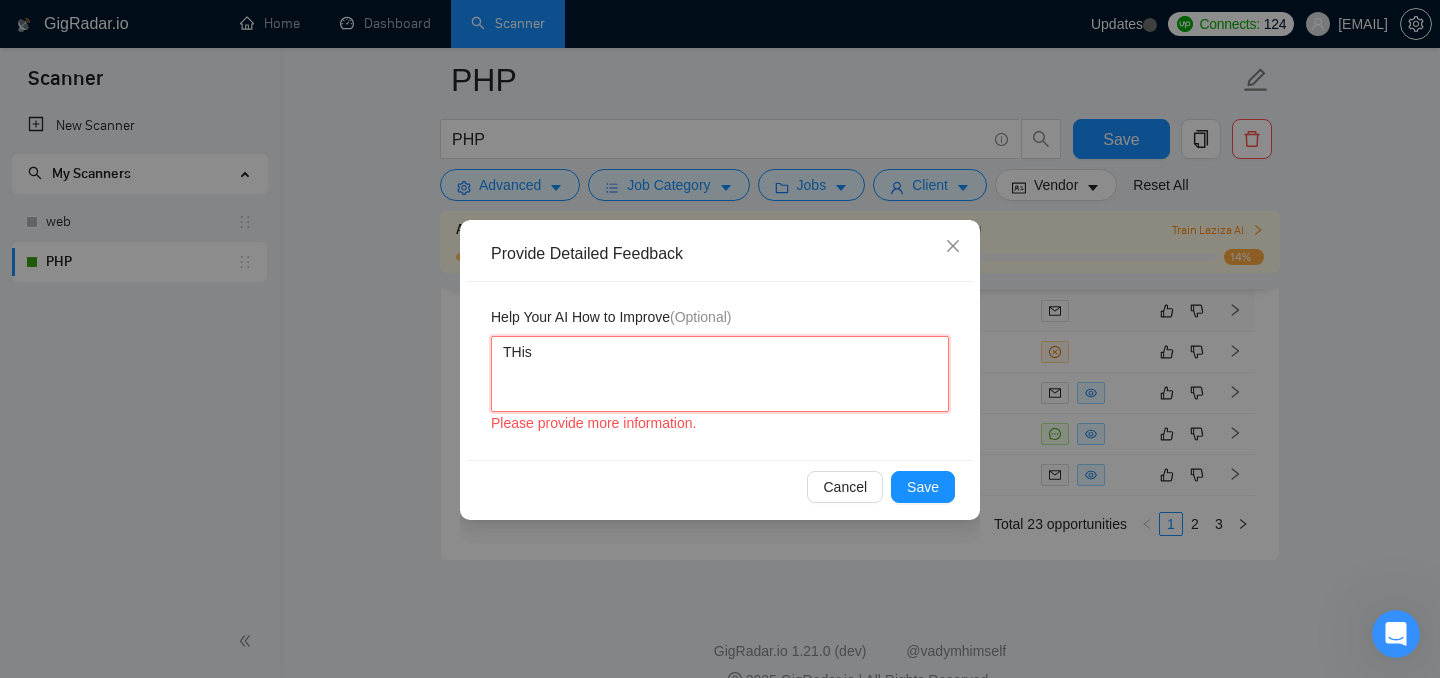 type 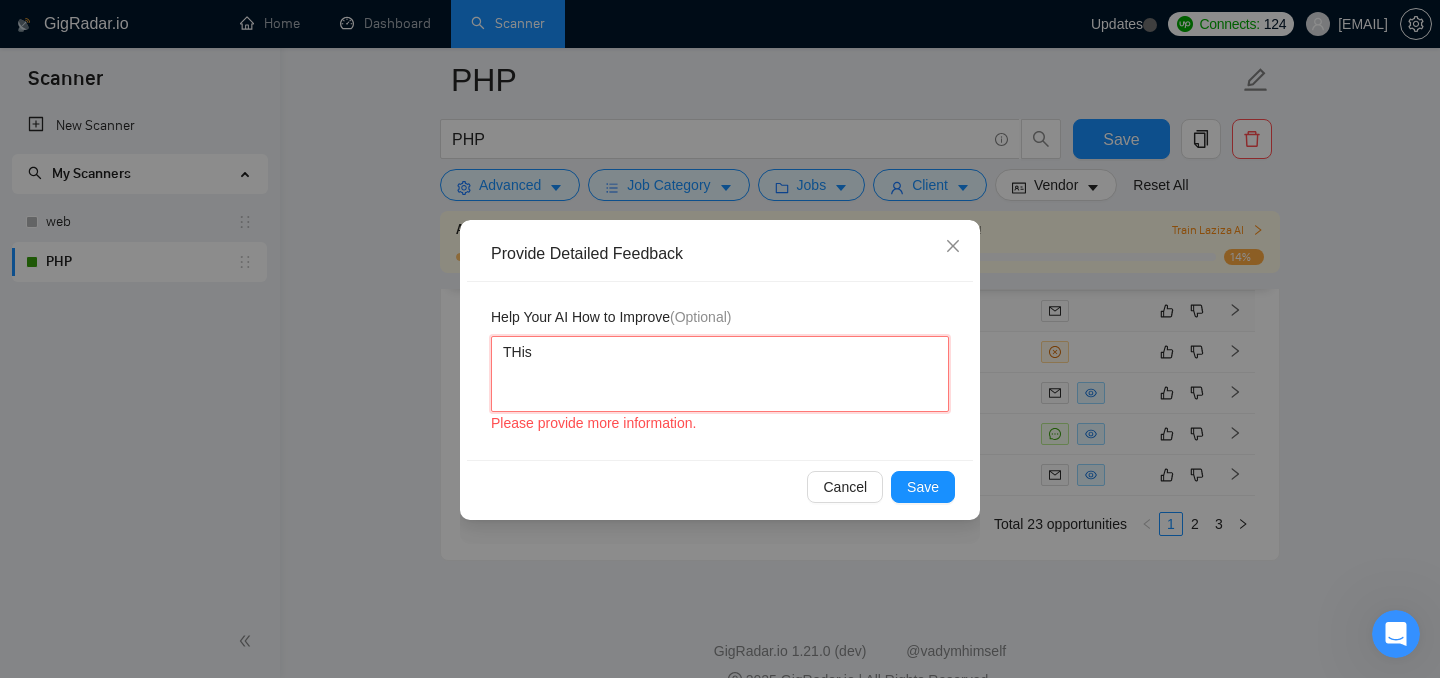 type 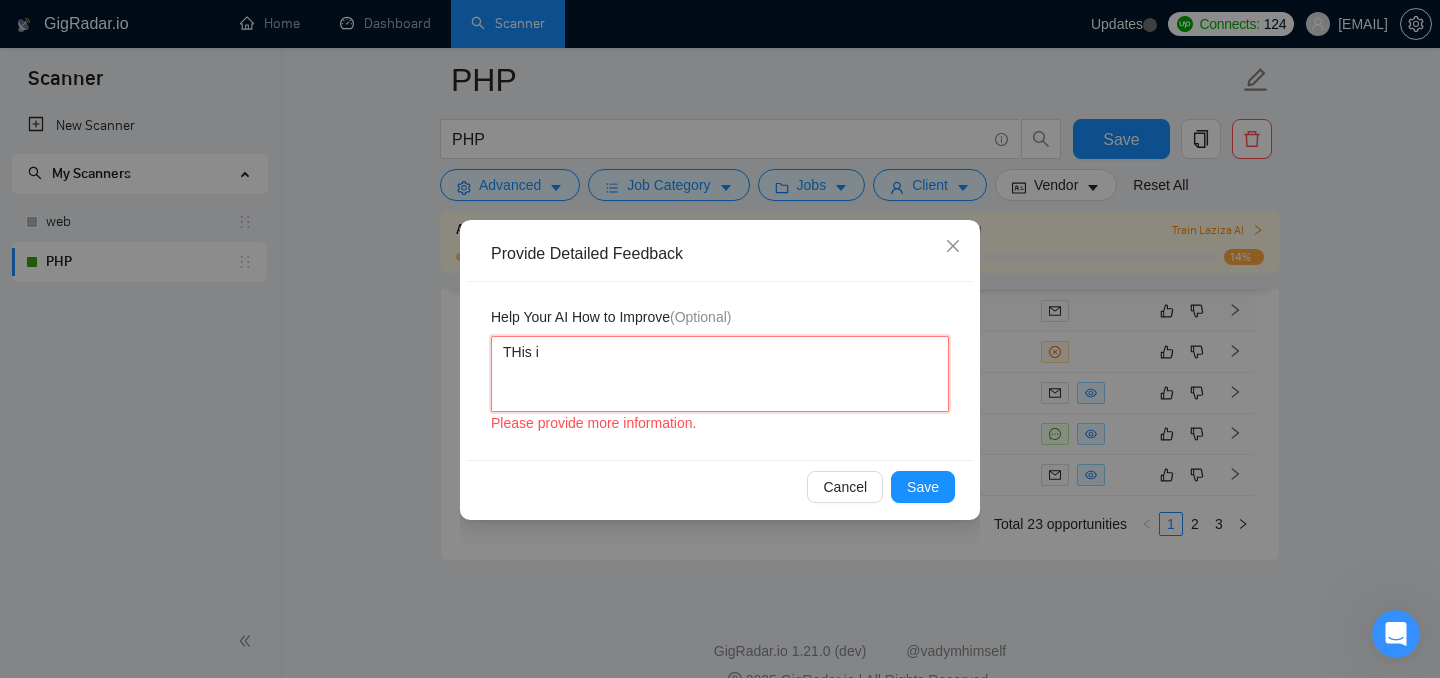 type 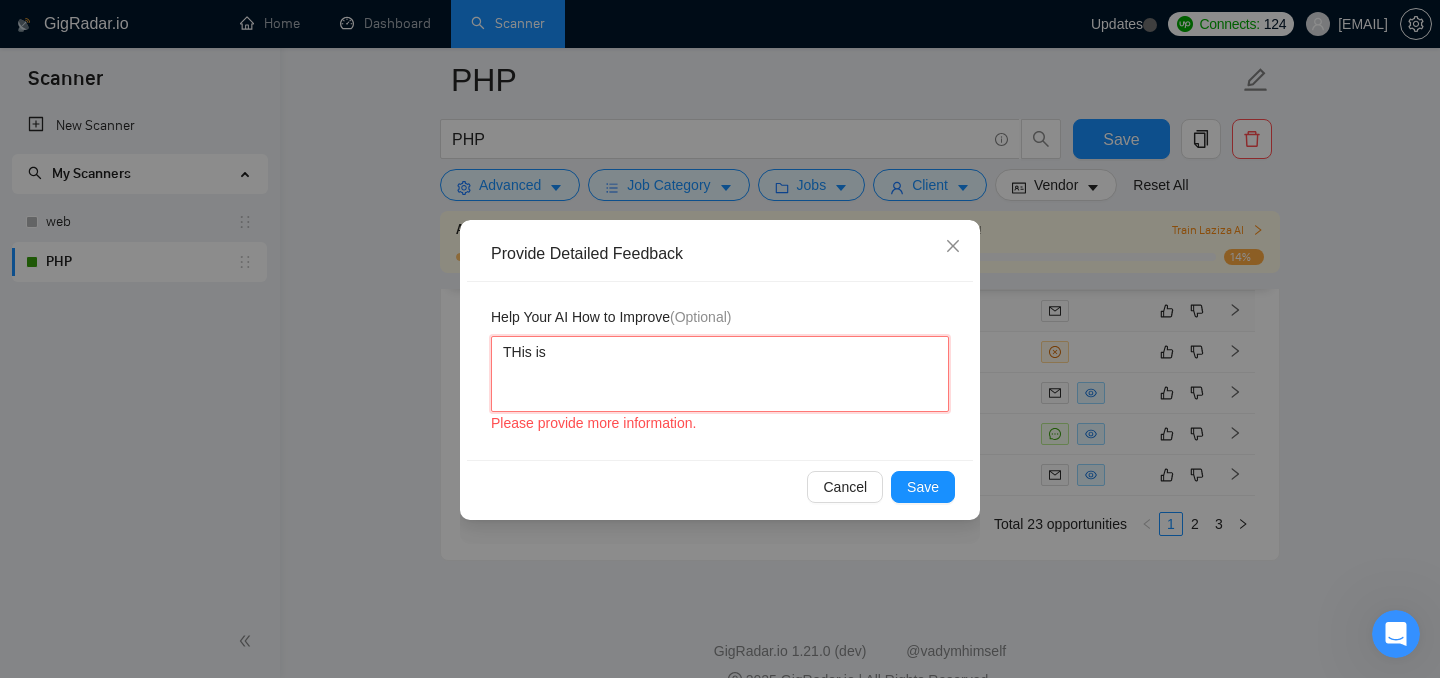 type 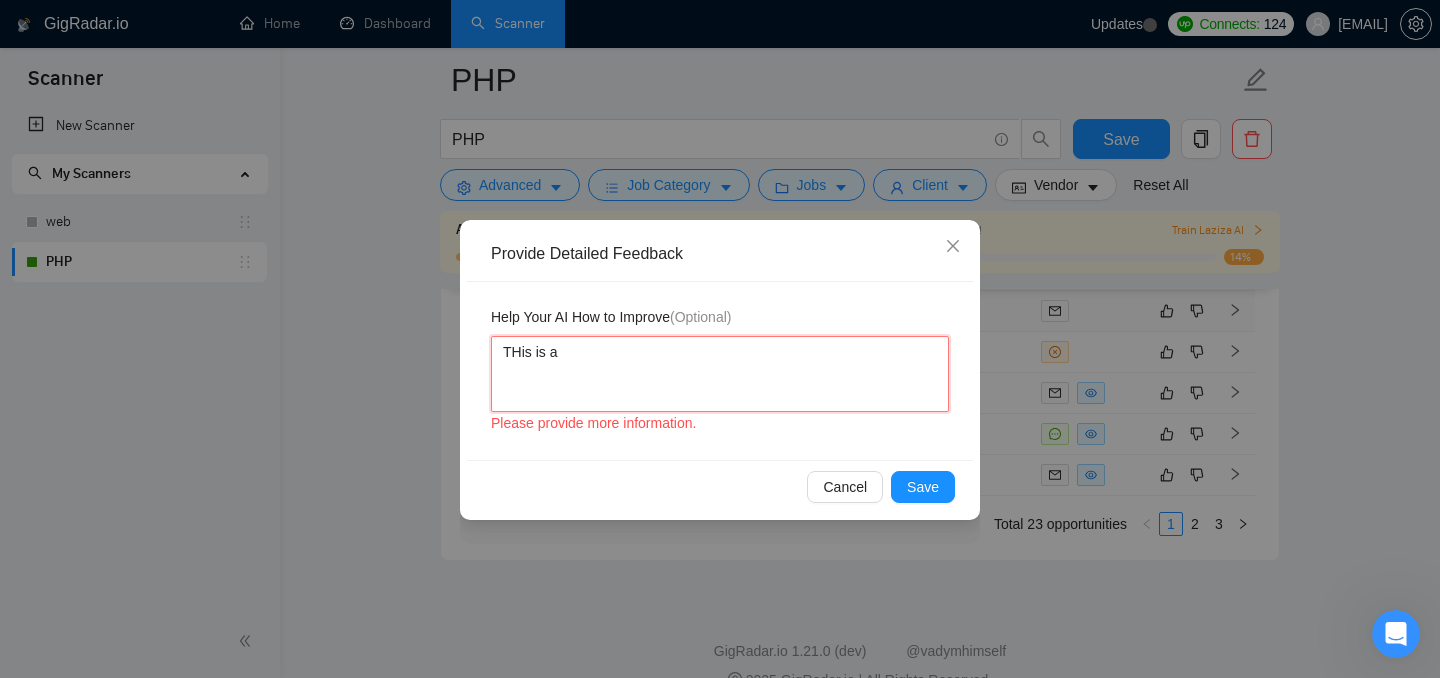type on "THis is a" 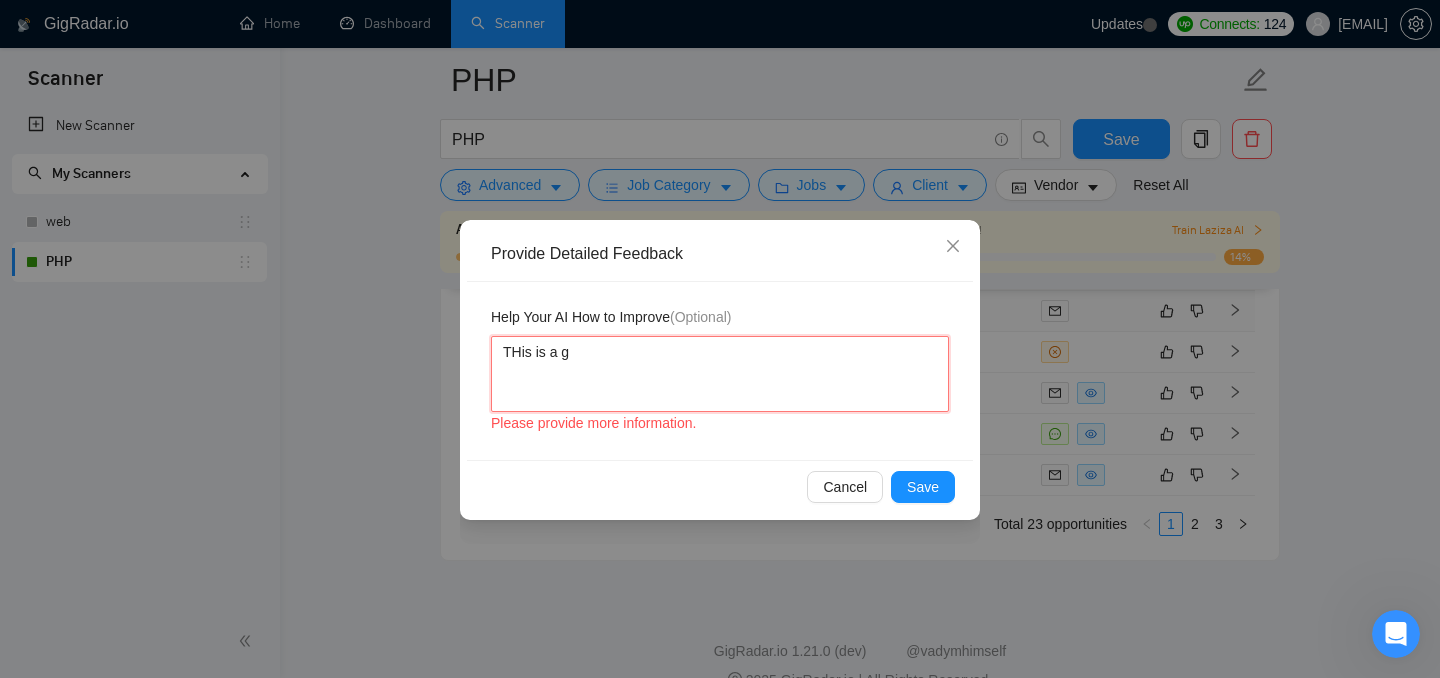 type 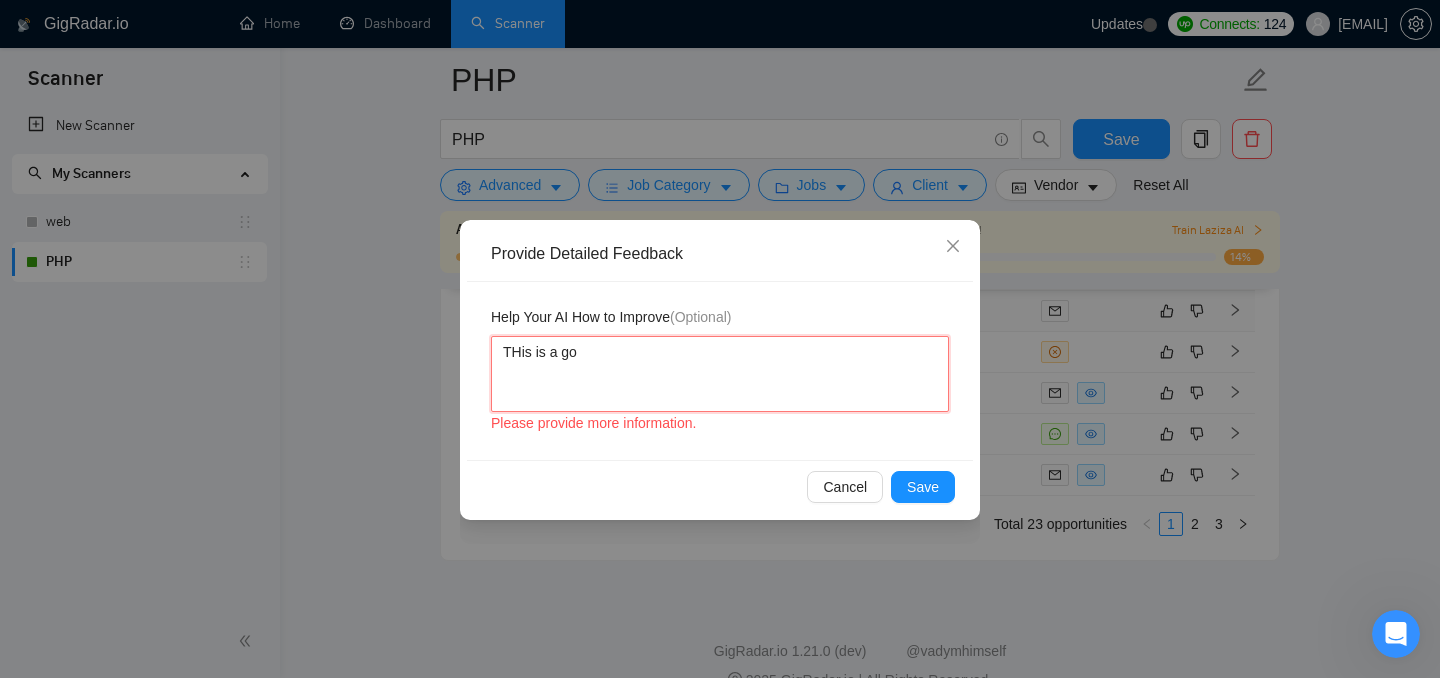 type 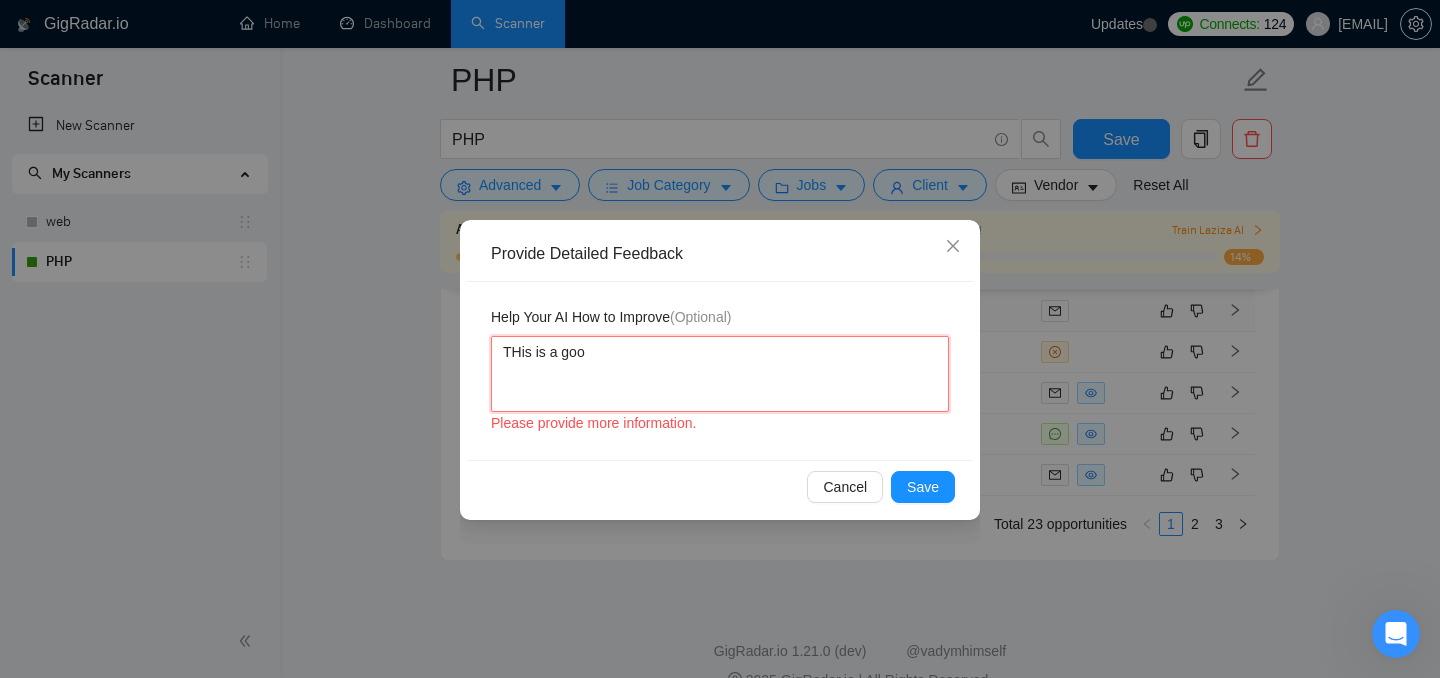 type 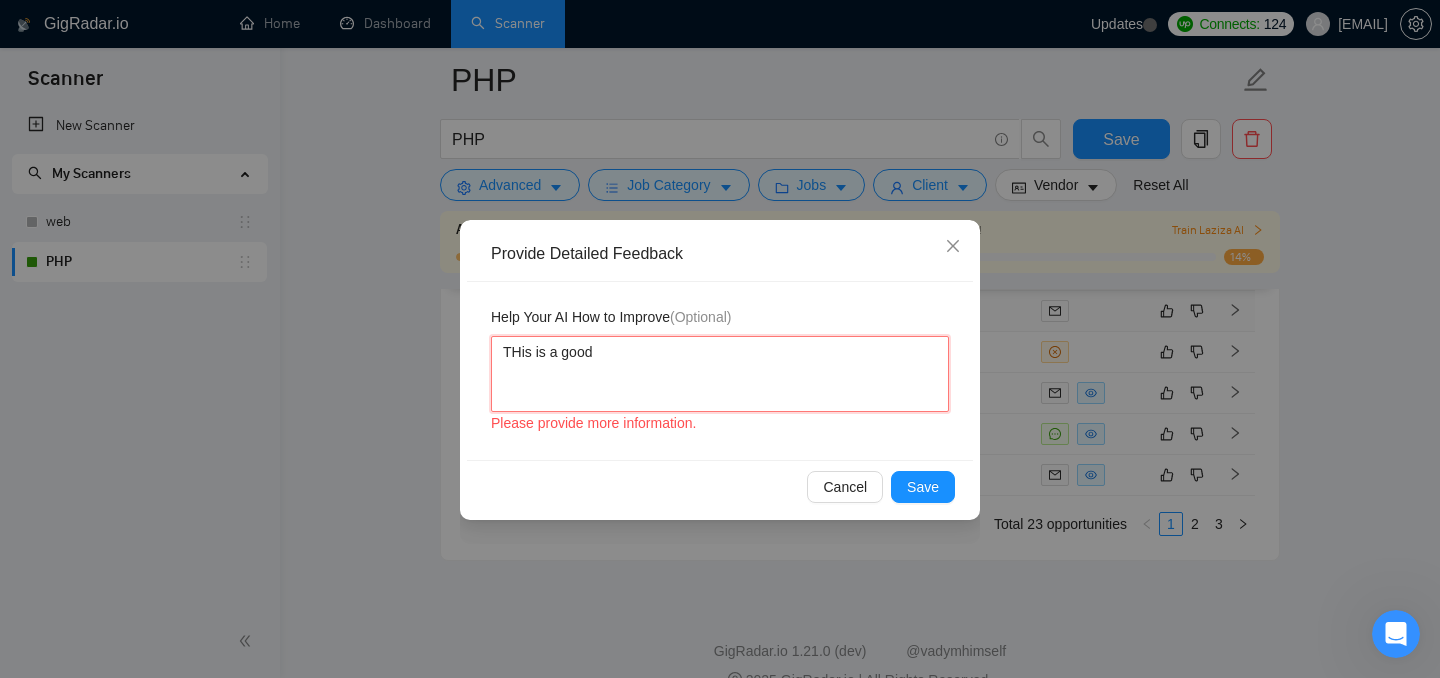 type 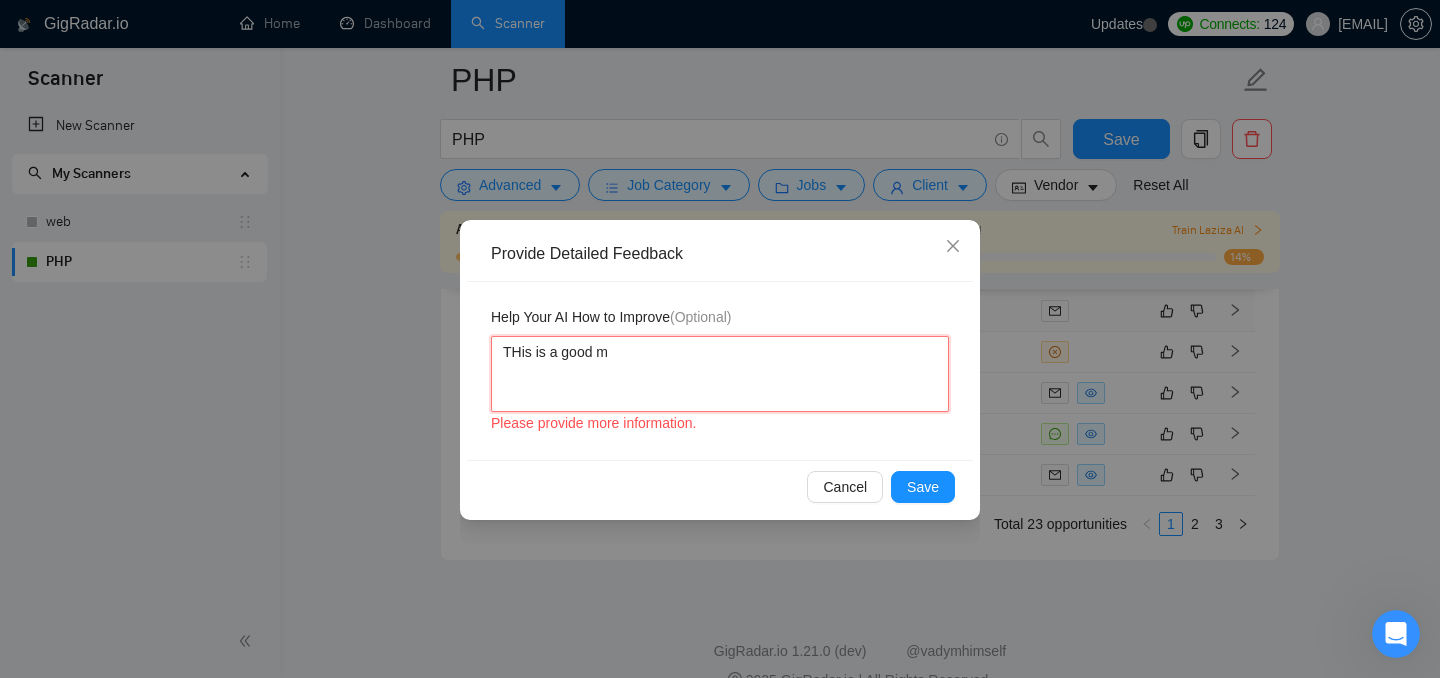type on "THis is a good ma" 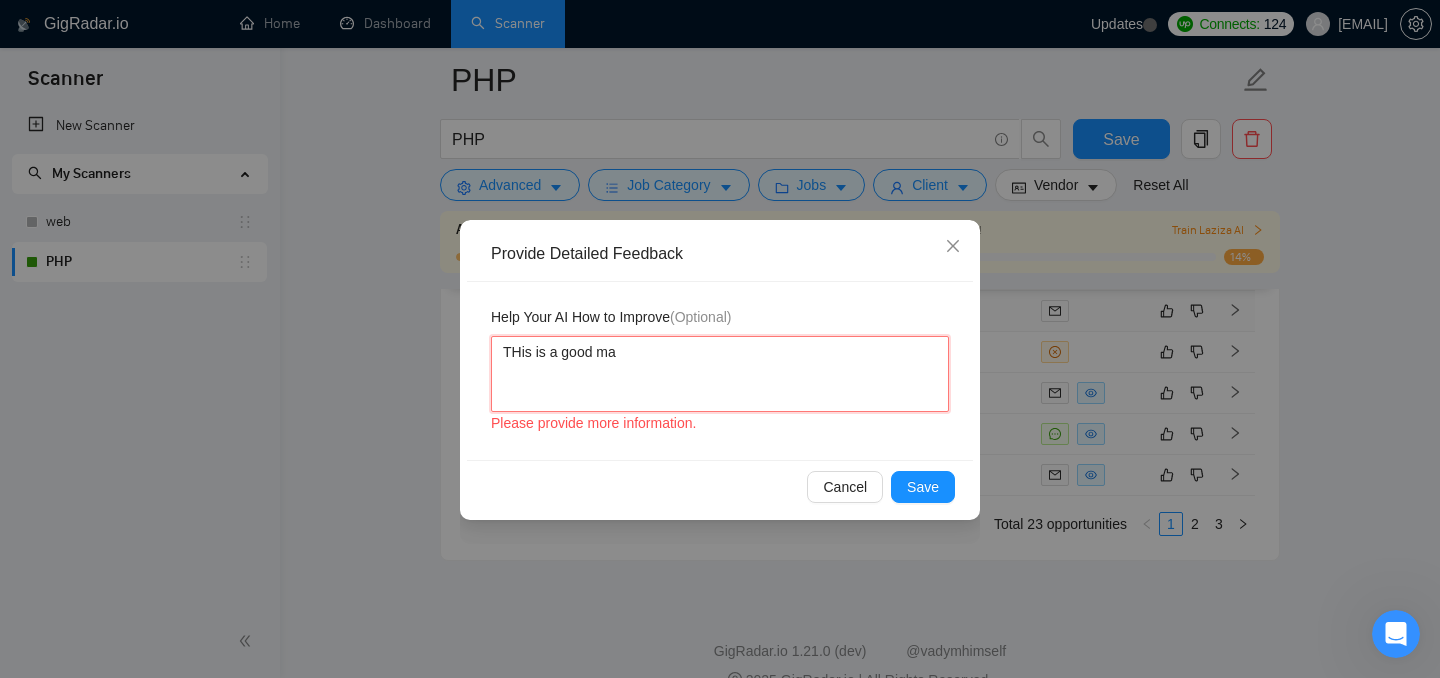 type 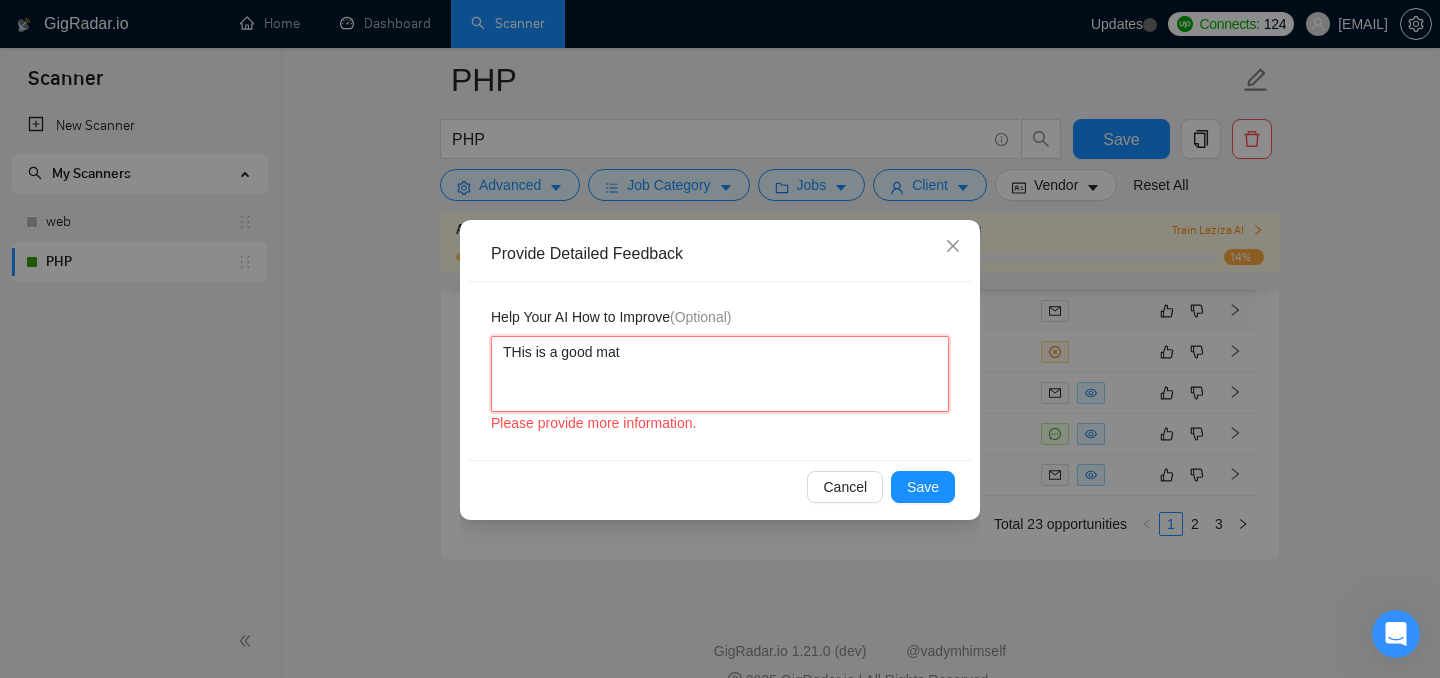 type 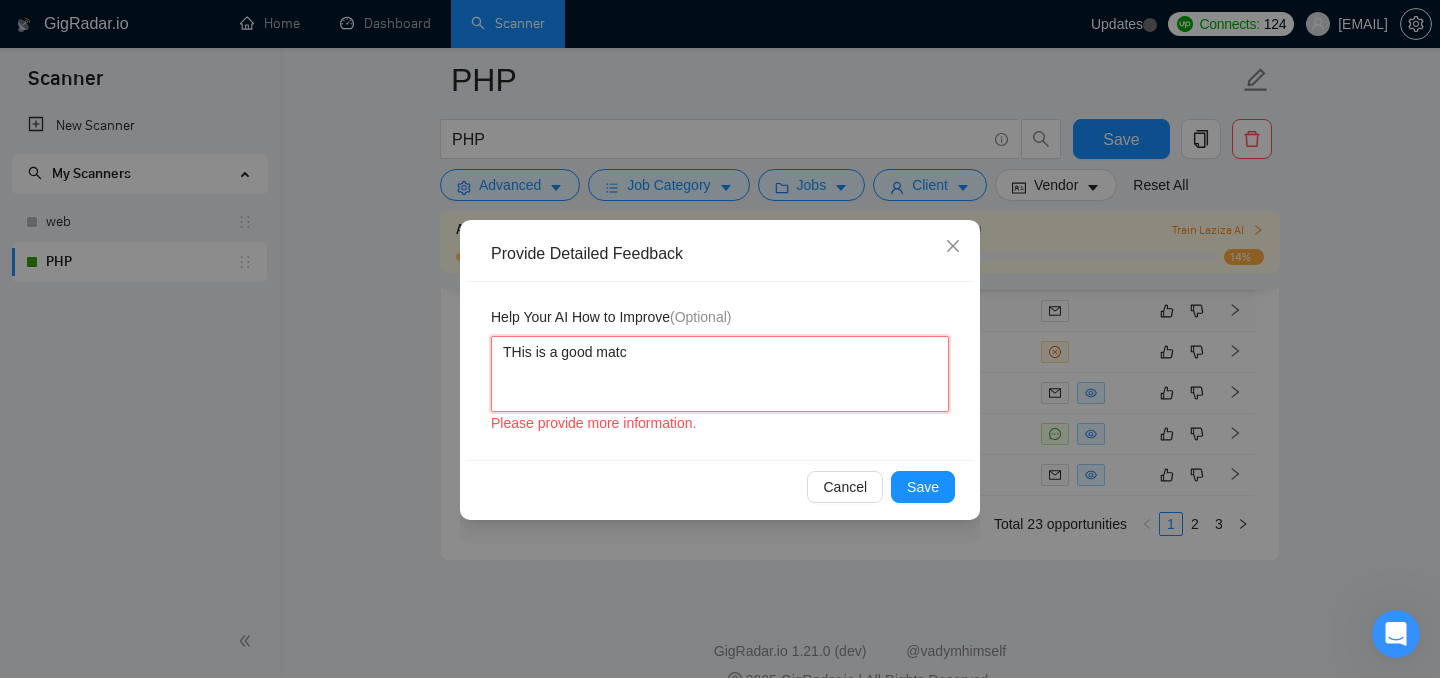 type 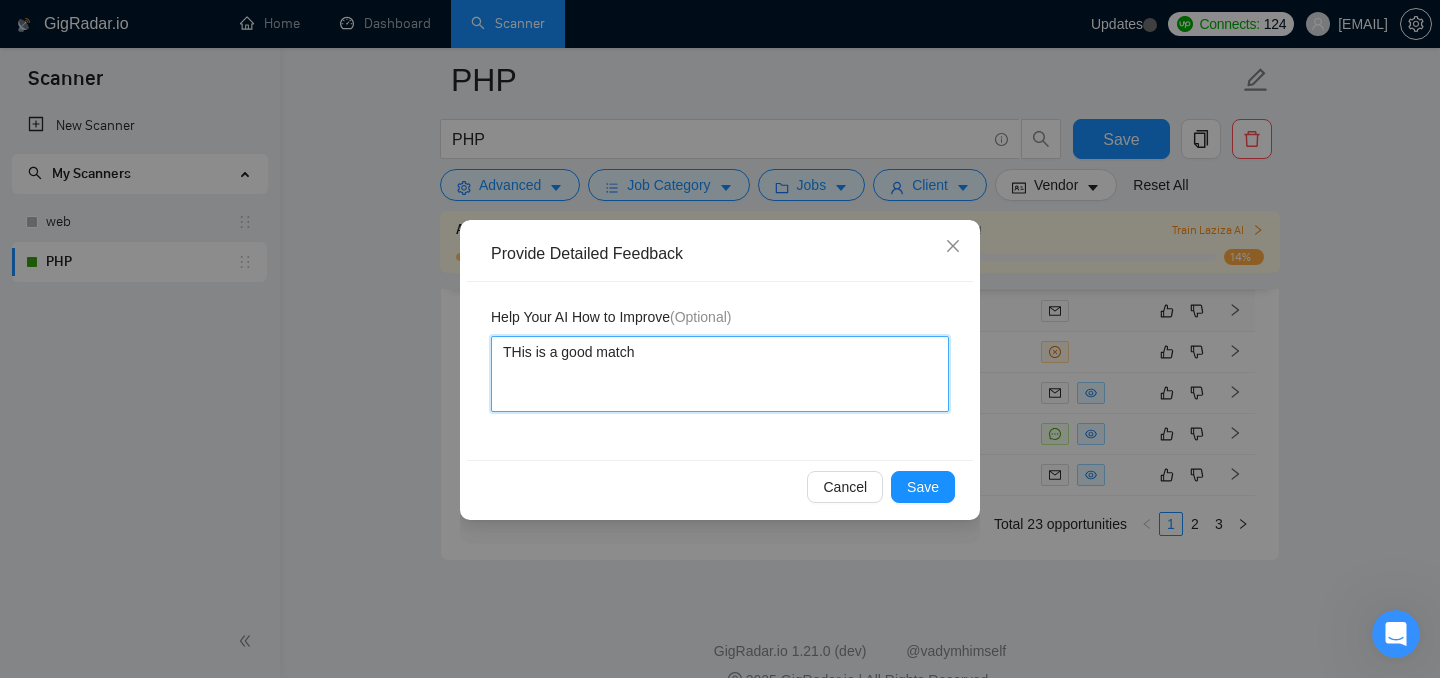 type 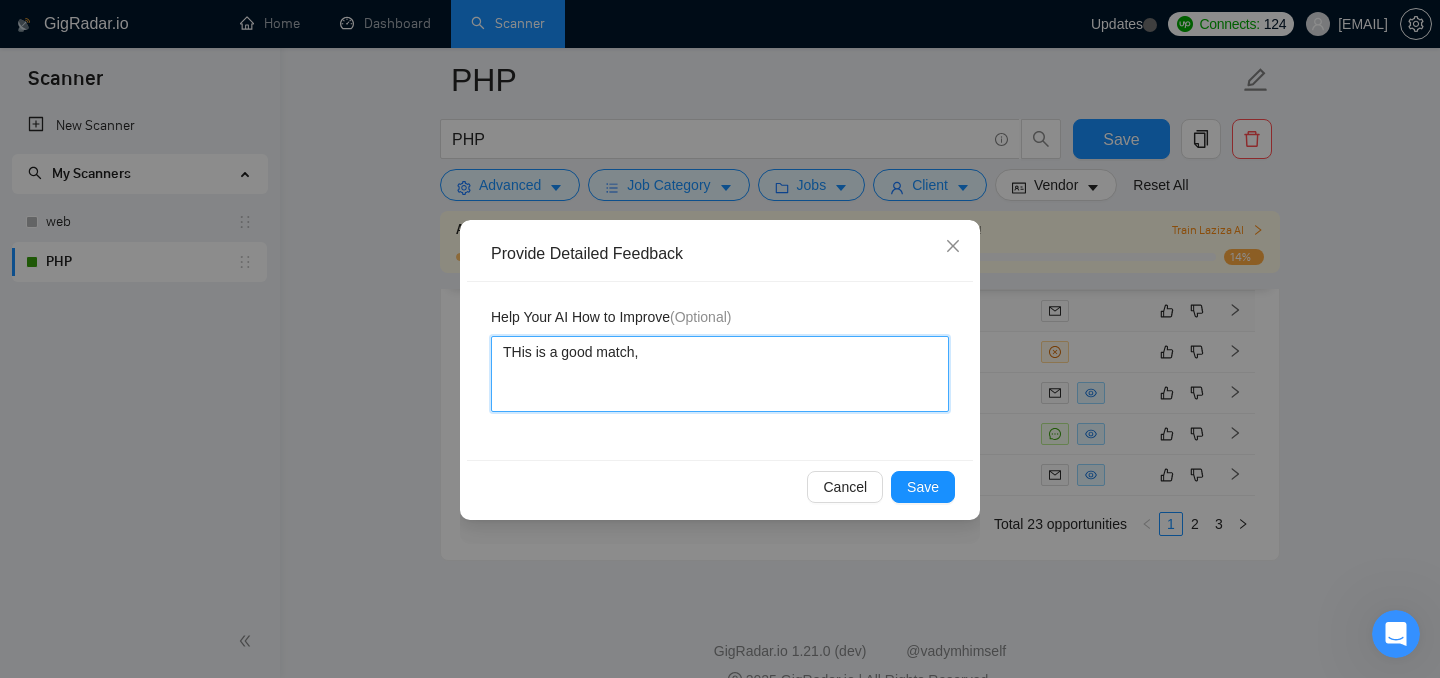 type 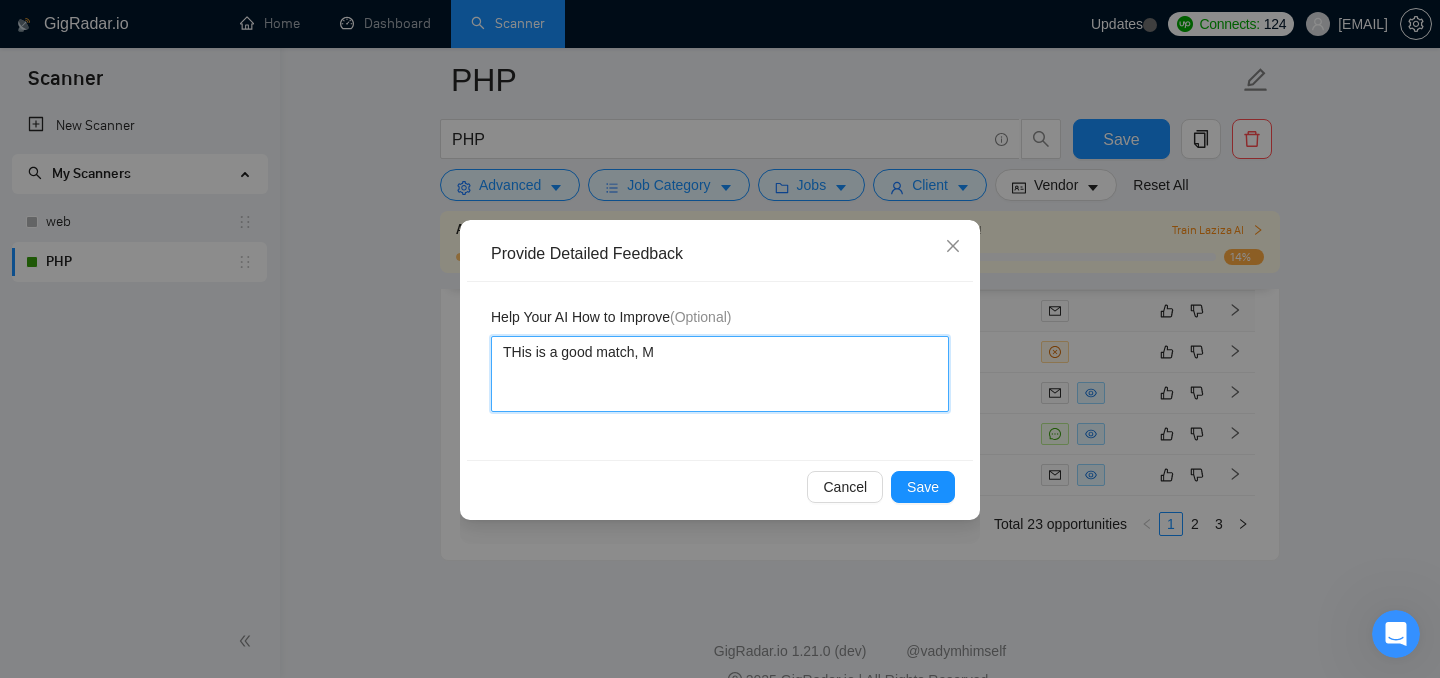 type 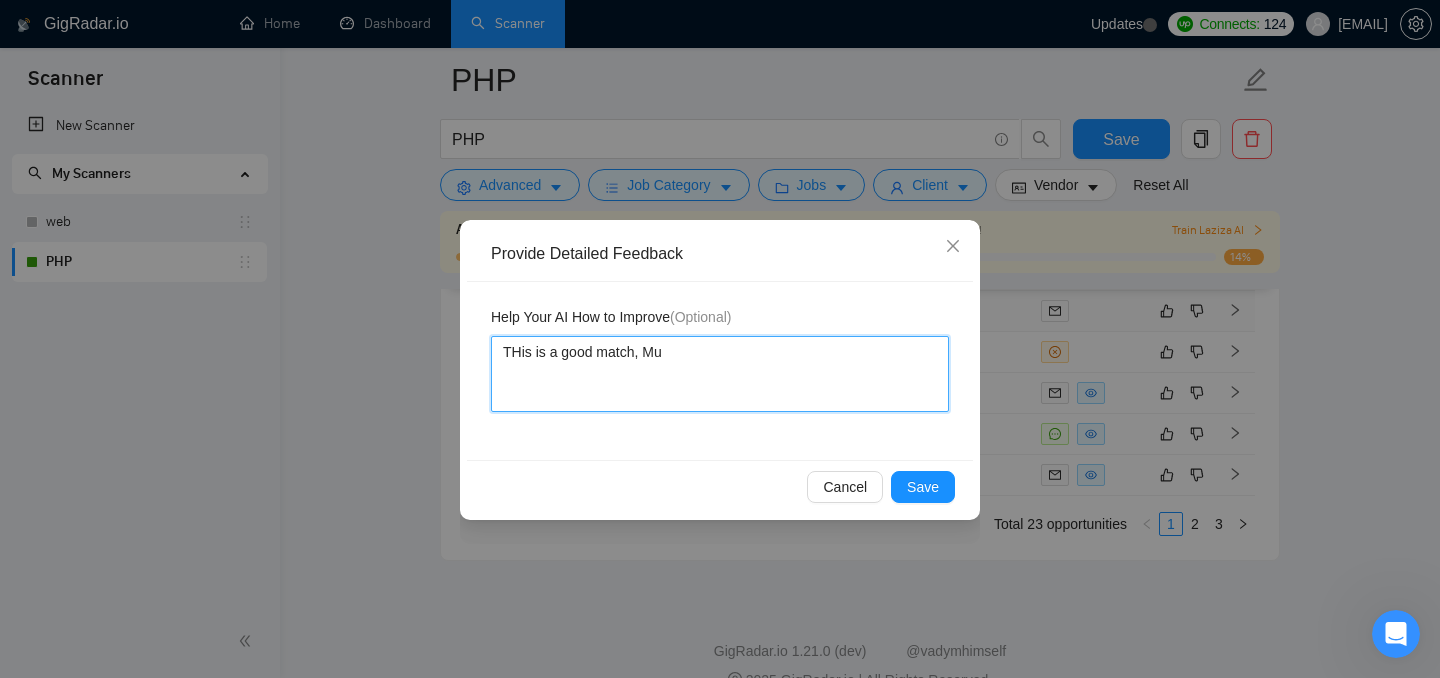 type 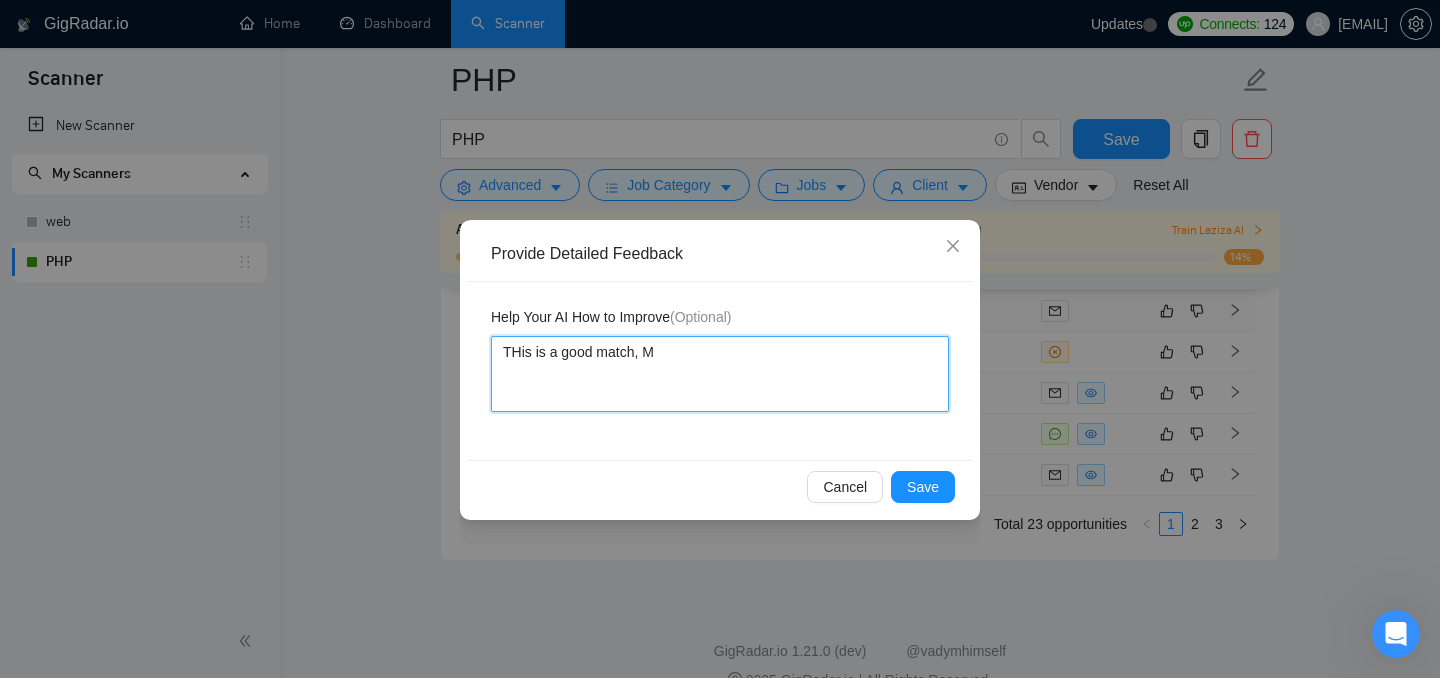 type 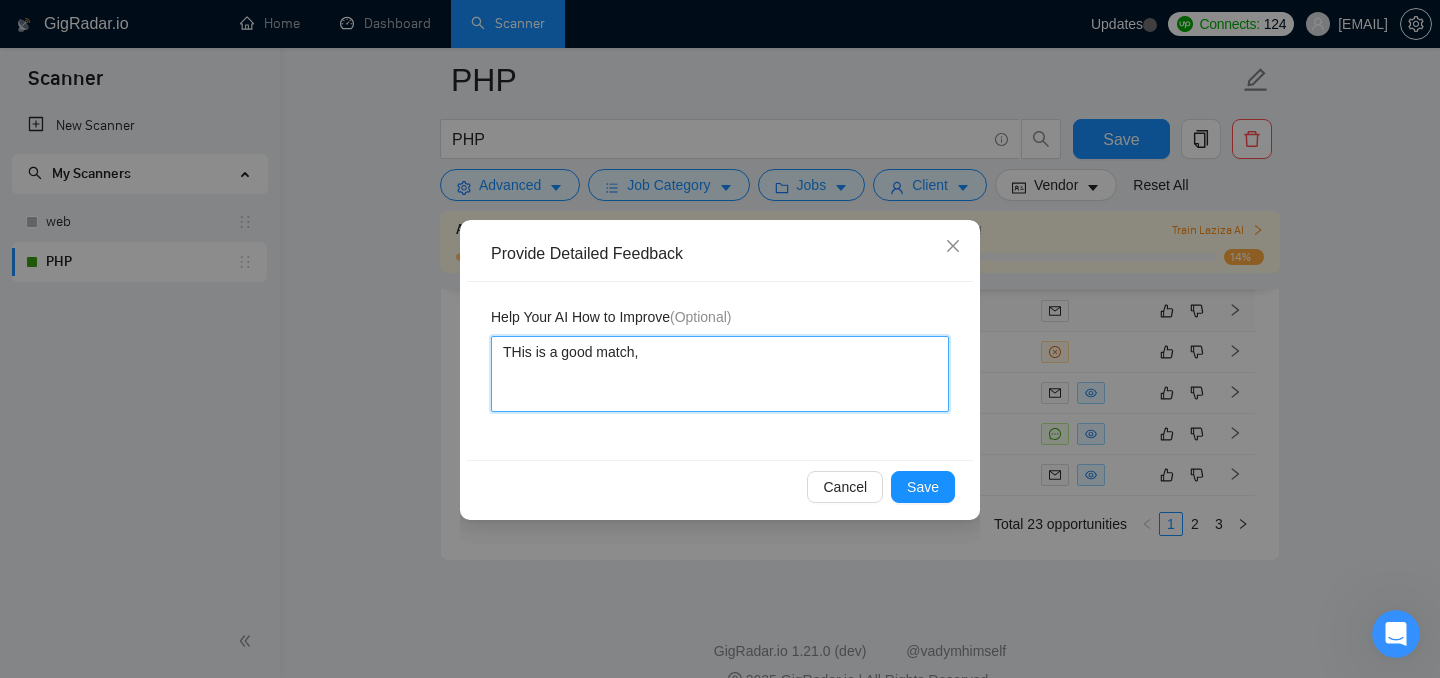 type 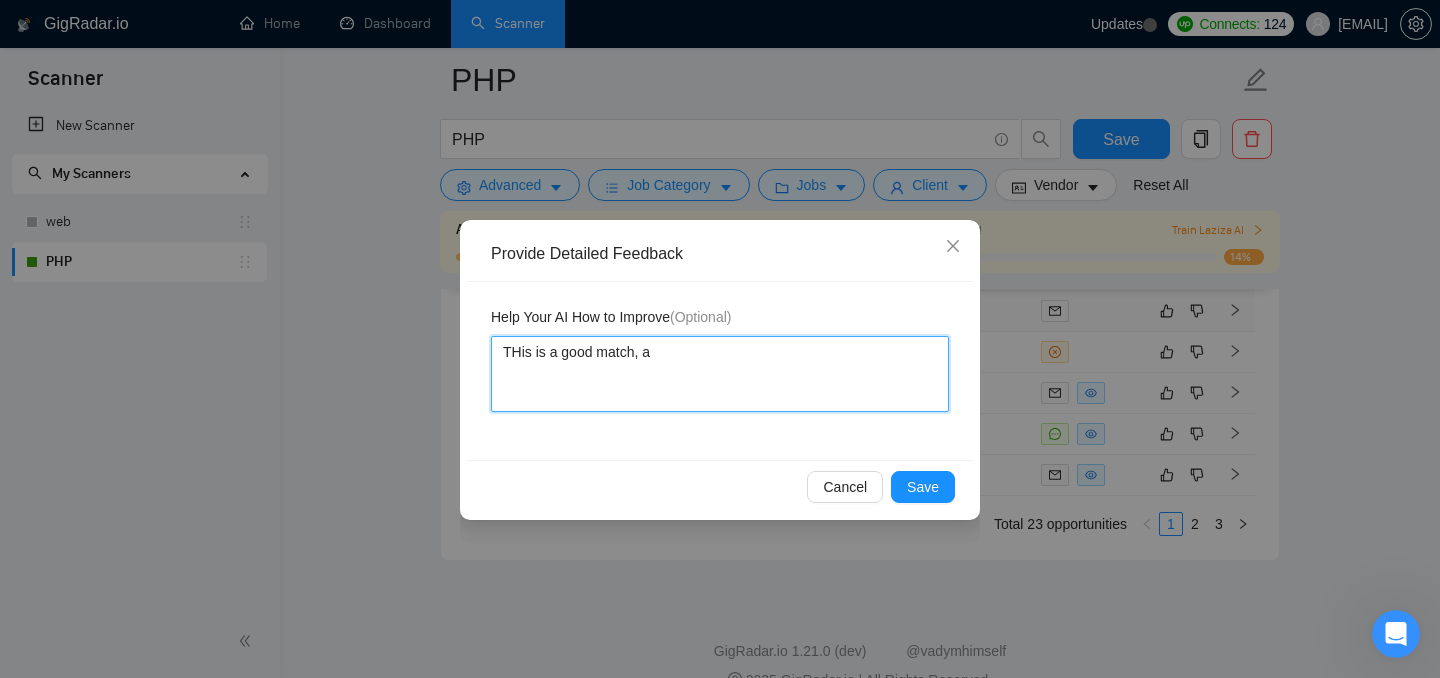 type 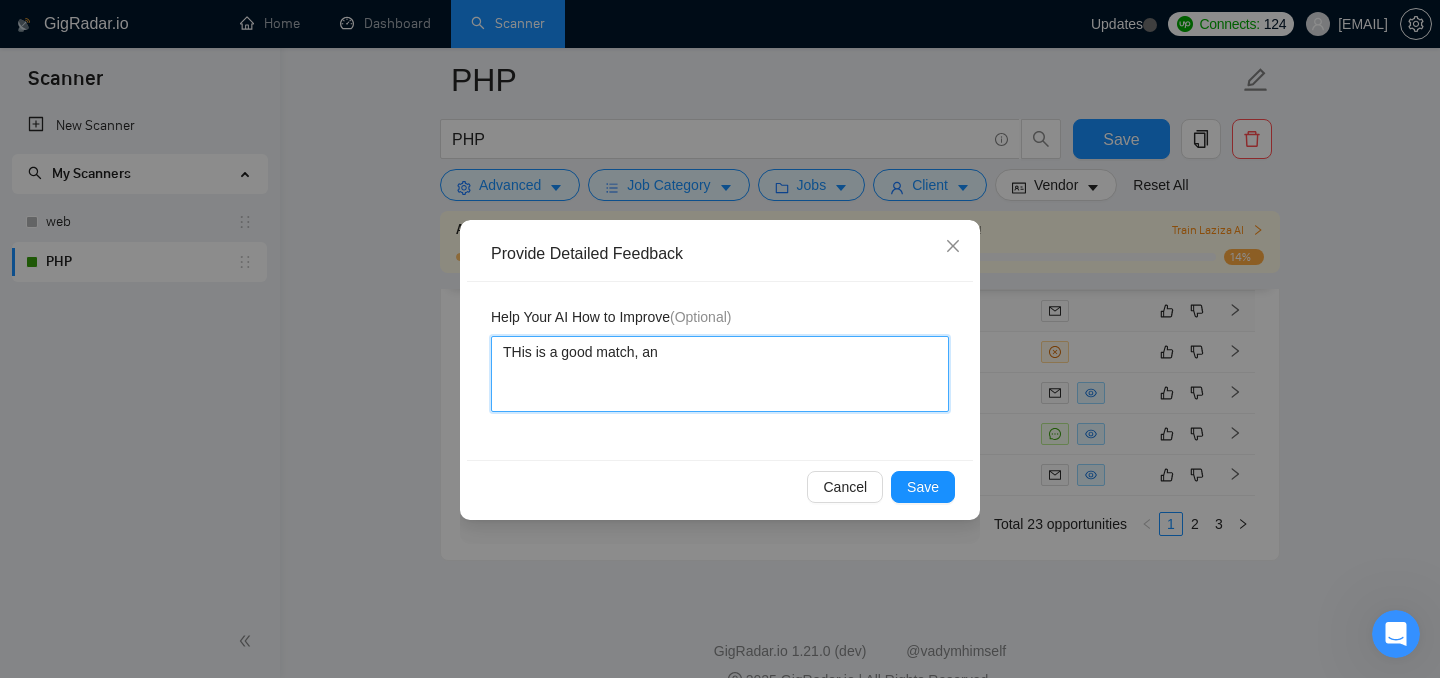 type 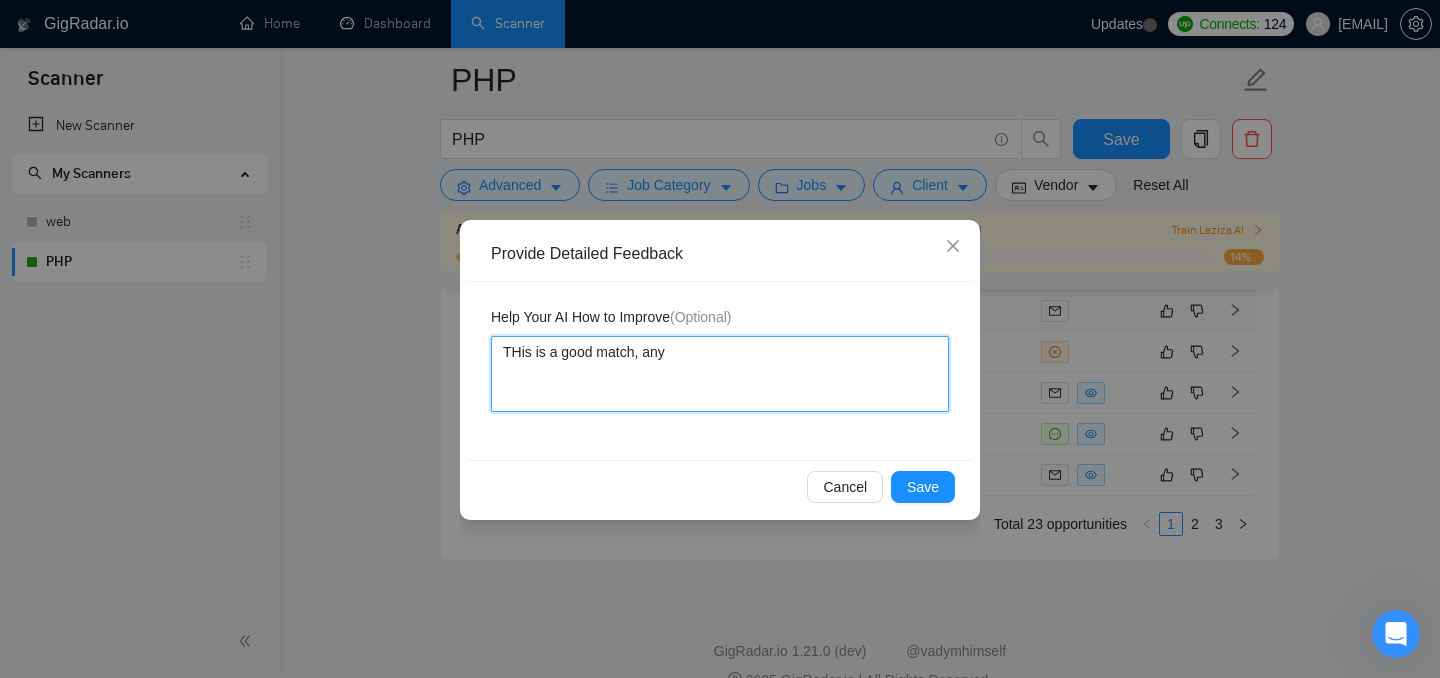 type 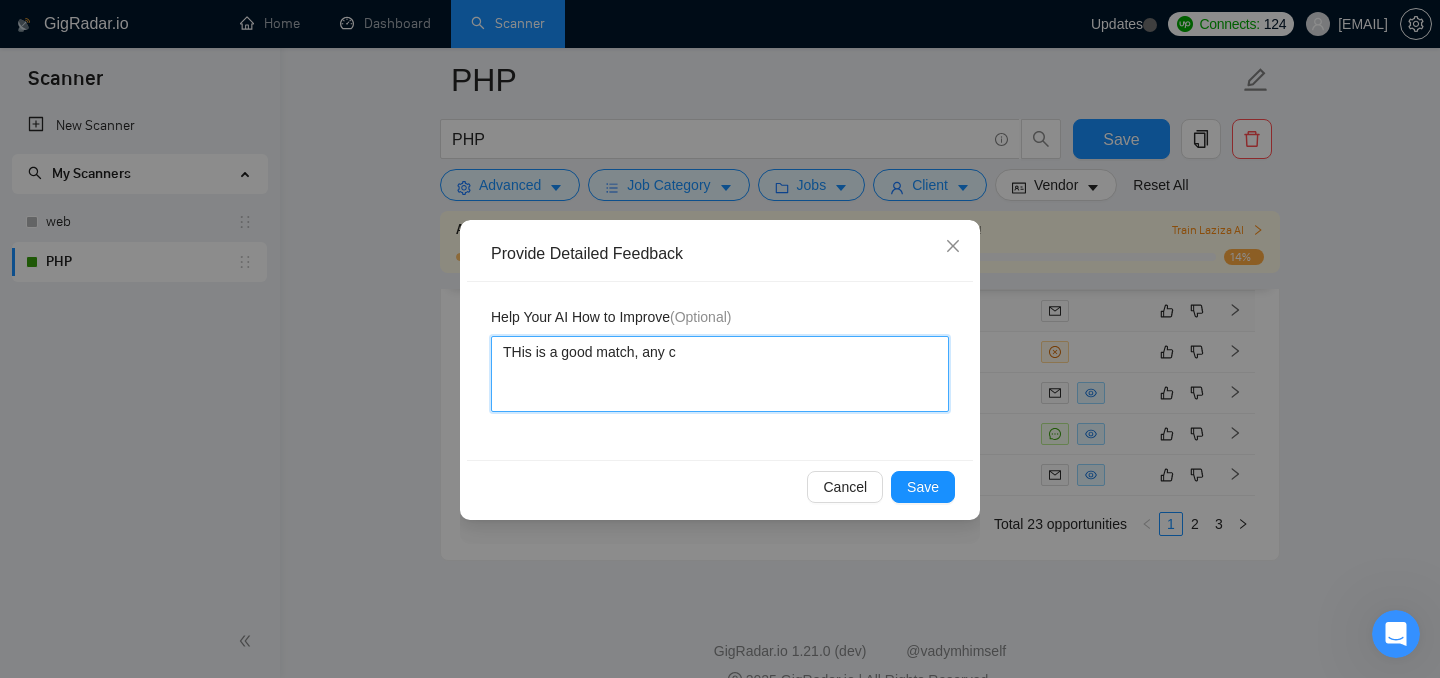 type 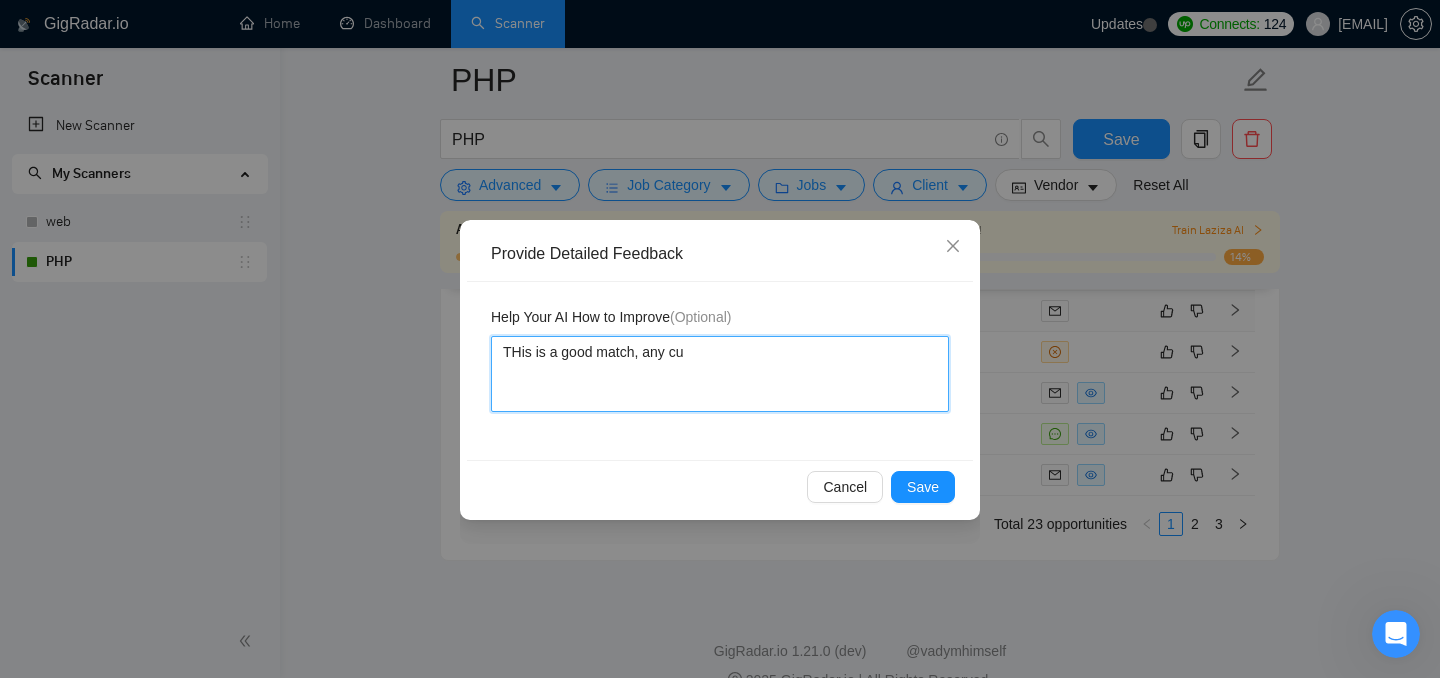 type 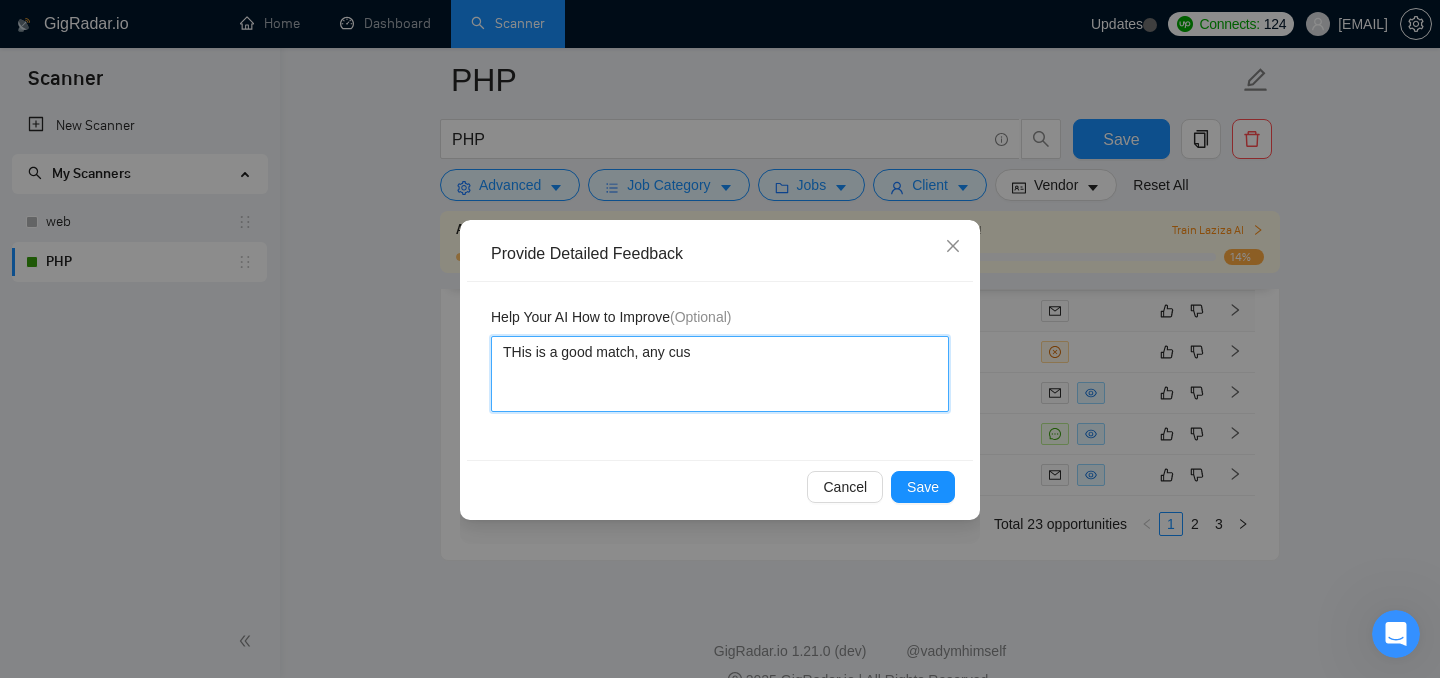 type on "THis is a good match, any cust" 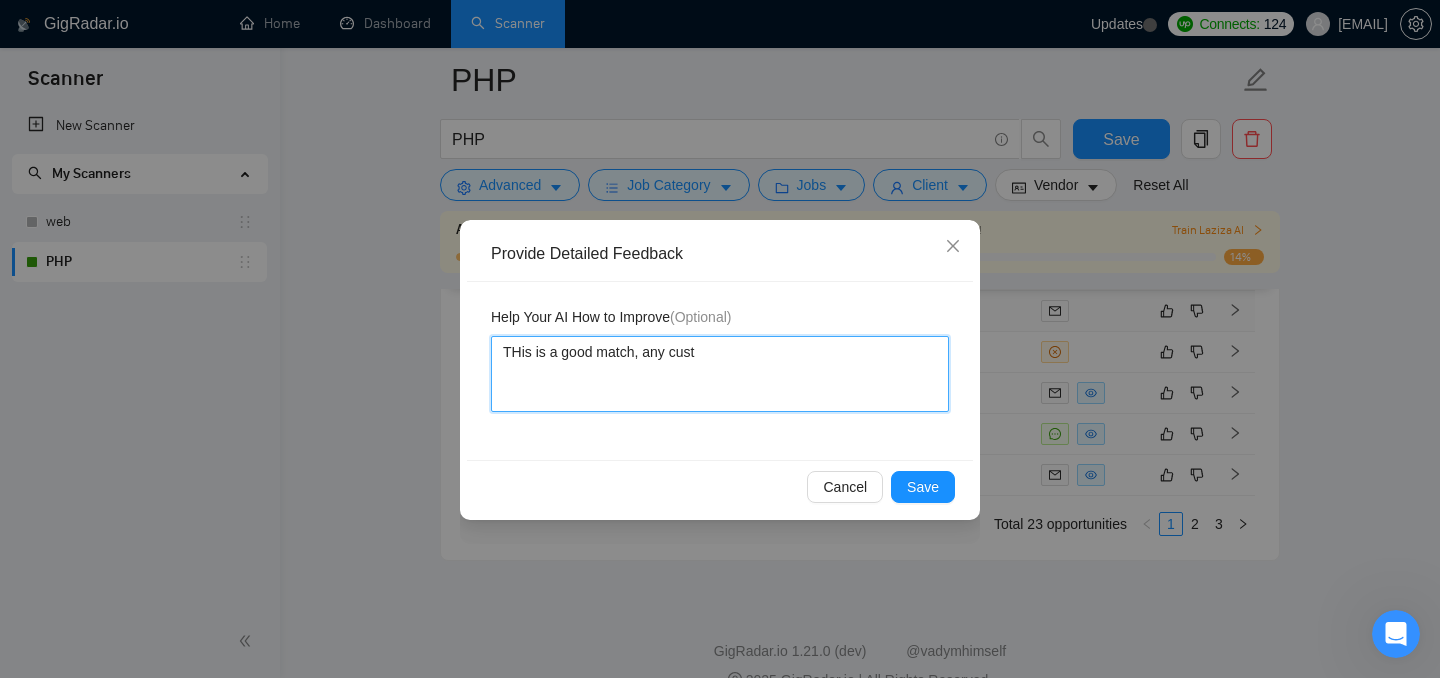 type 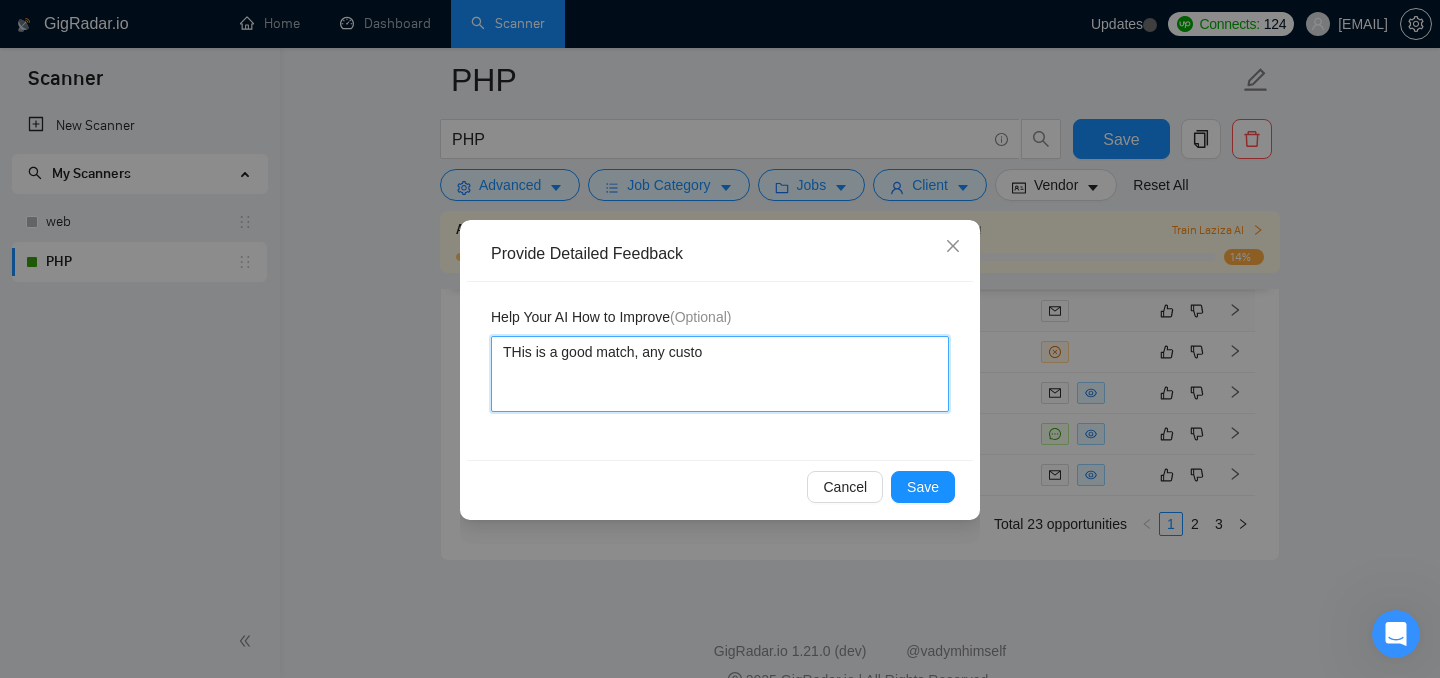 type 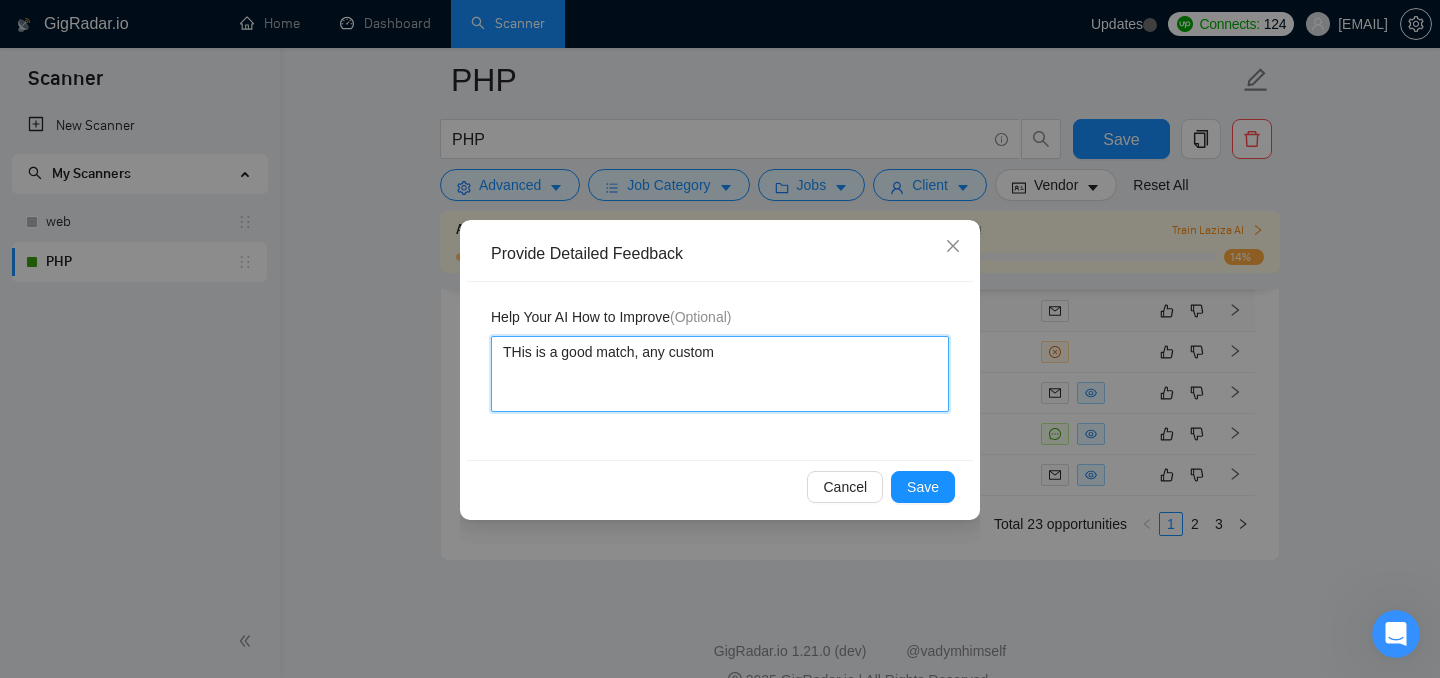 type 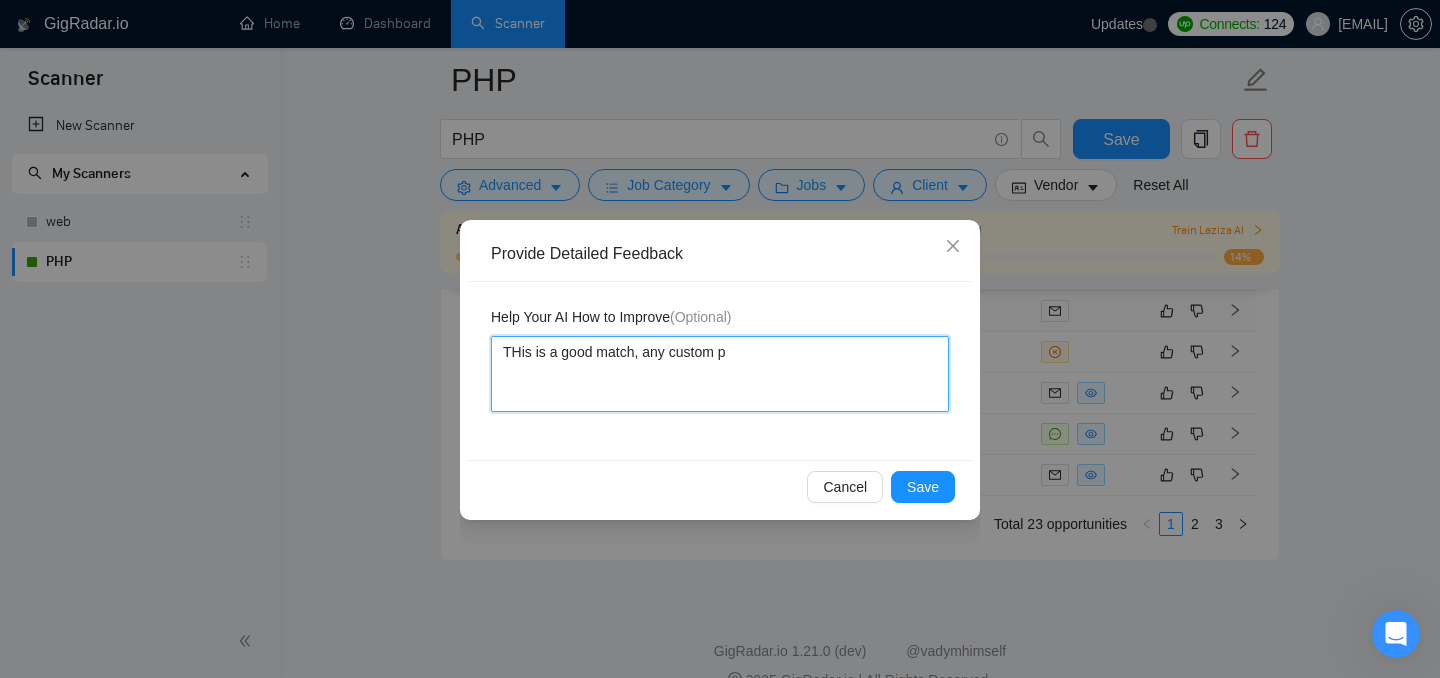 type 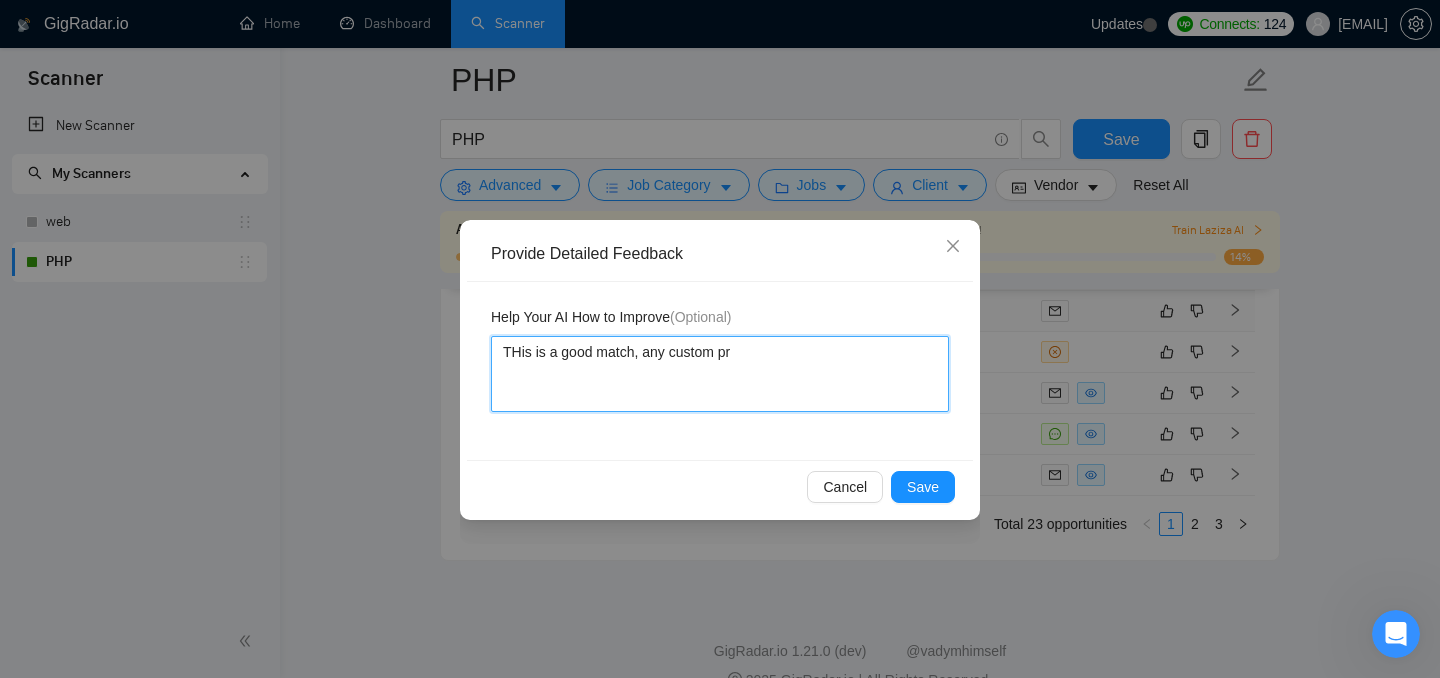 type 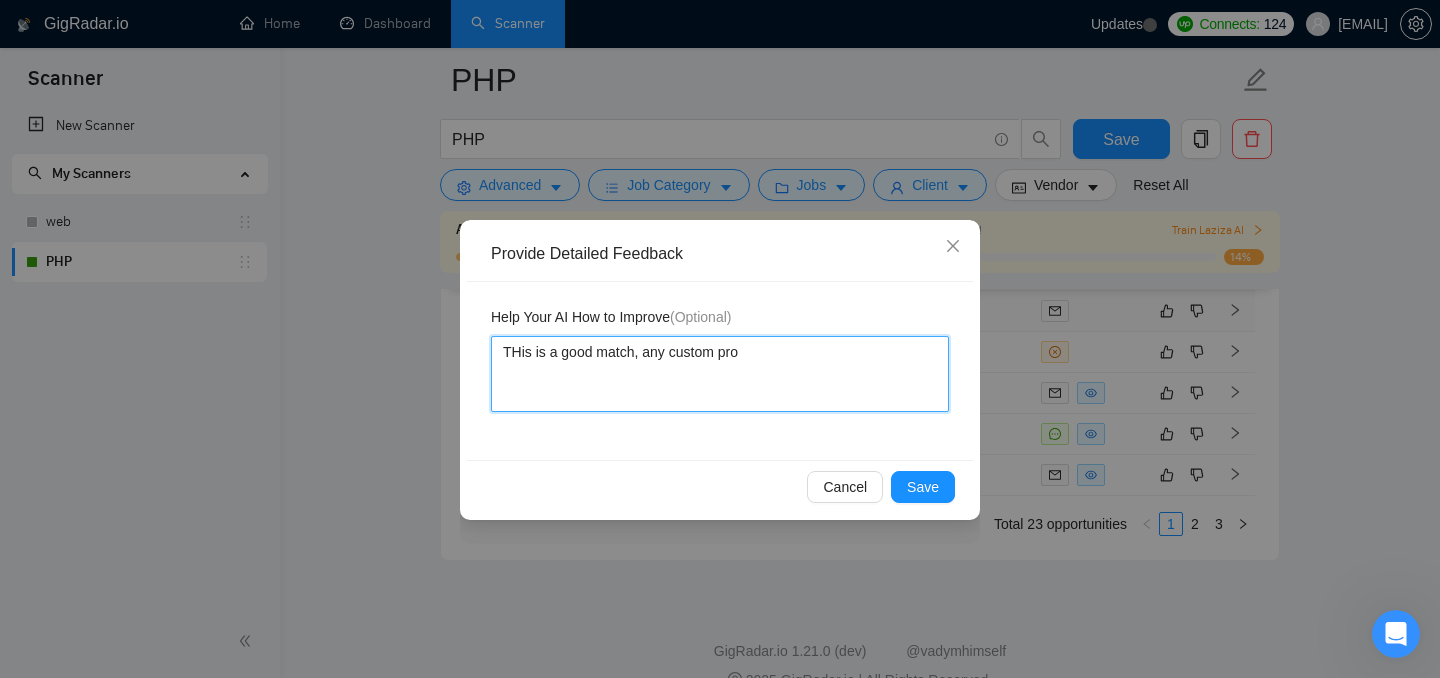 type 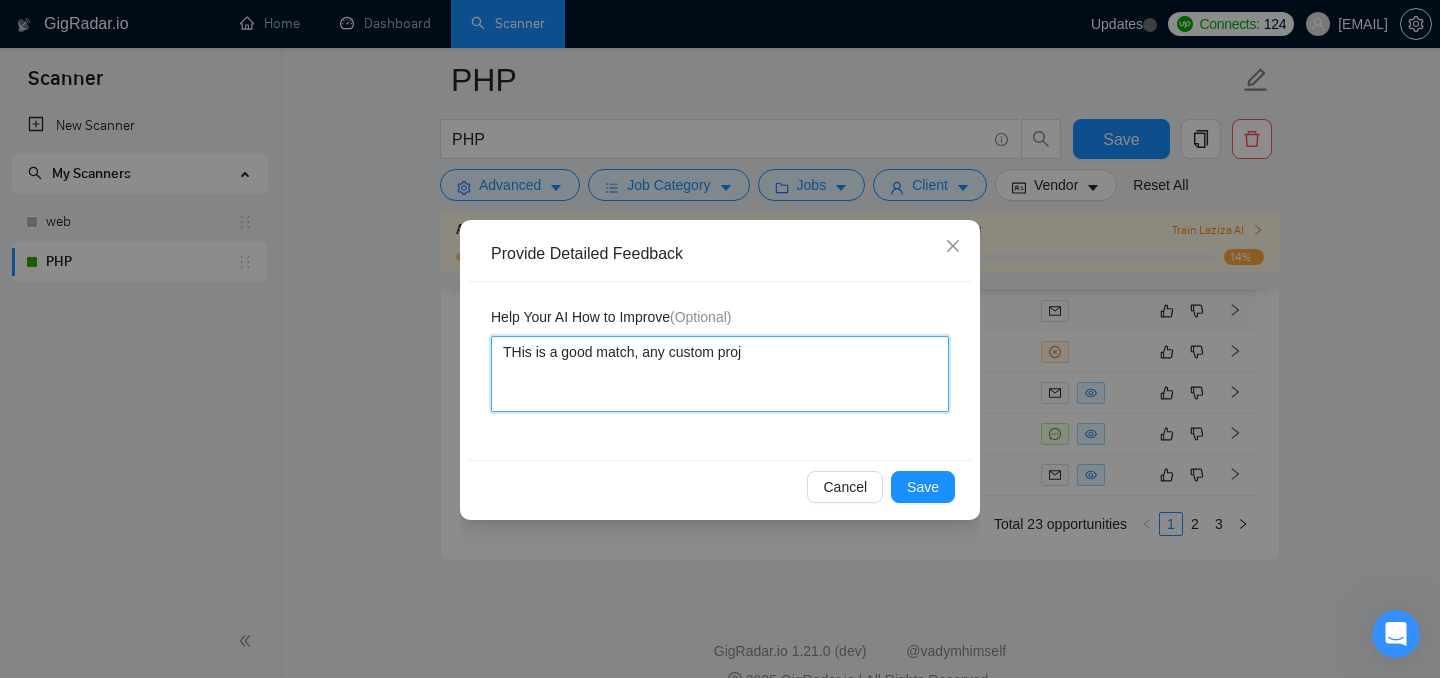 type 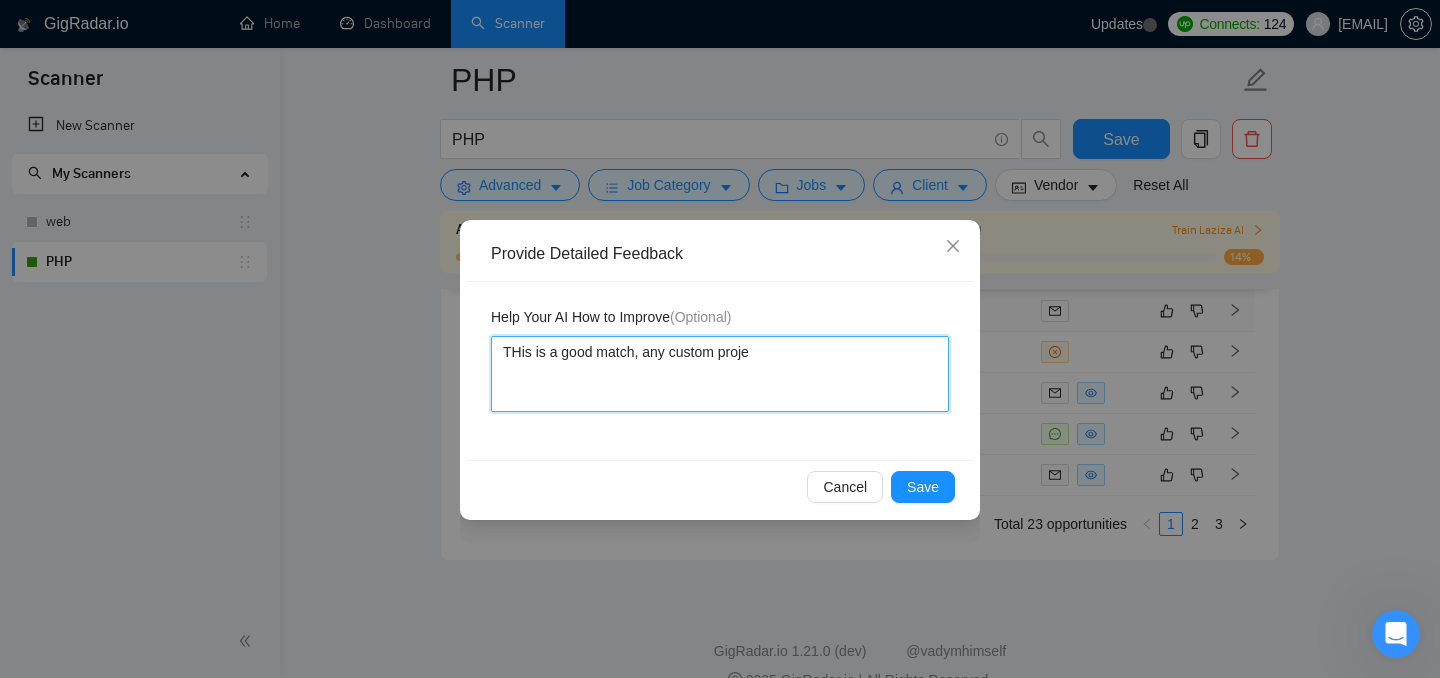 type 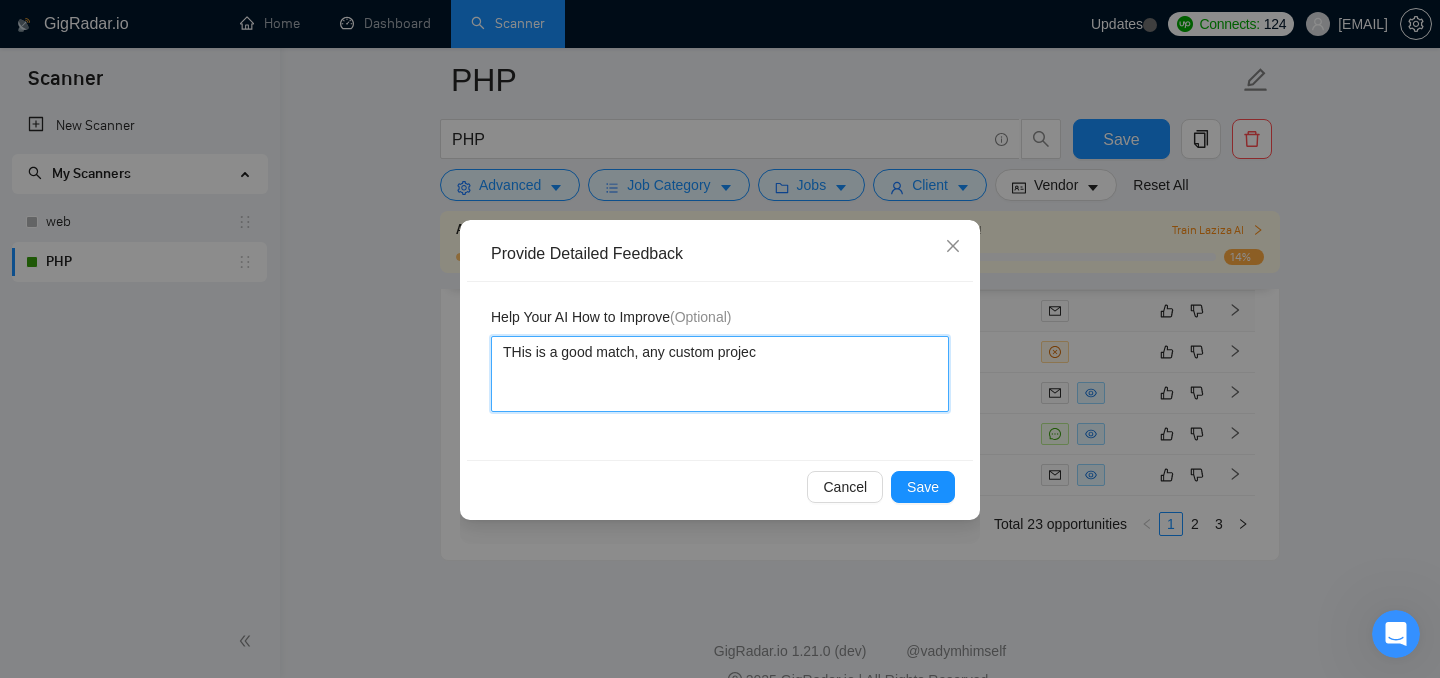 type 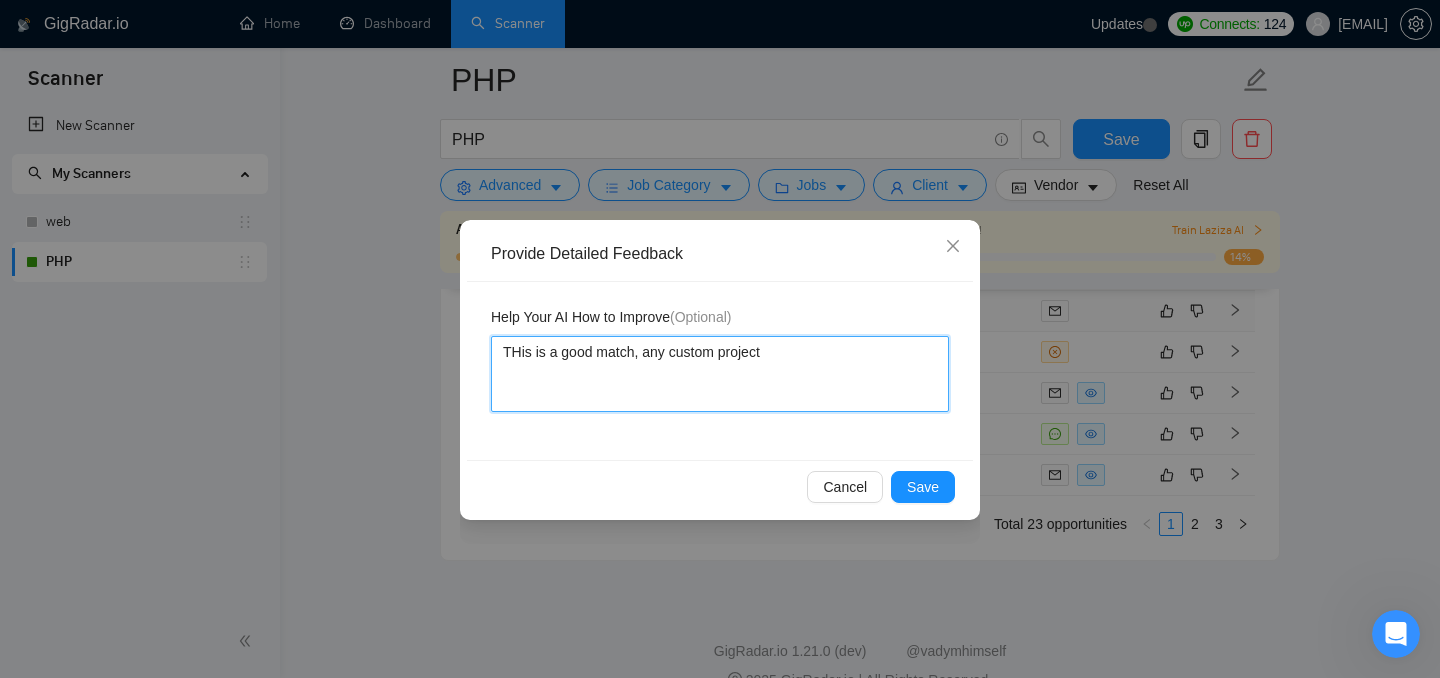 type 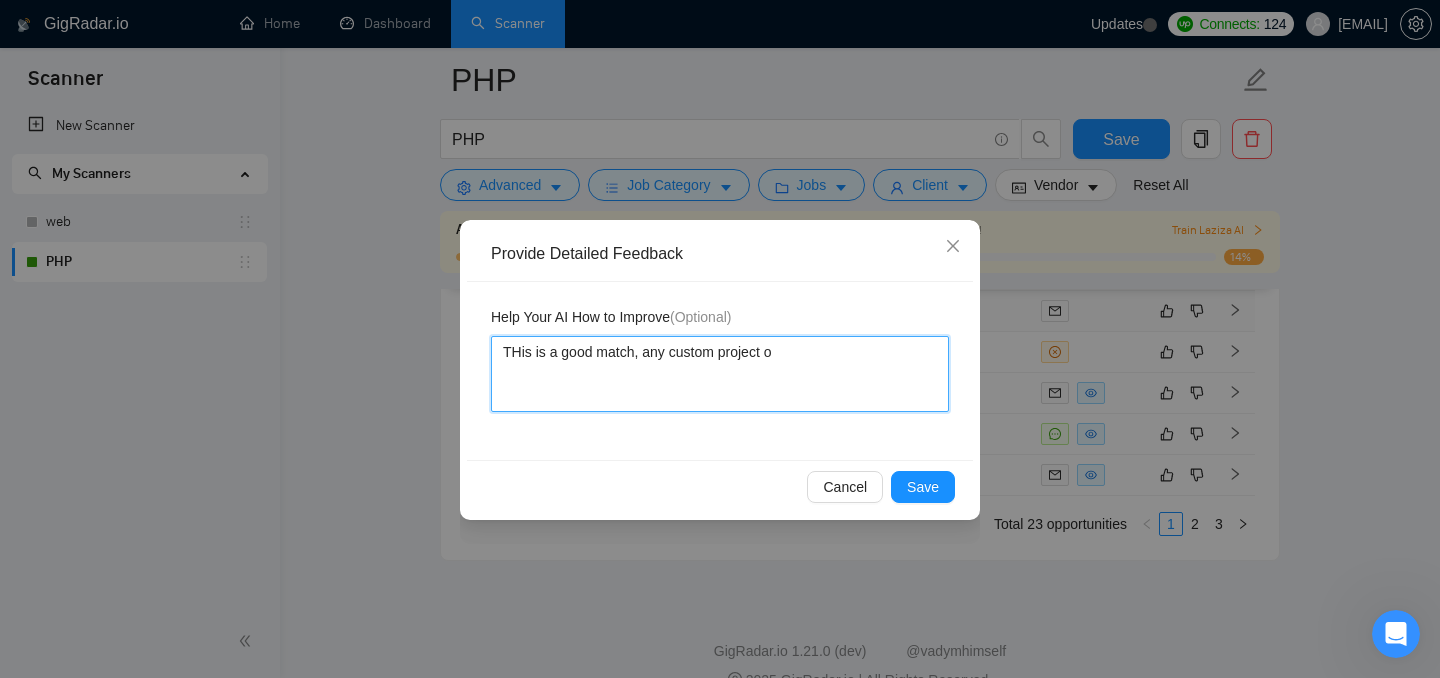 type on "THis is a good match, any custom project on" 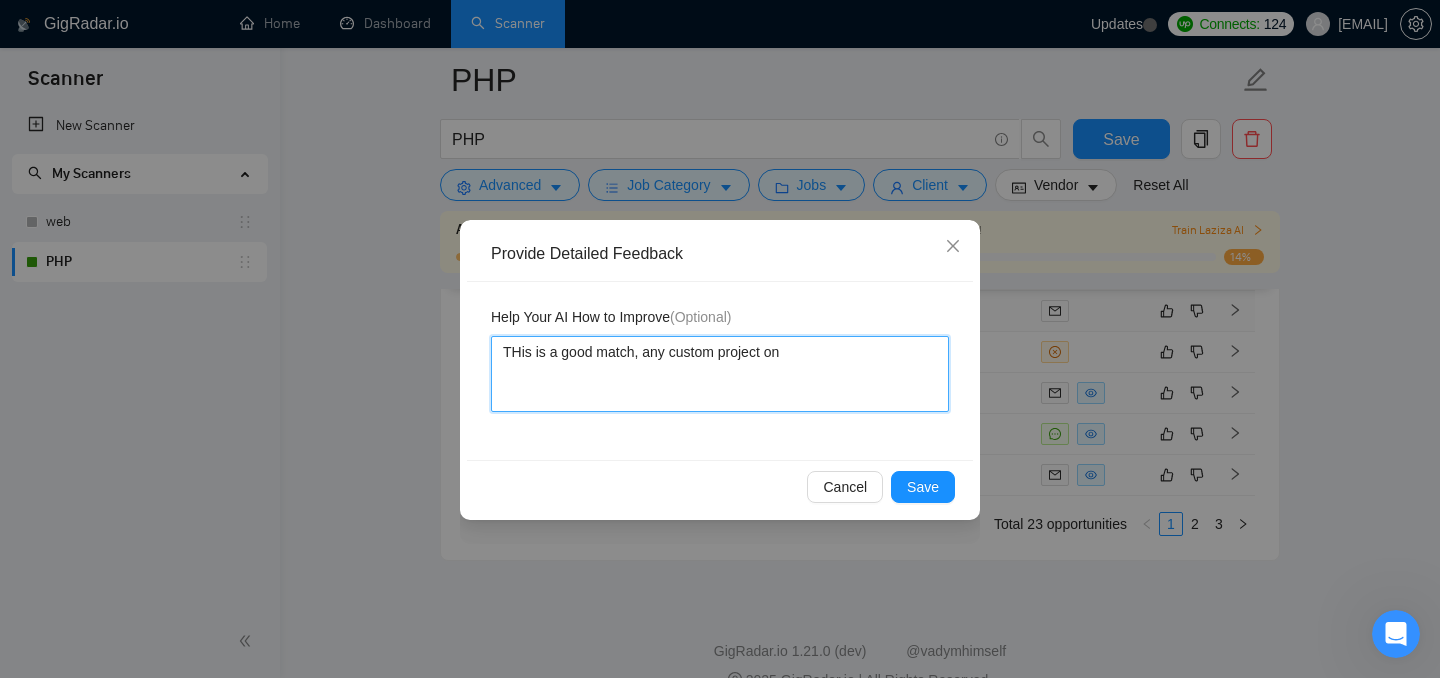 type 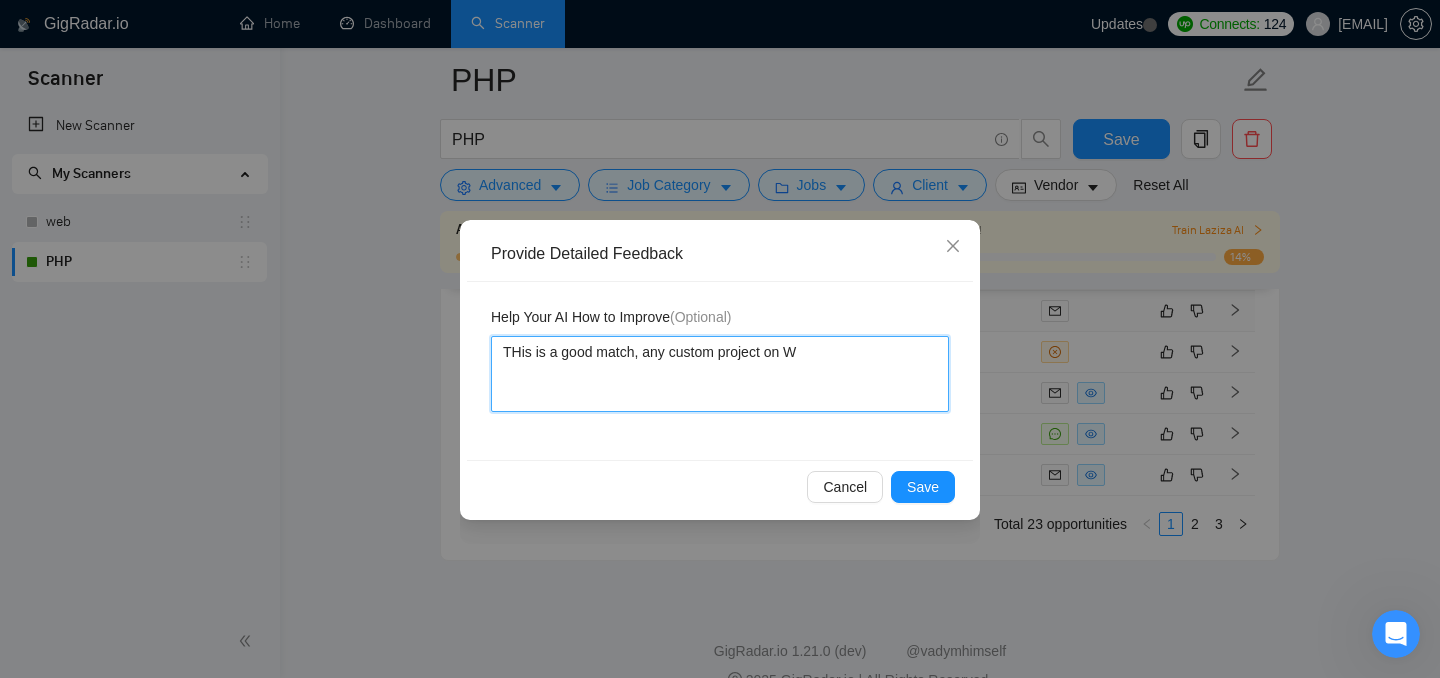 type 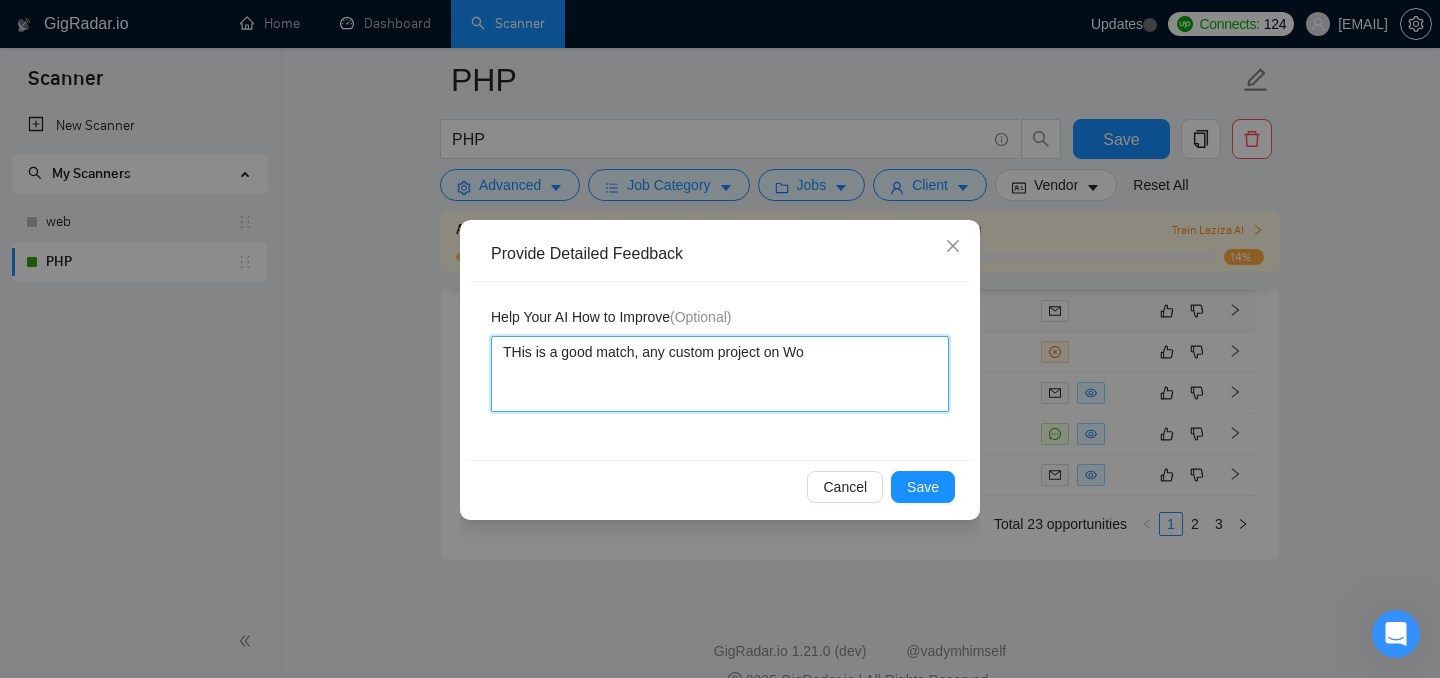 type 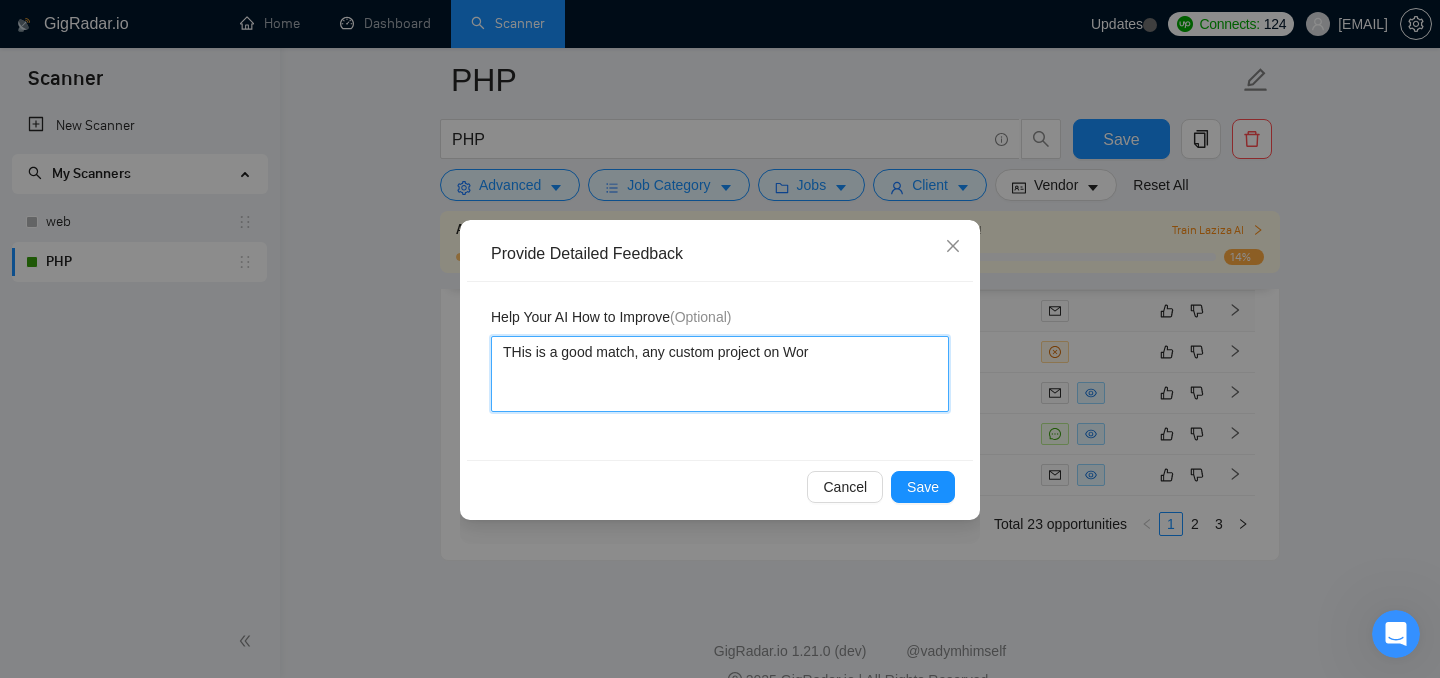 type 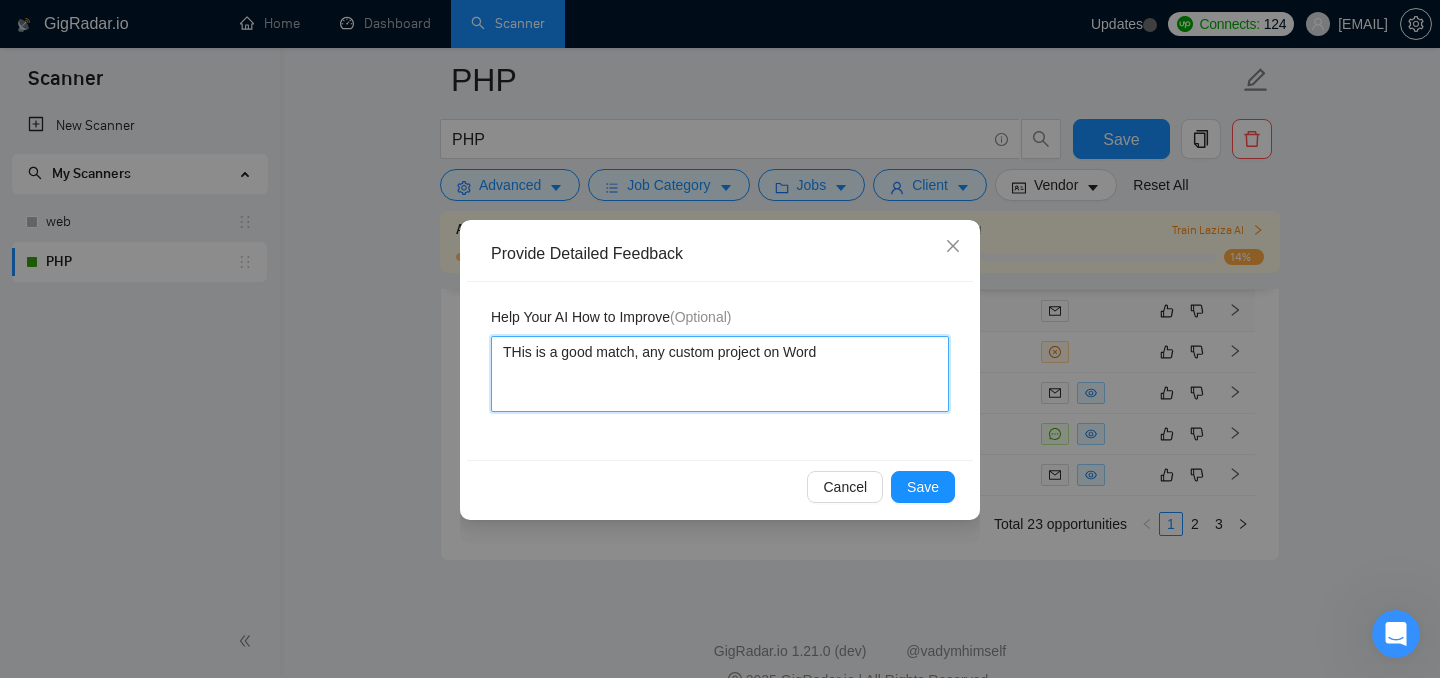 type 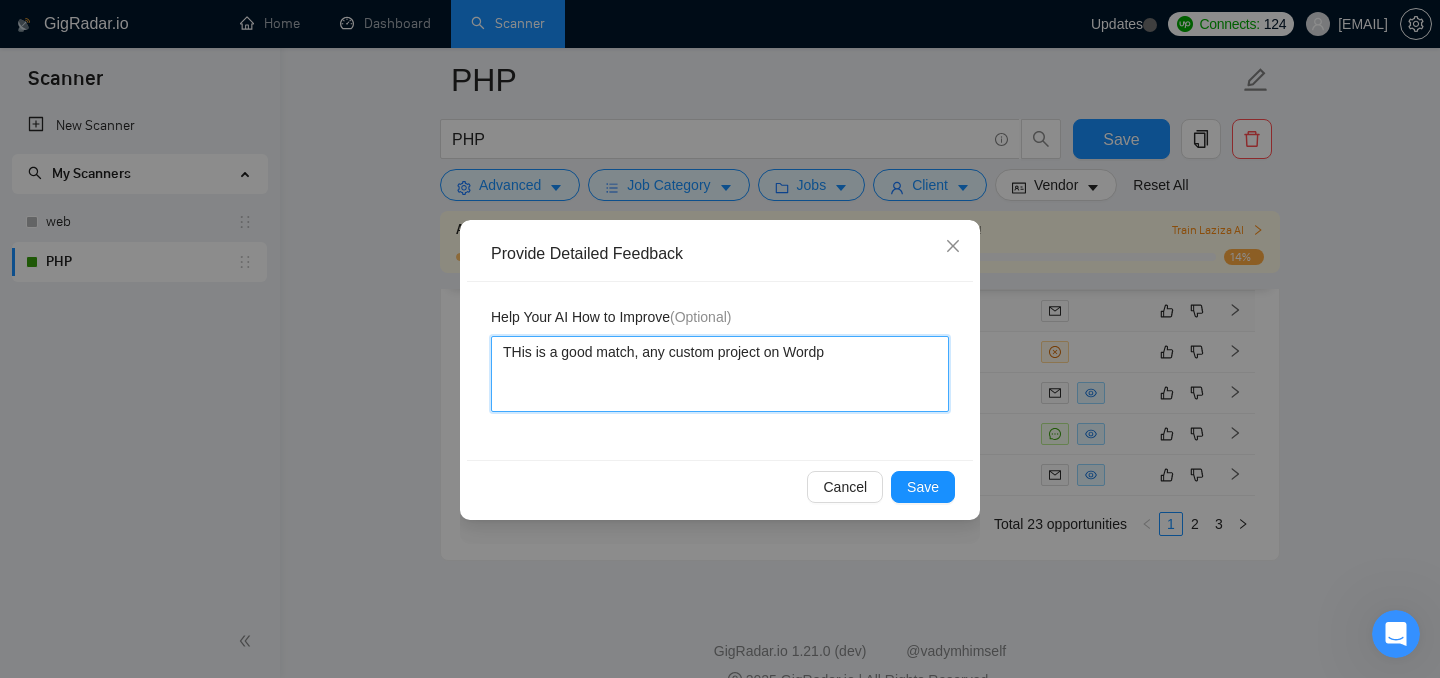 type 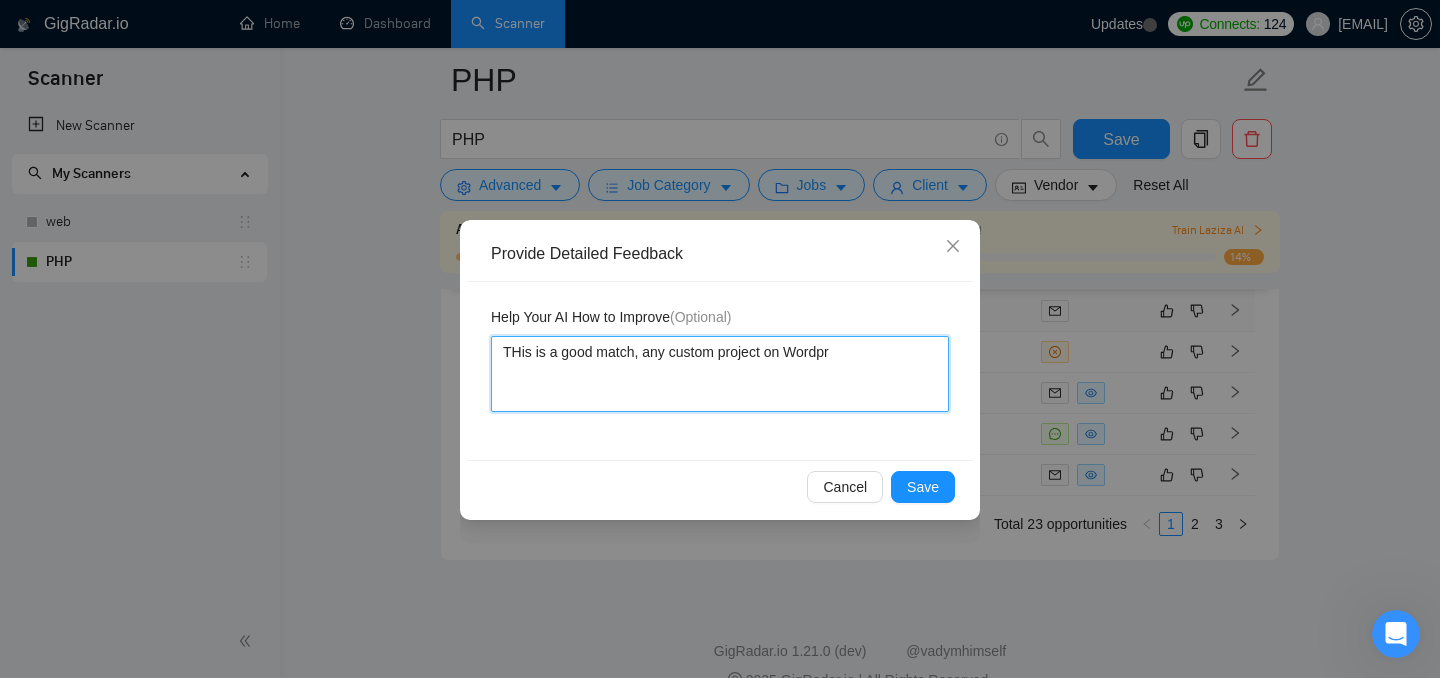 type 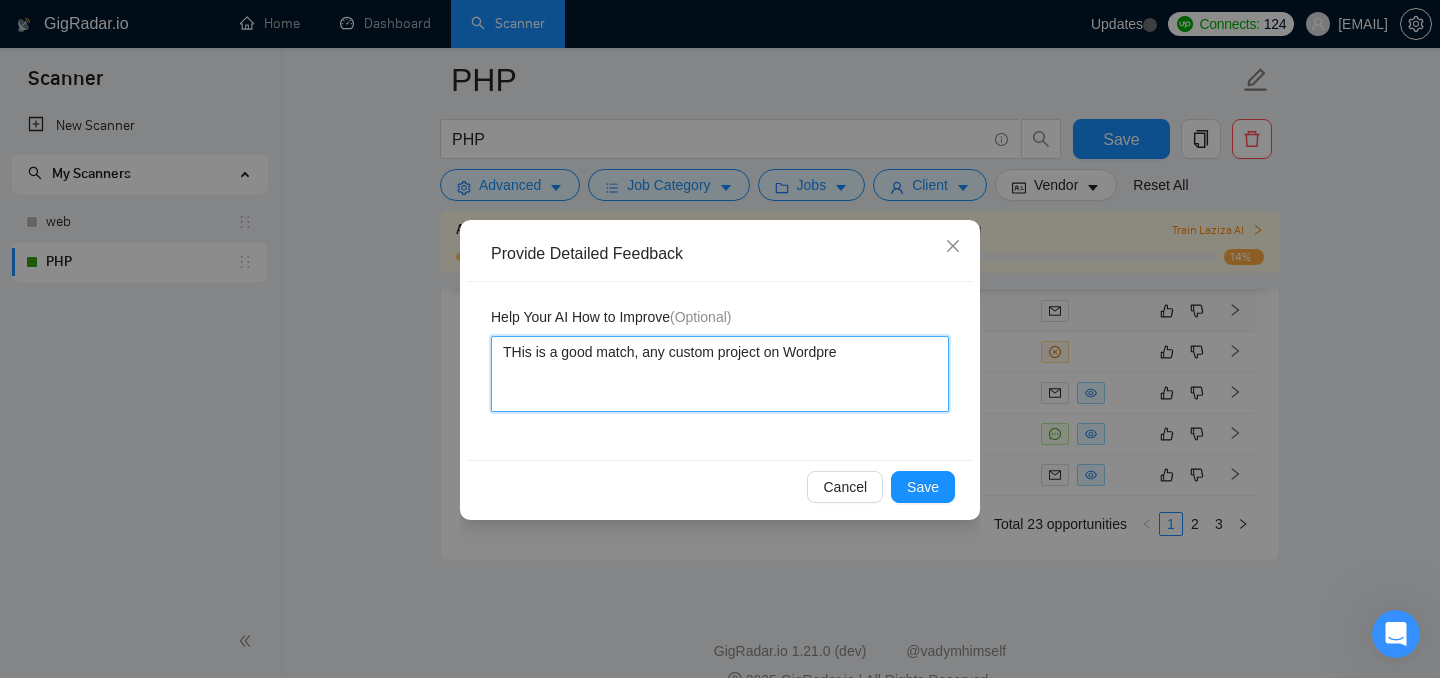 type 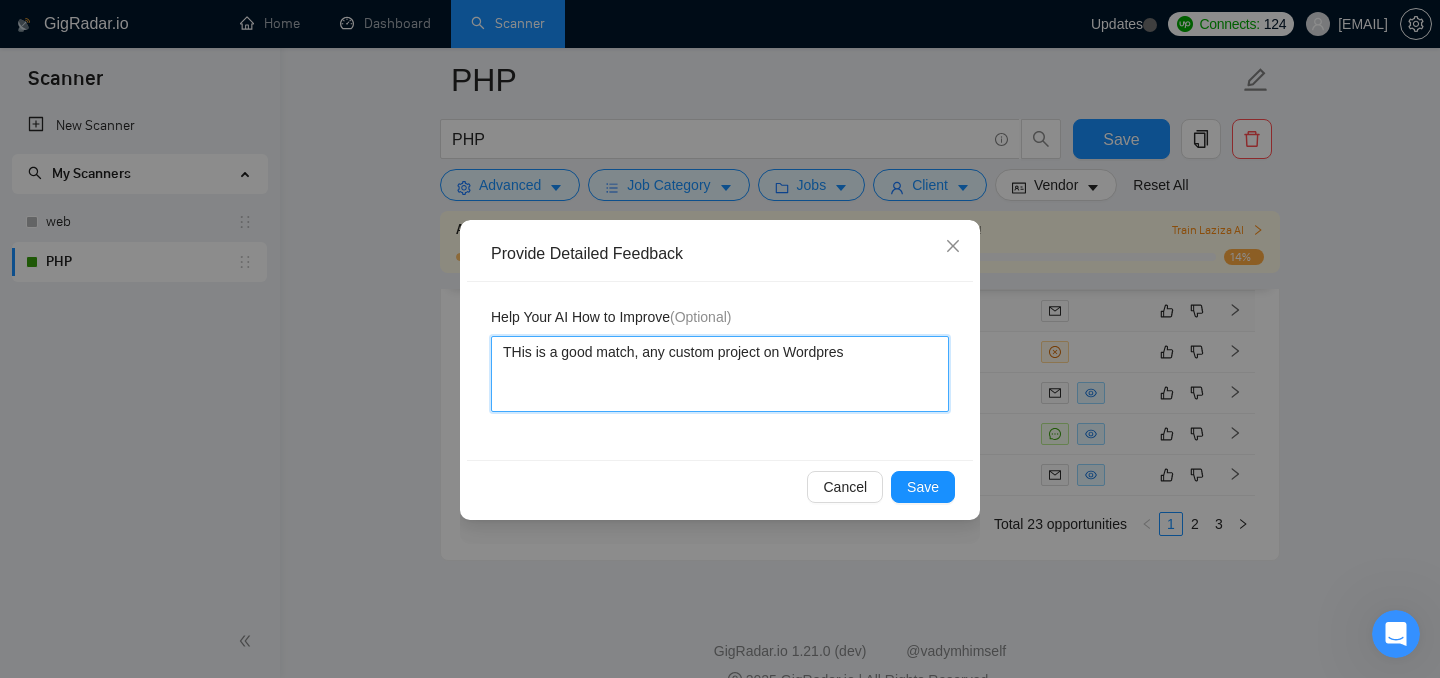 type 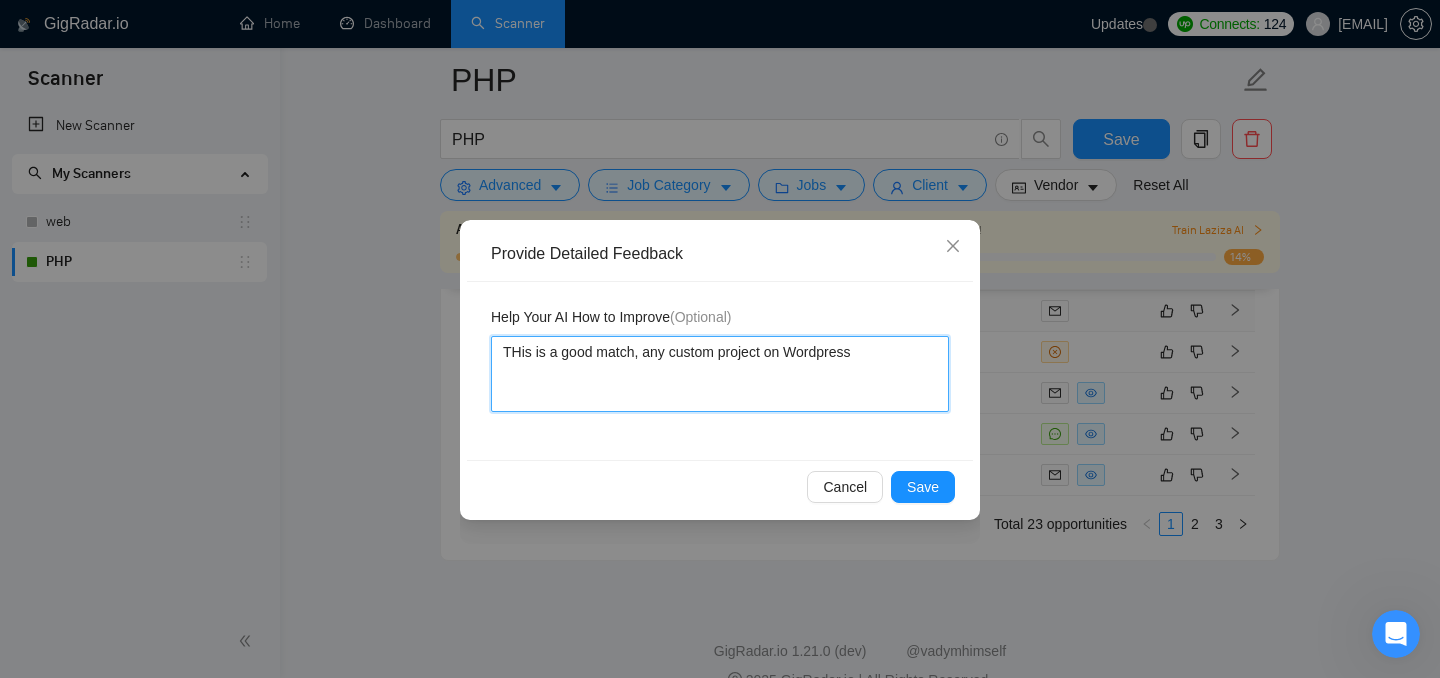type 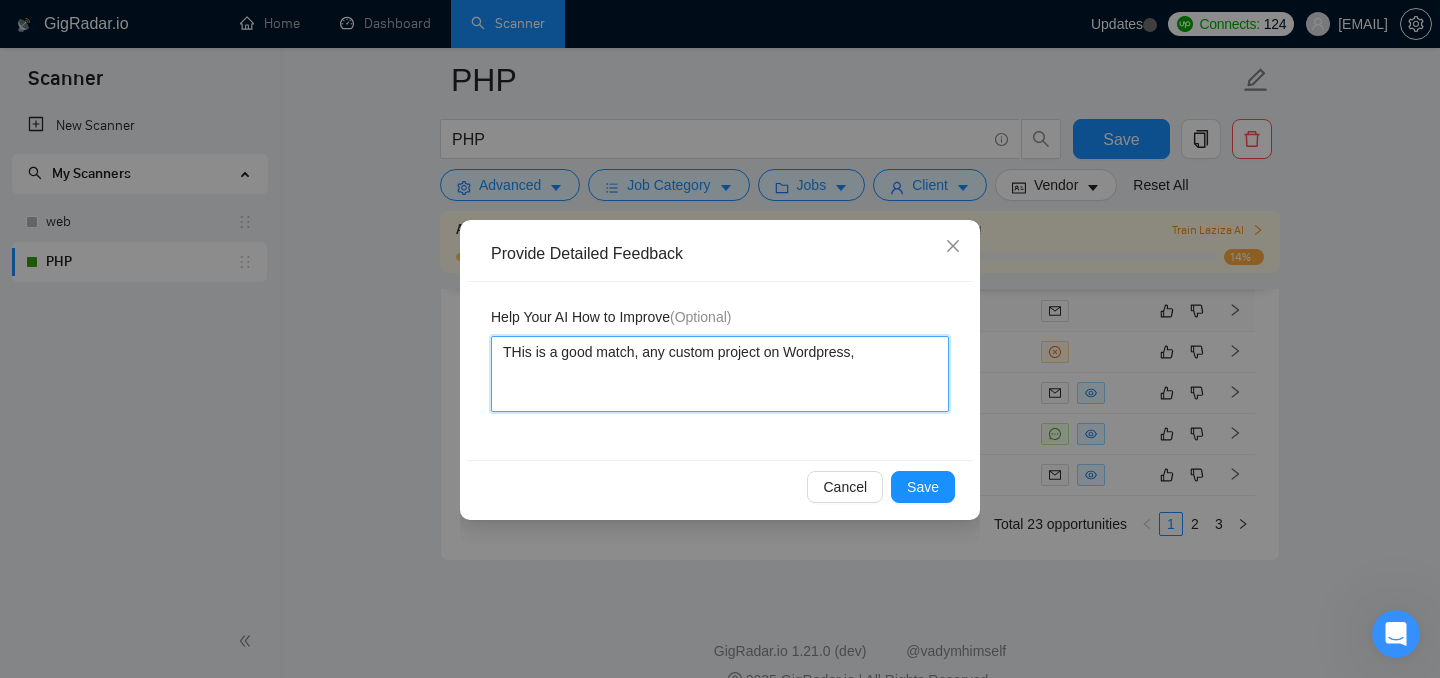 type 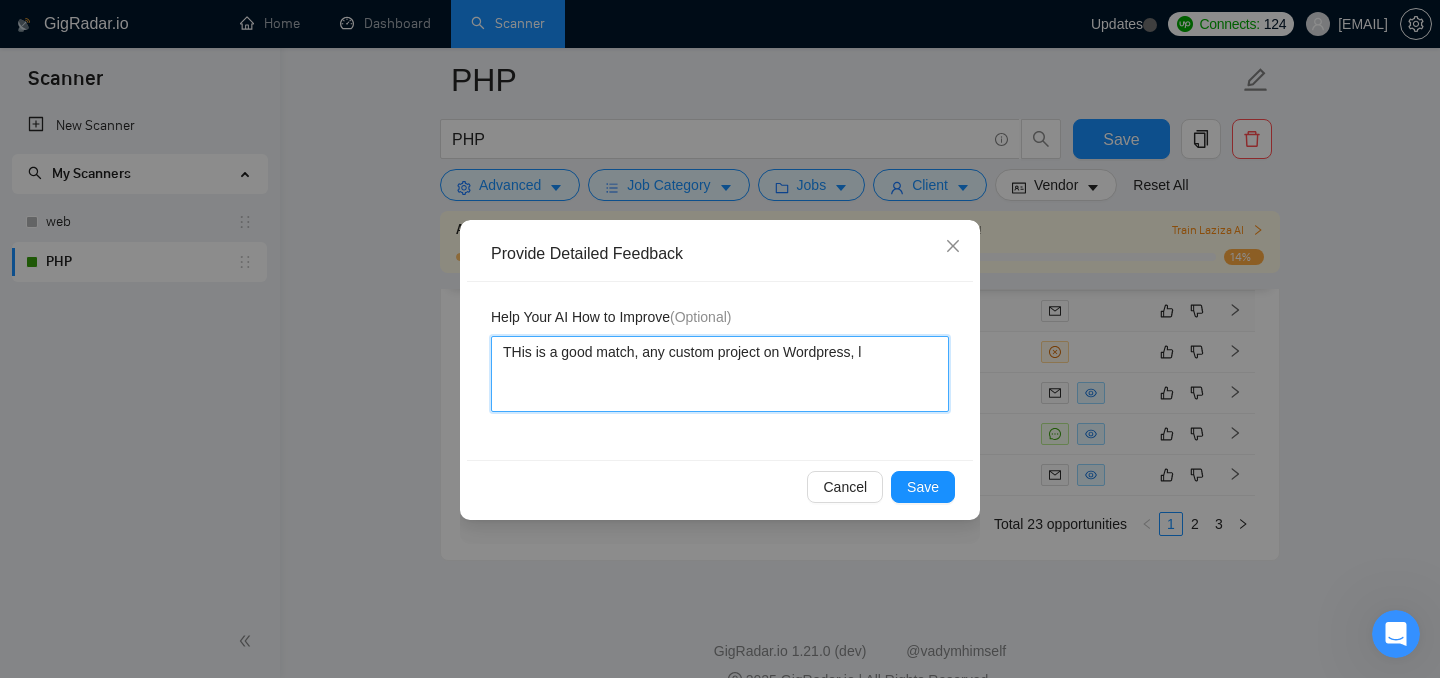 type on "THis is a good match, any custom project on Wordpress, la" 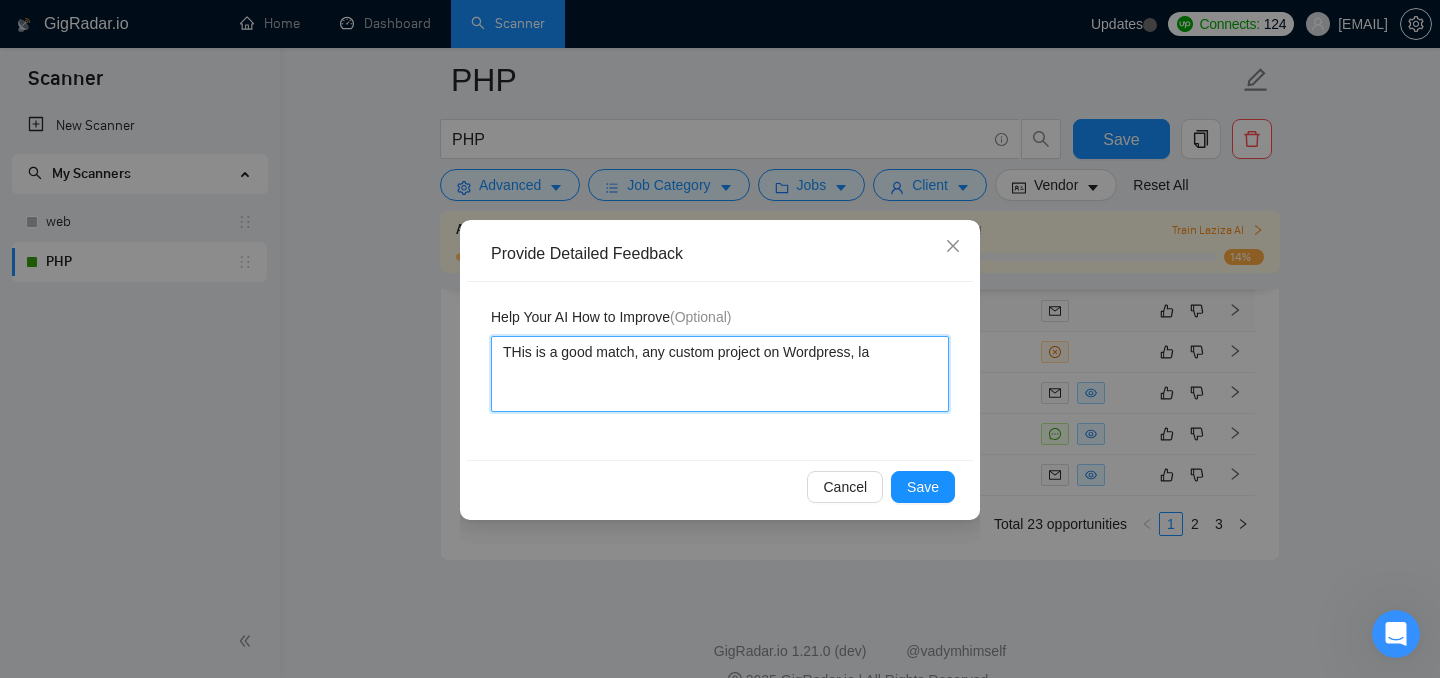 type 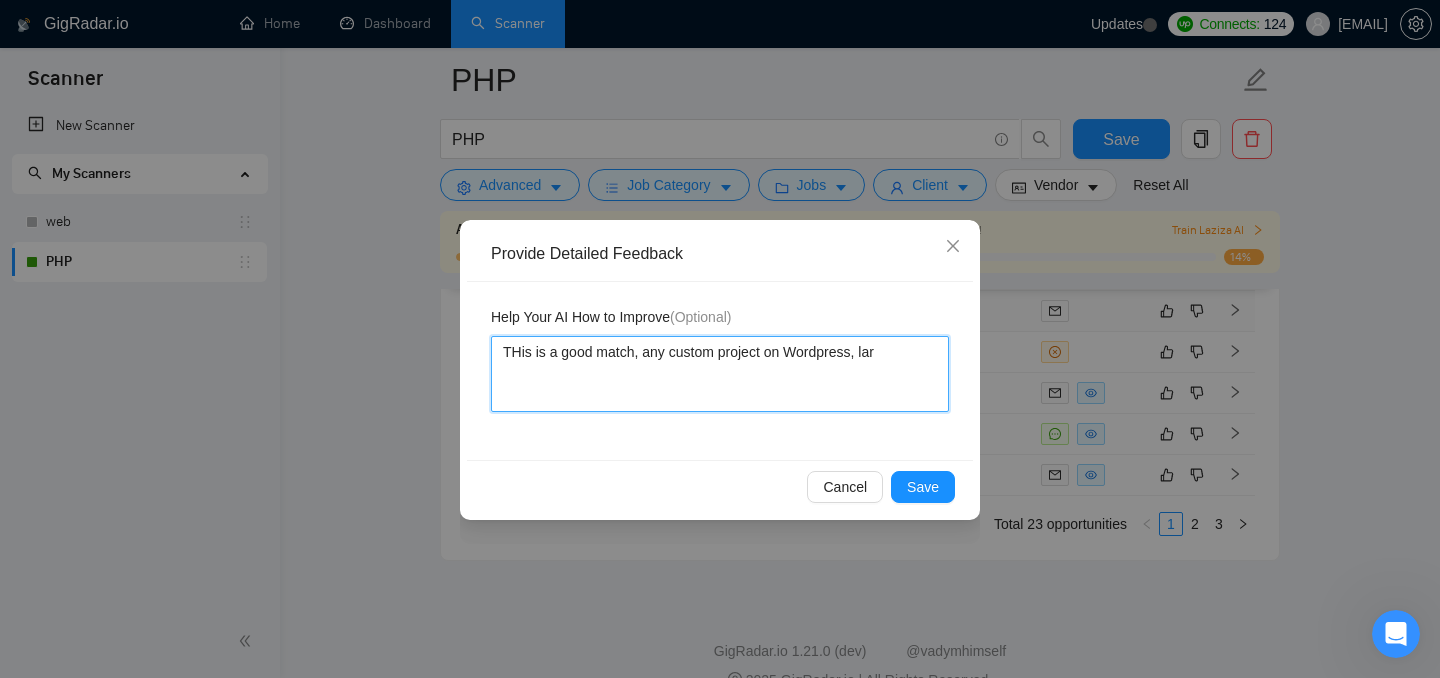 type on "THis is a good match, any custom project on Wordpress, lara" 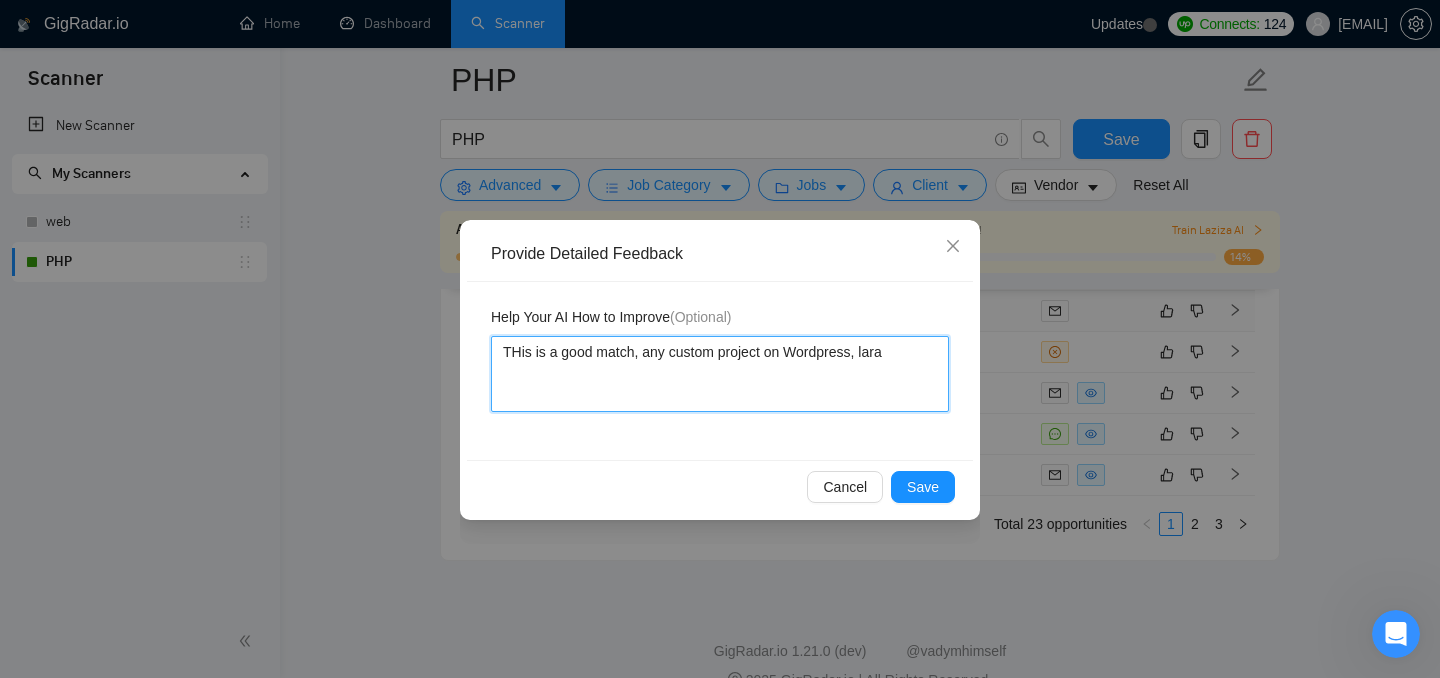 type 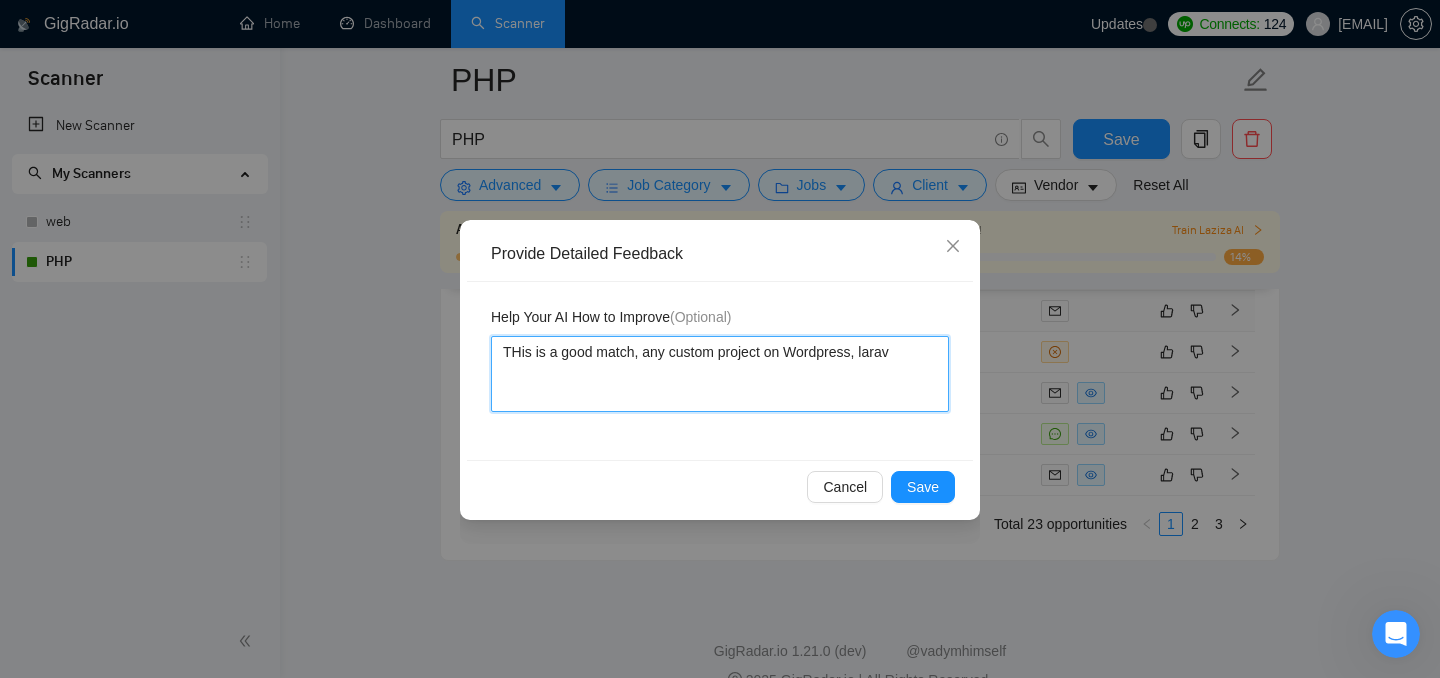 type 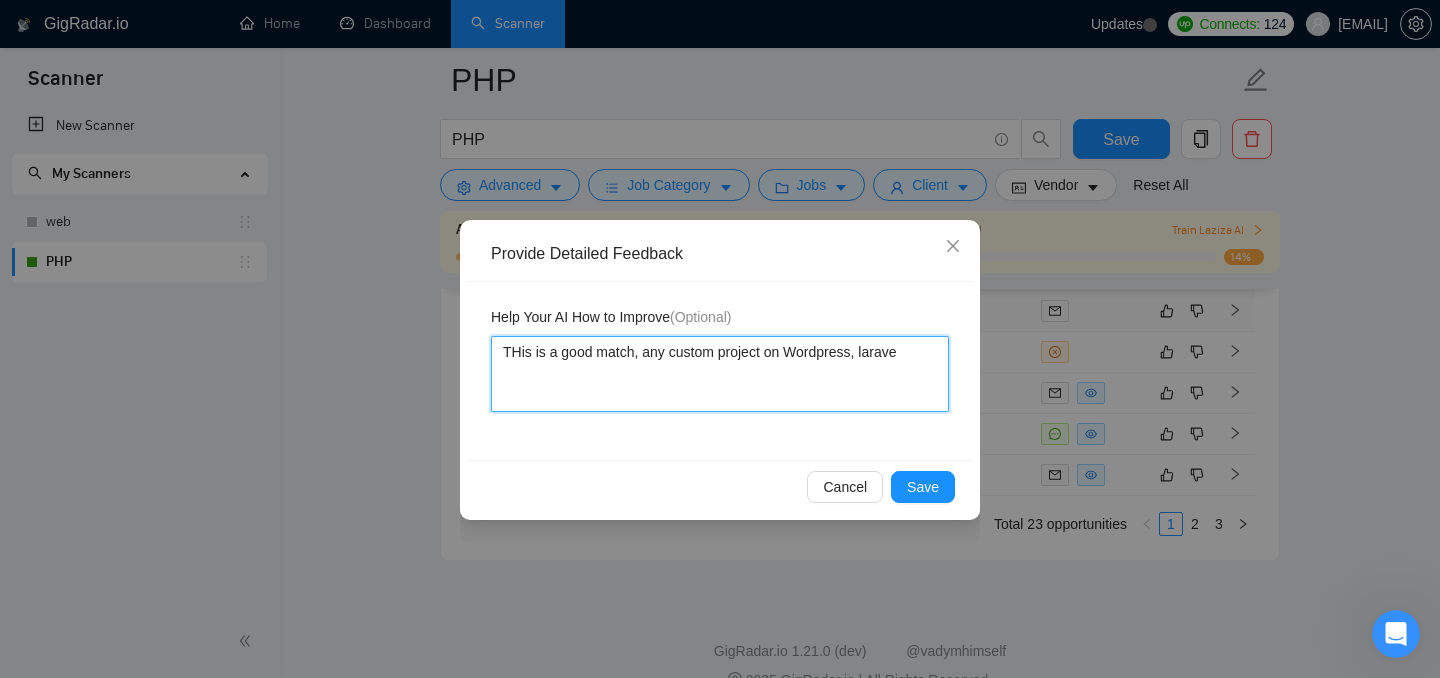 type 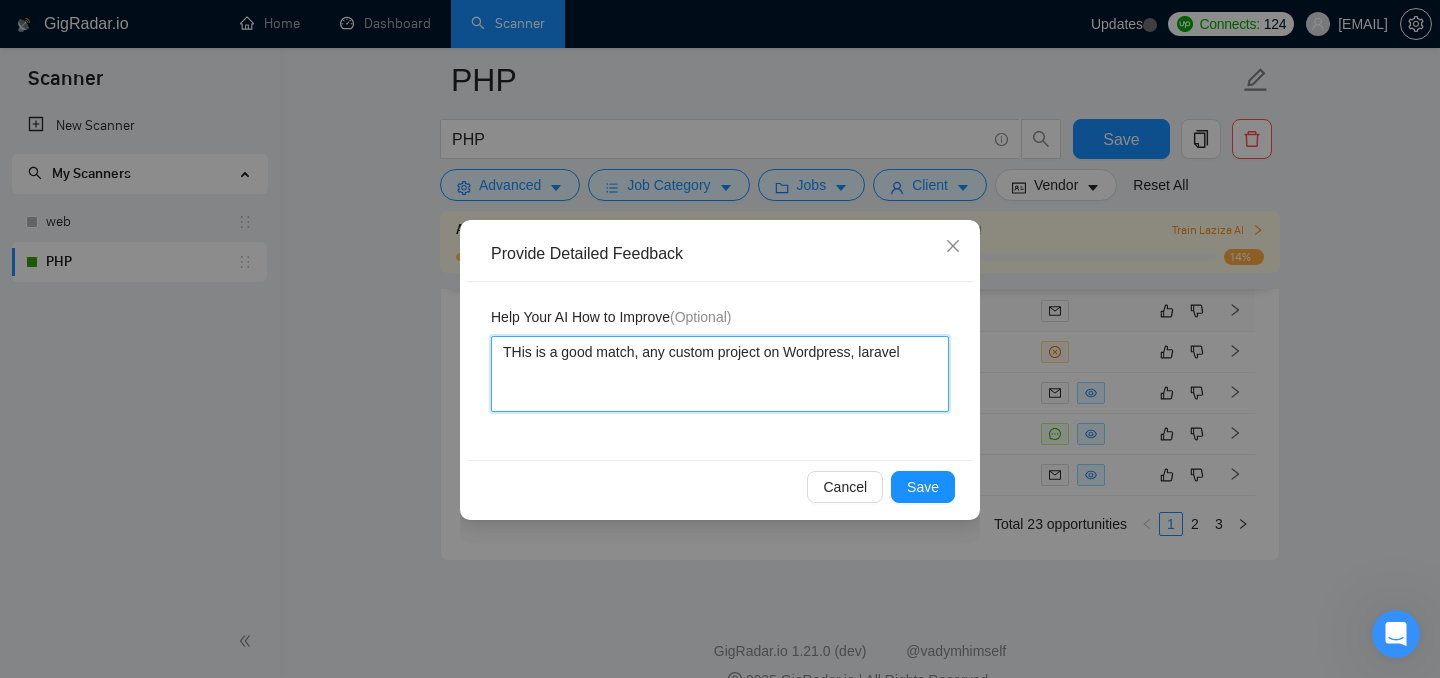 type 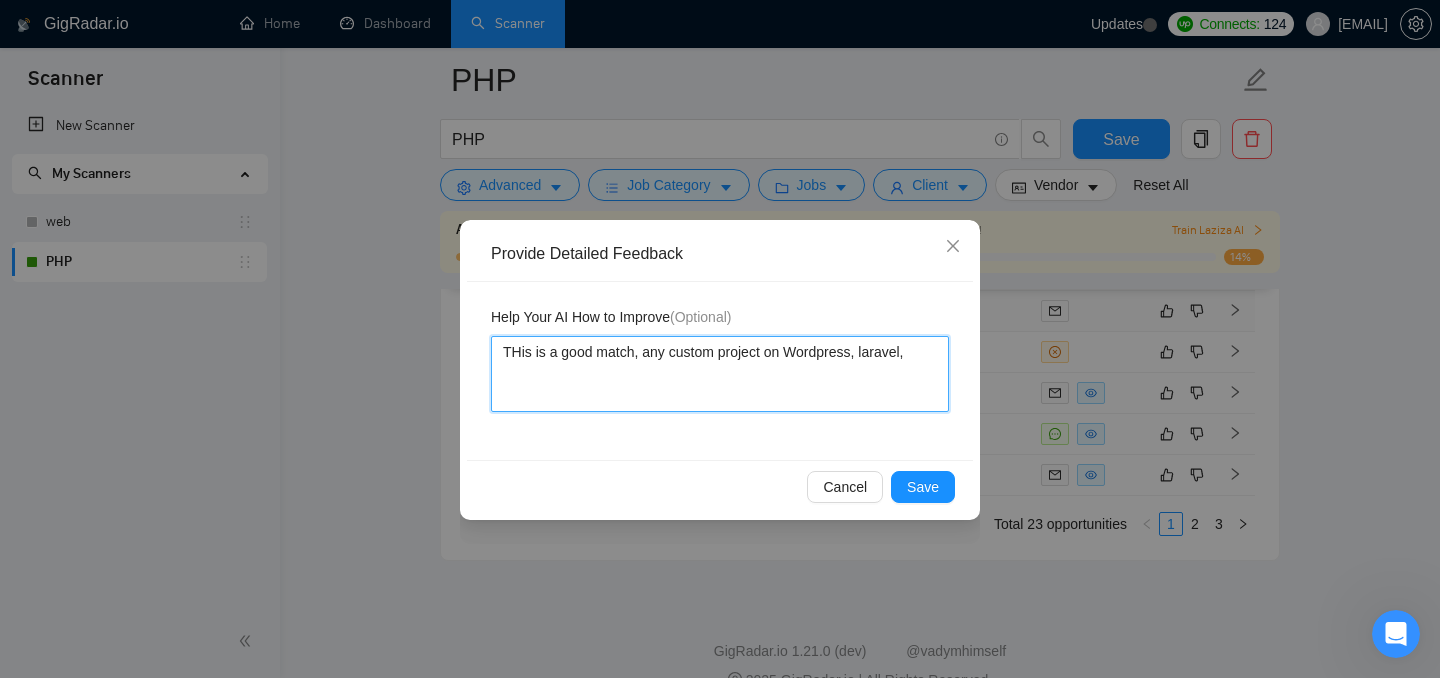 type 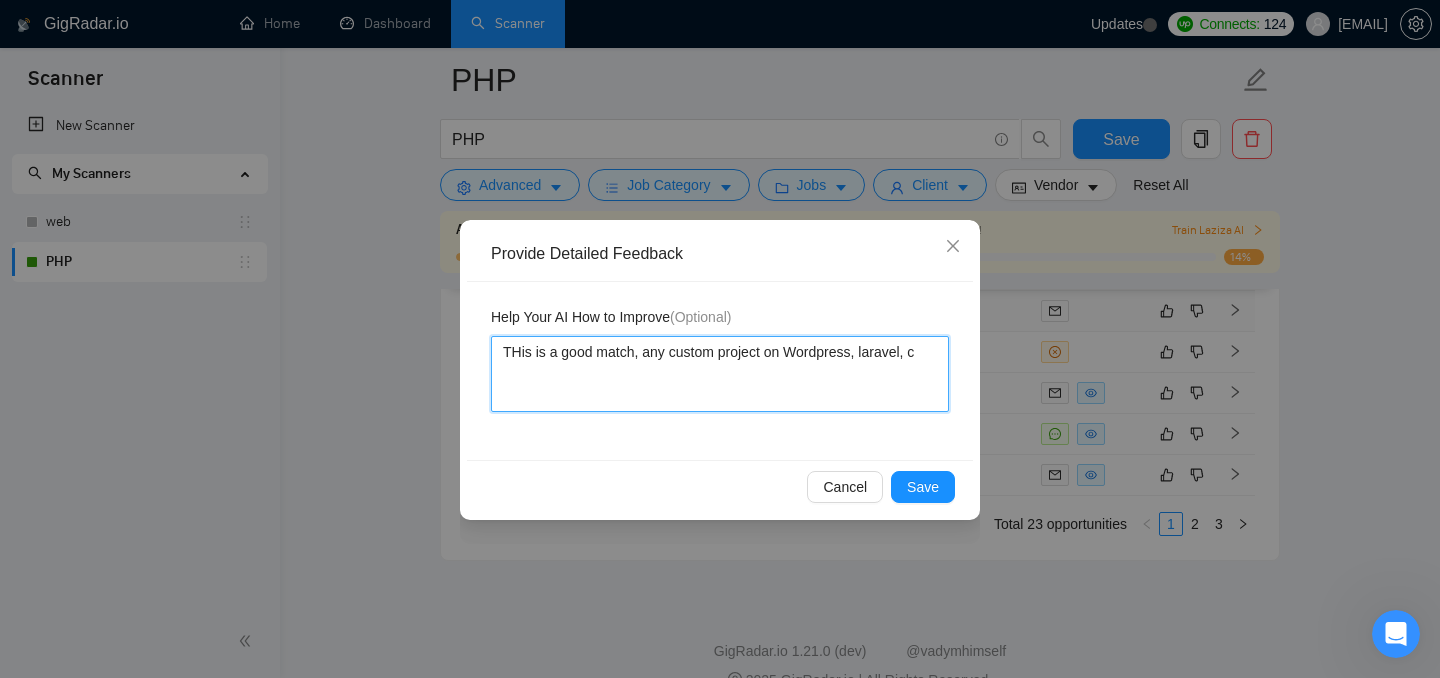 type 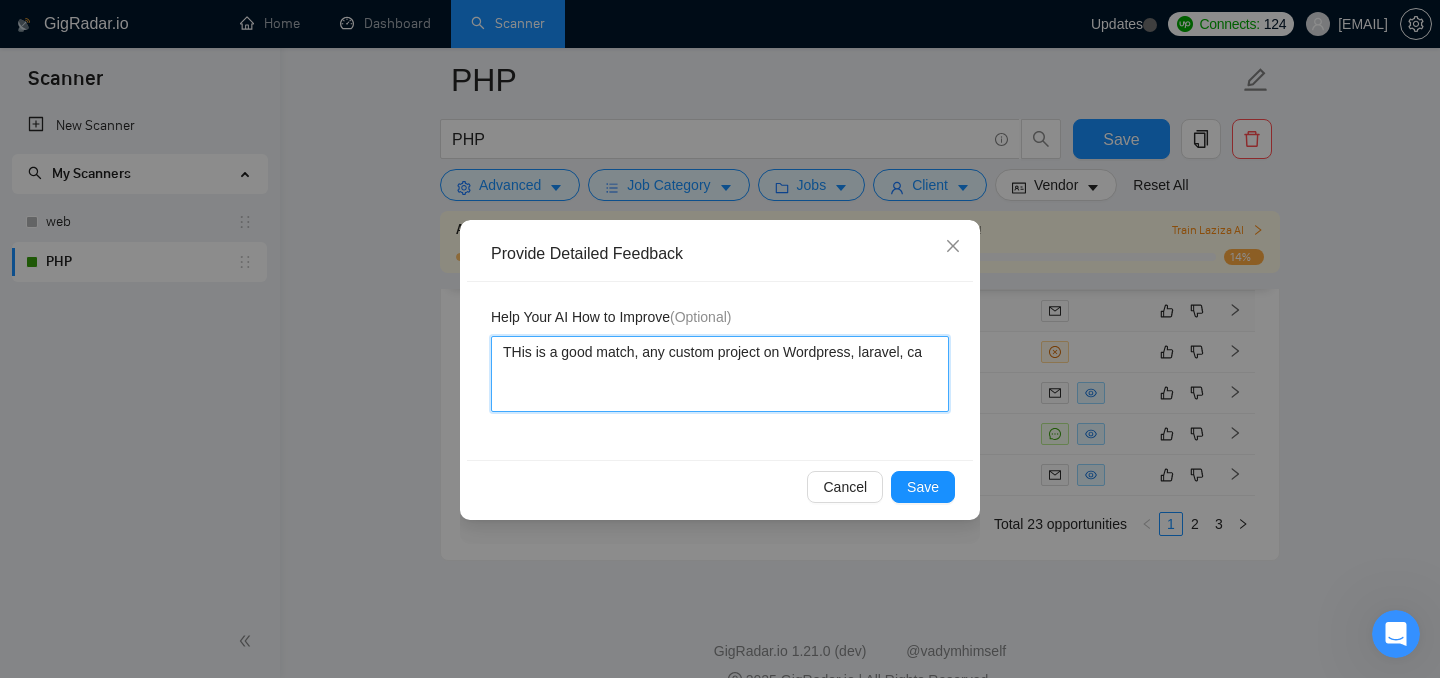 type 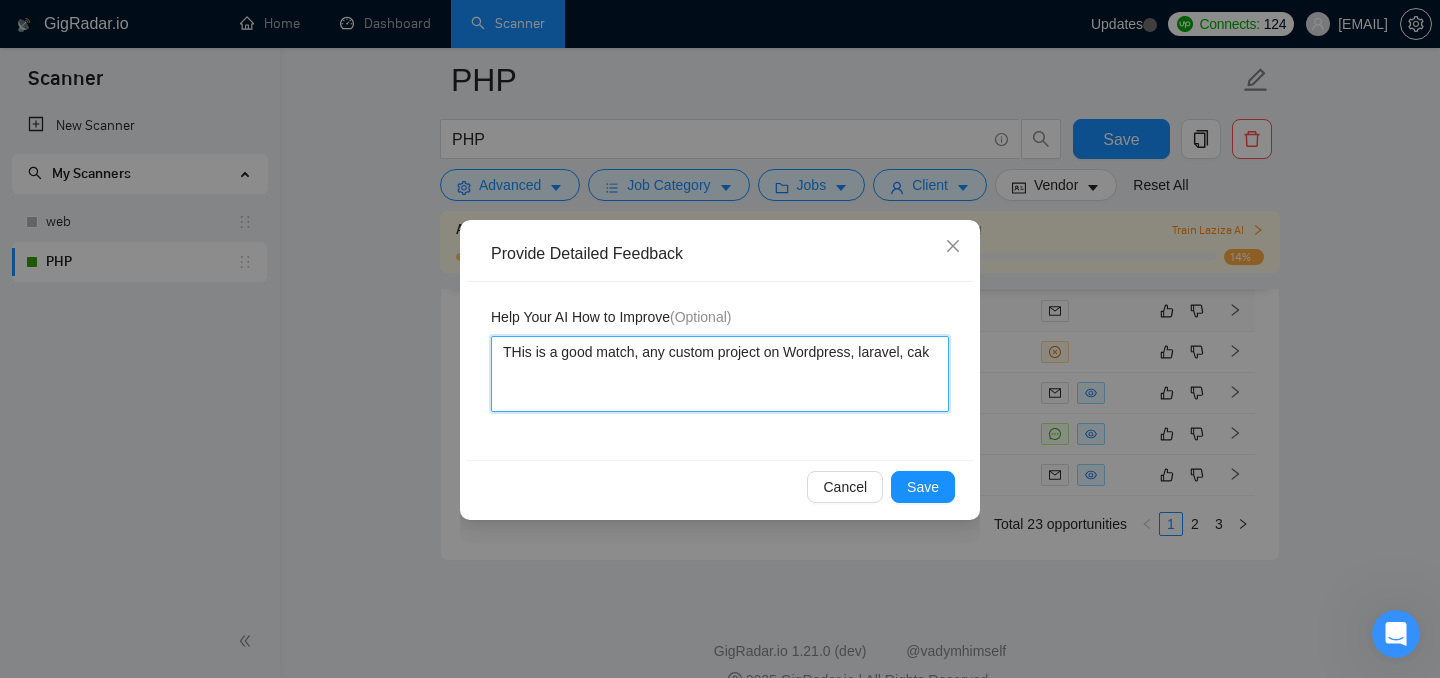 type 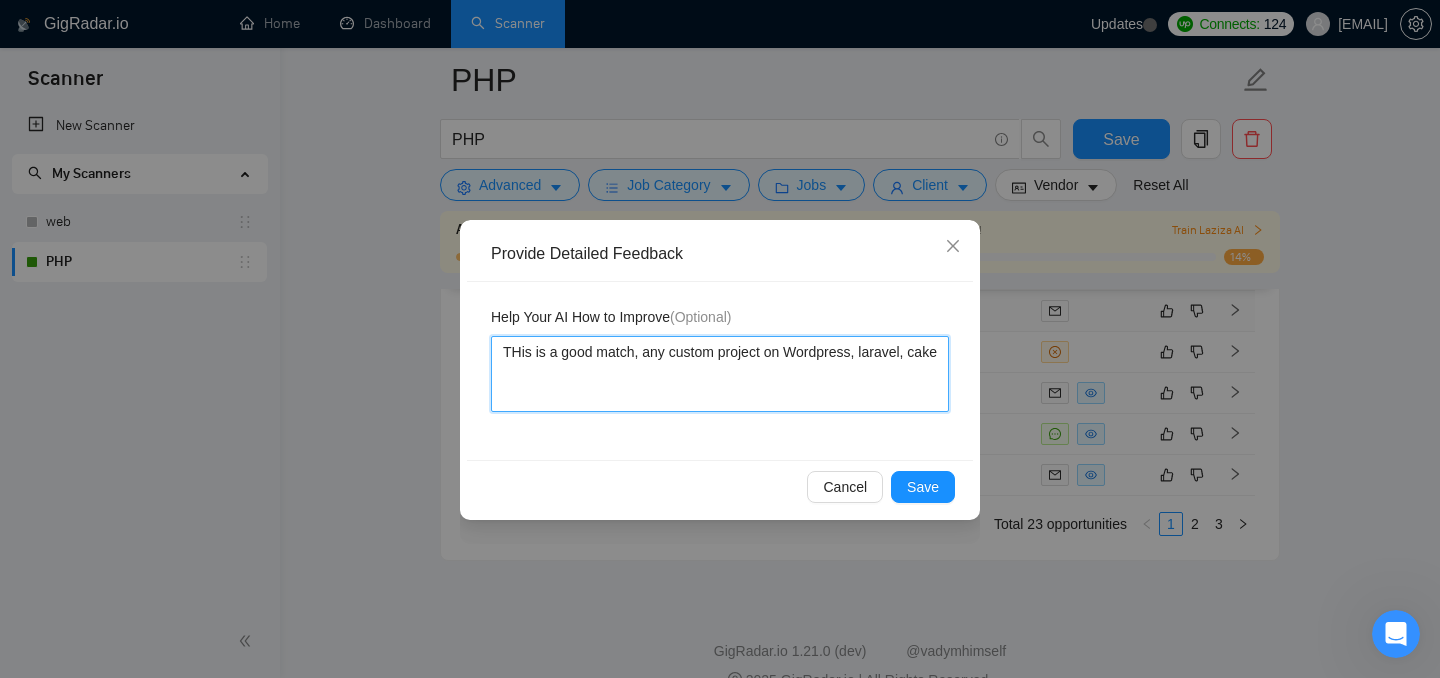 type 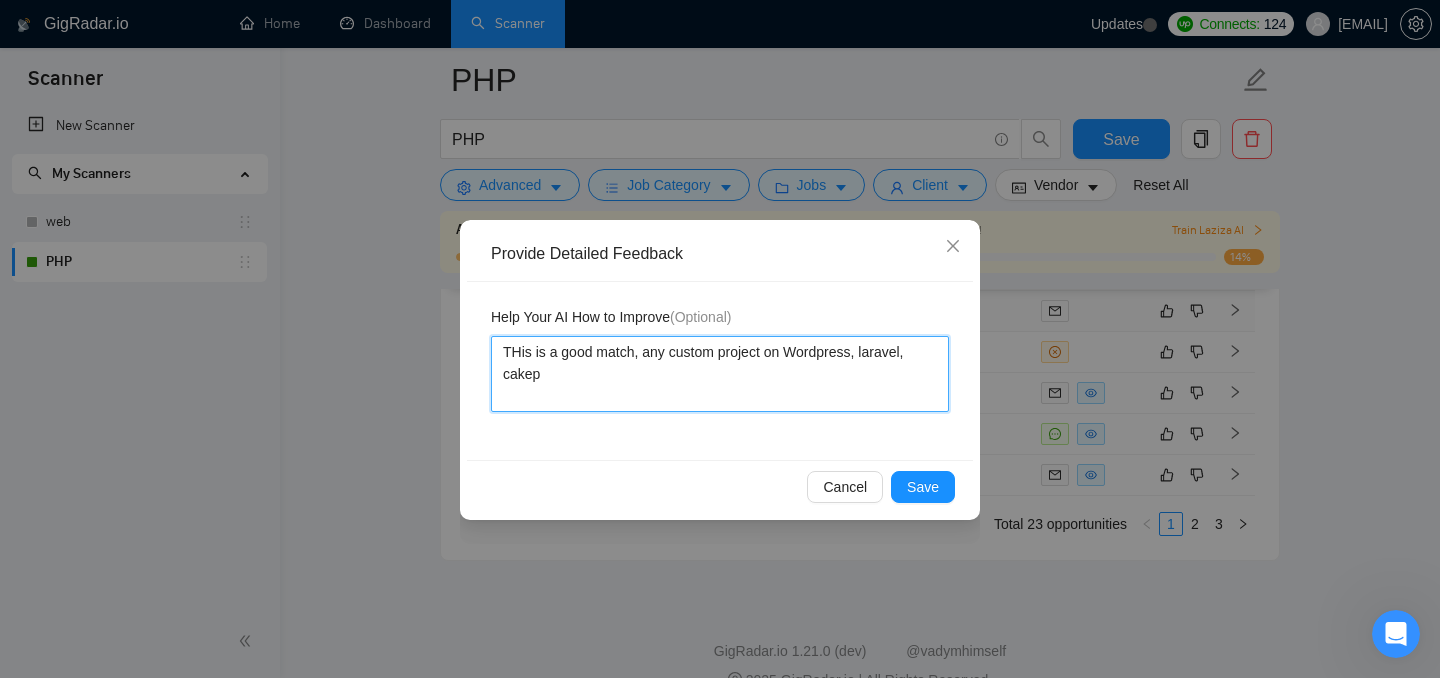 type 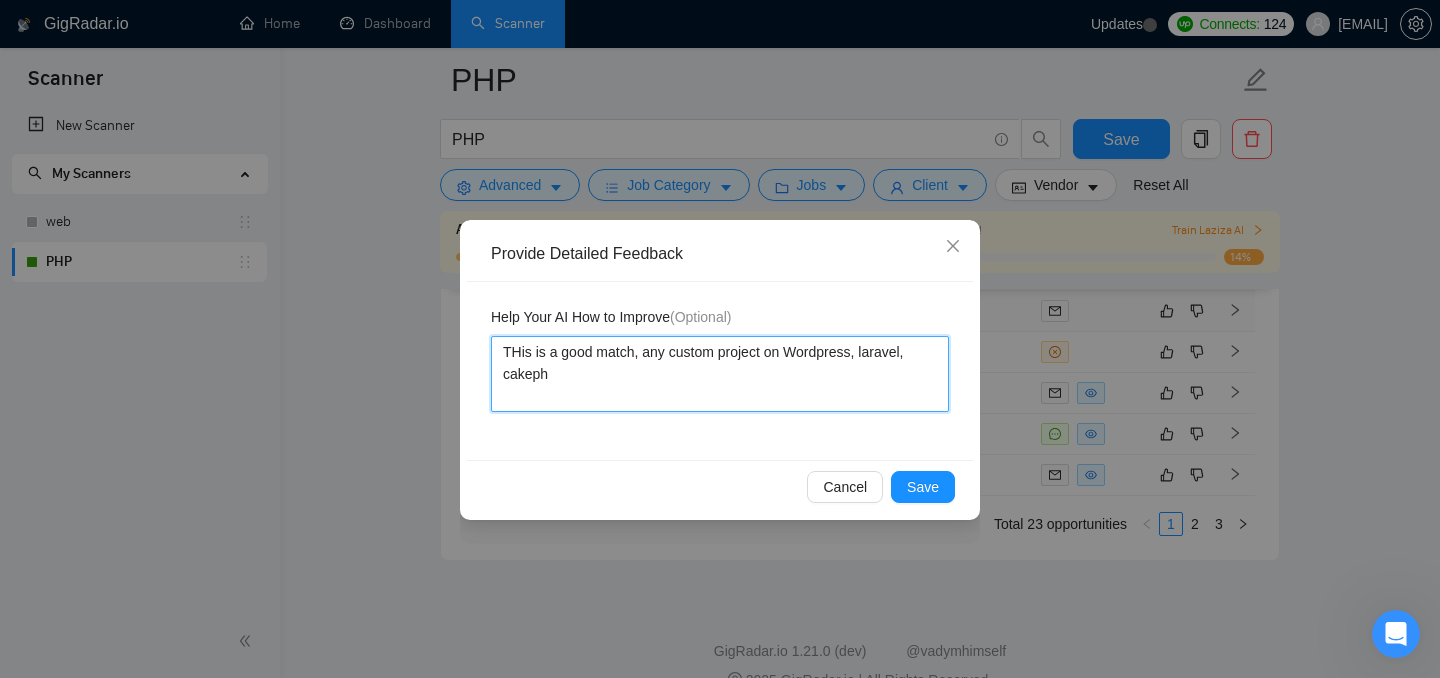 type 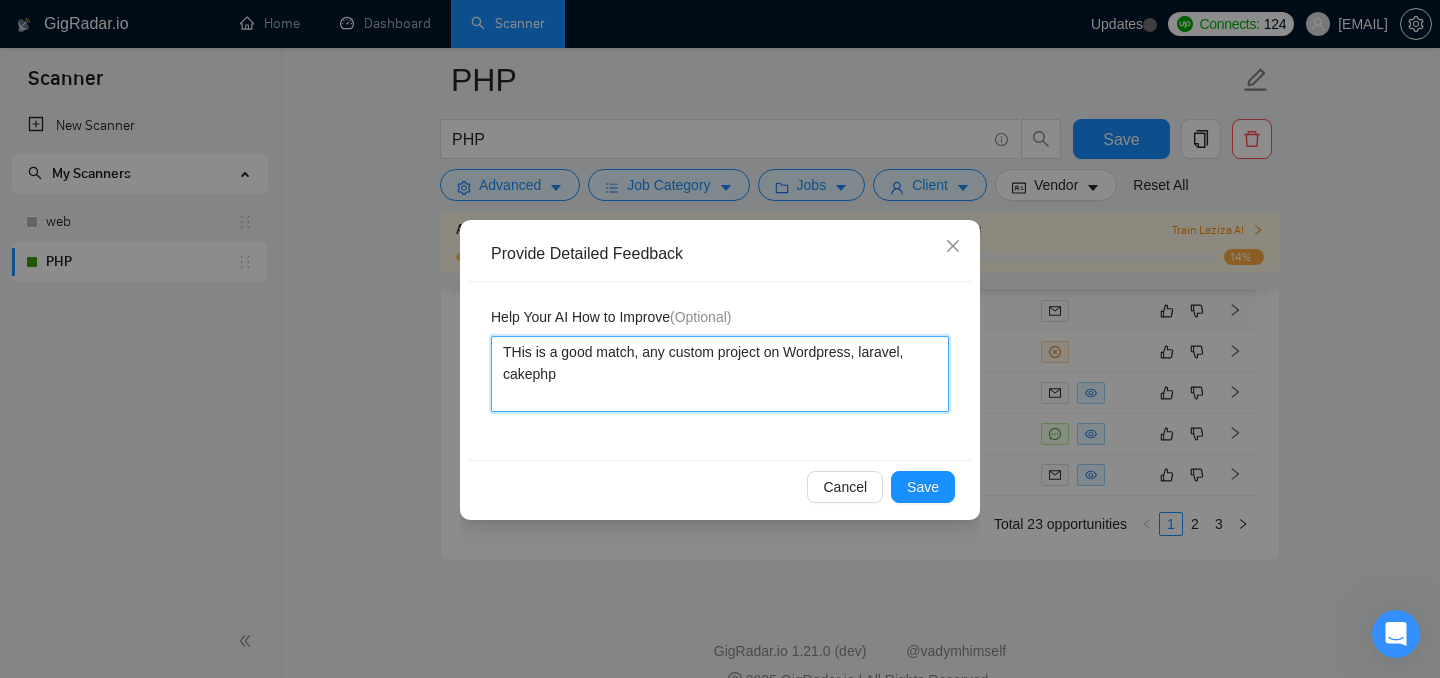 type 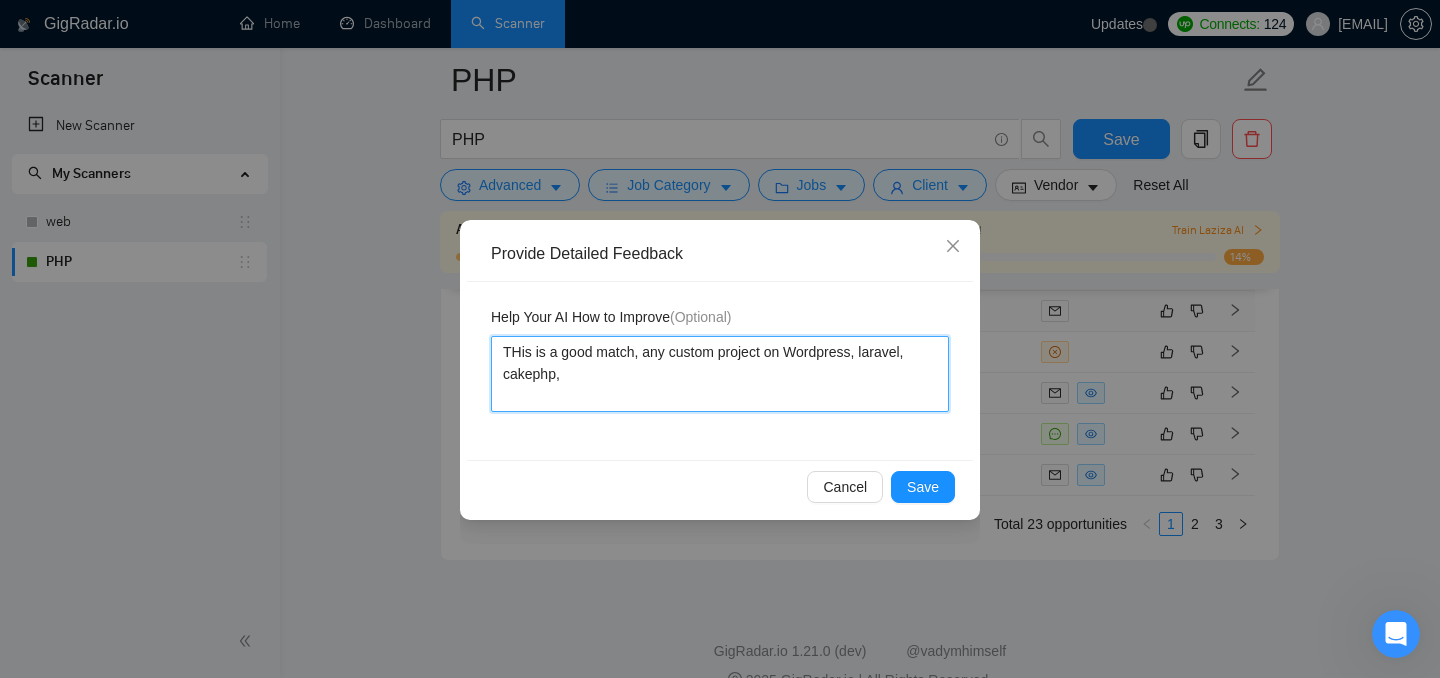 type 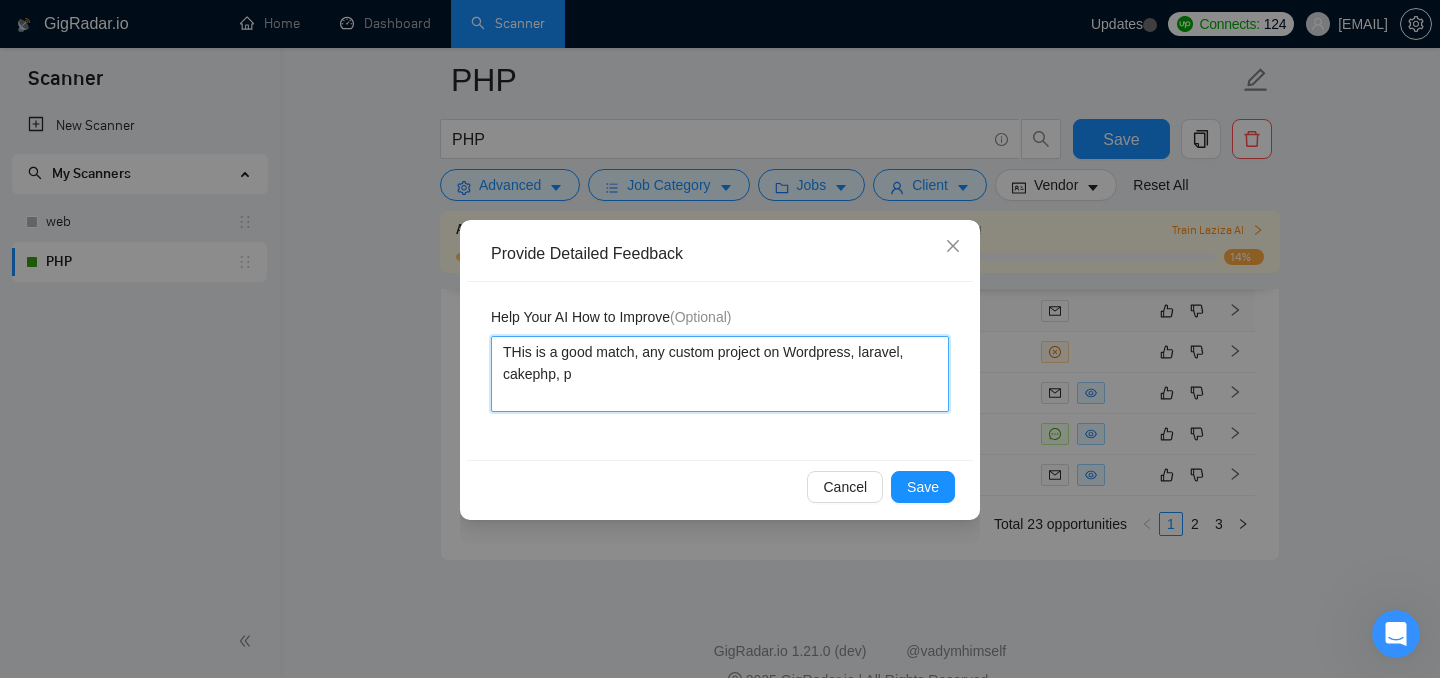 type 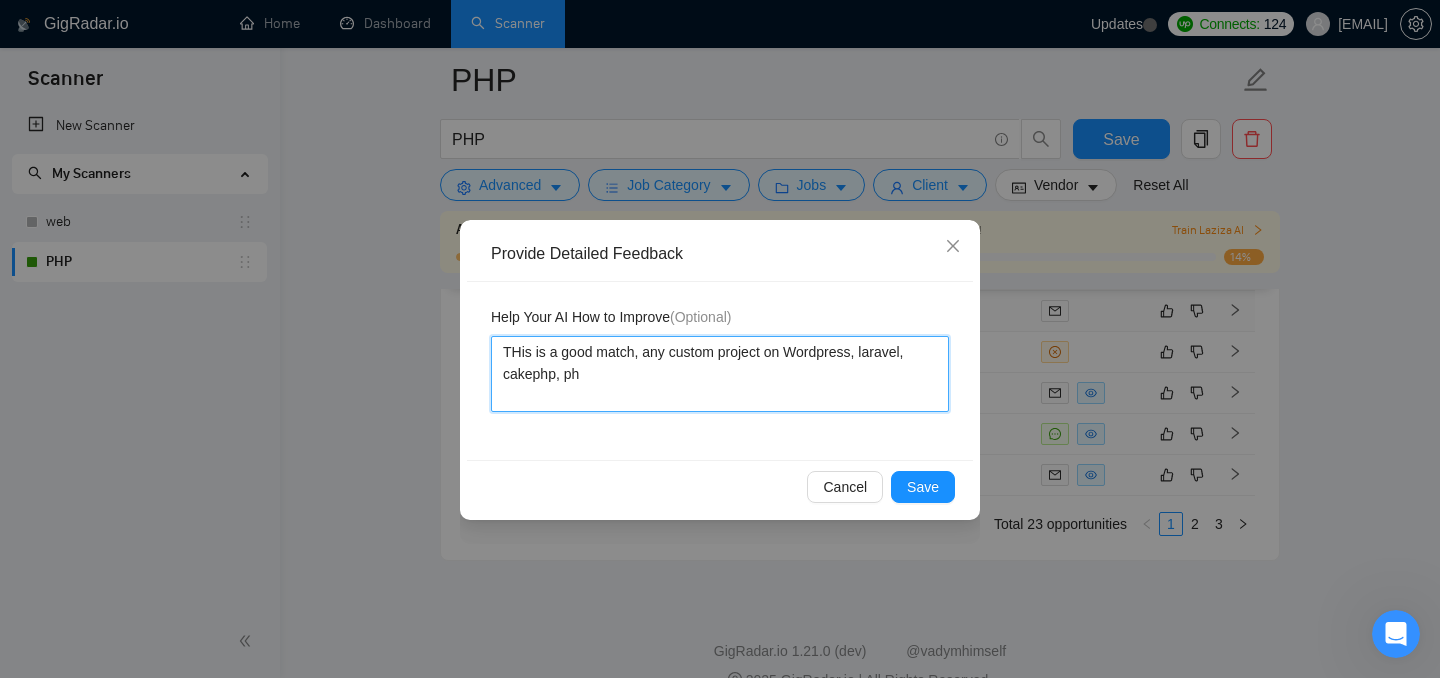 type 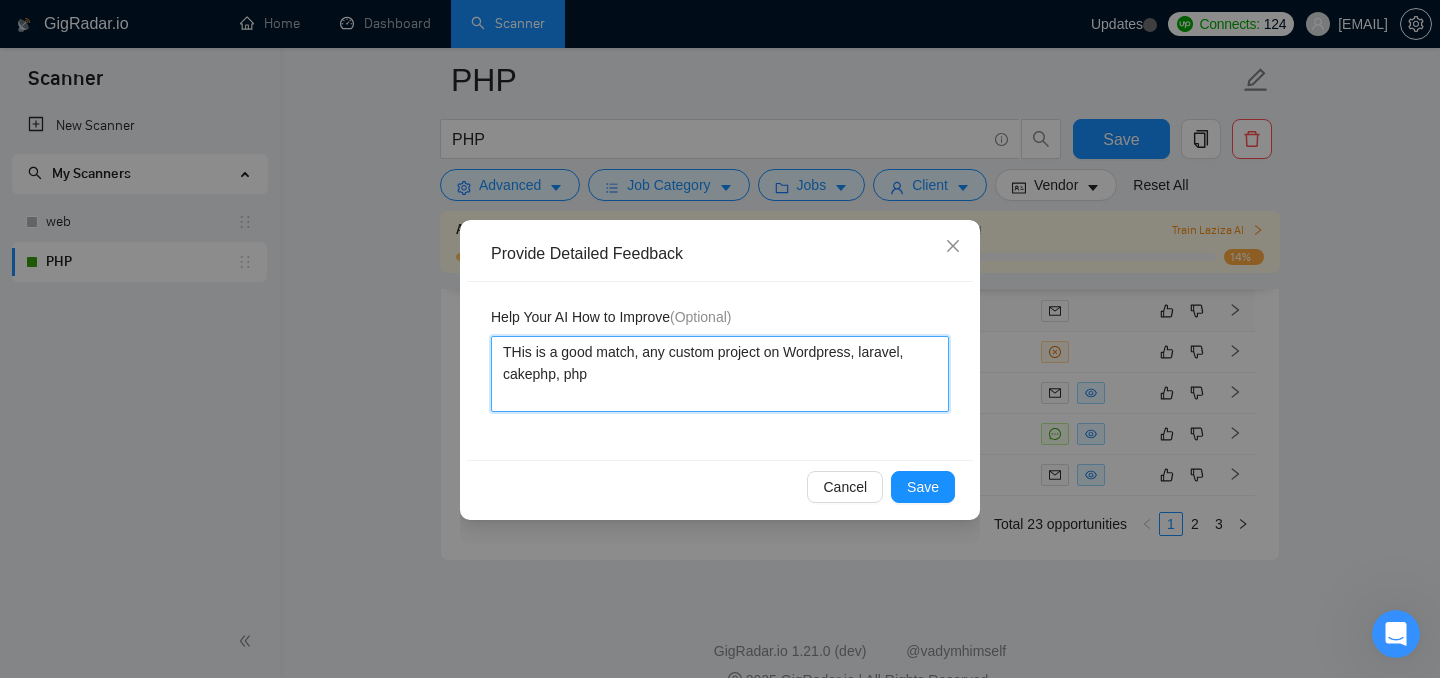 type 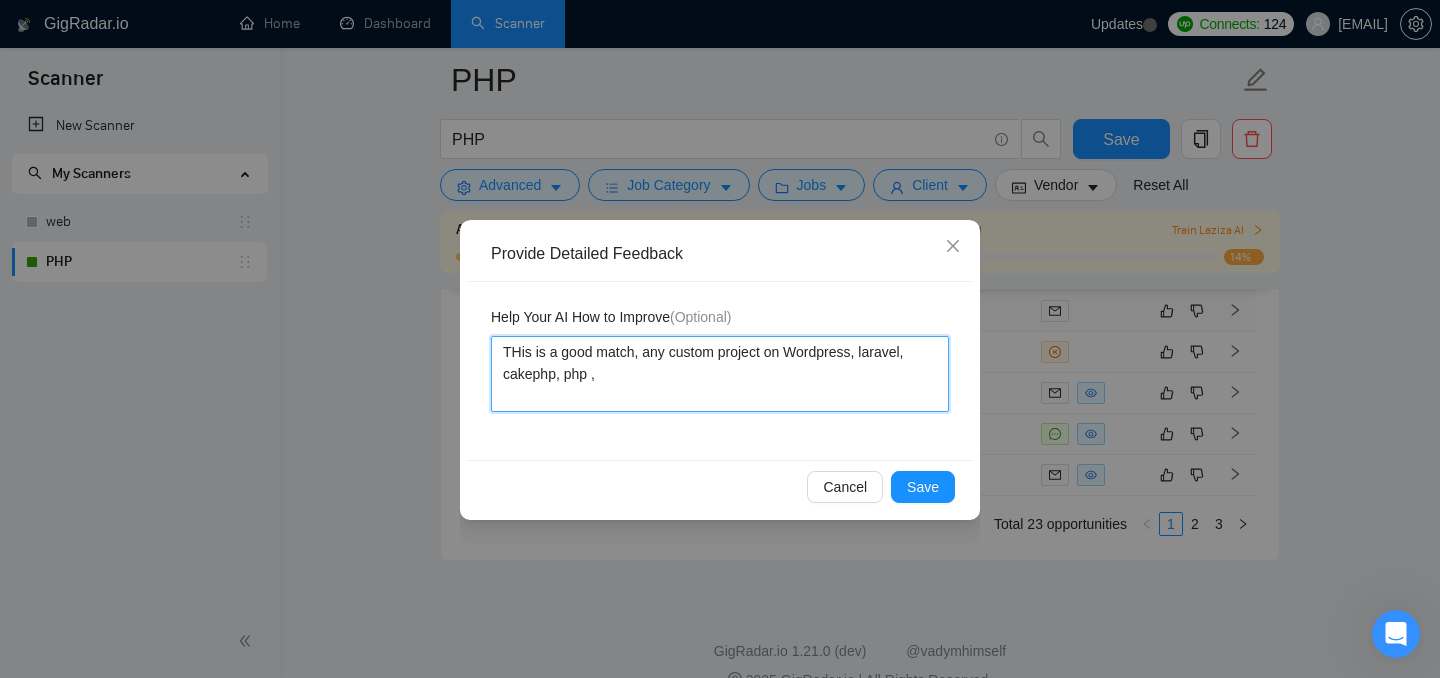 type 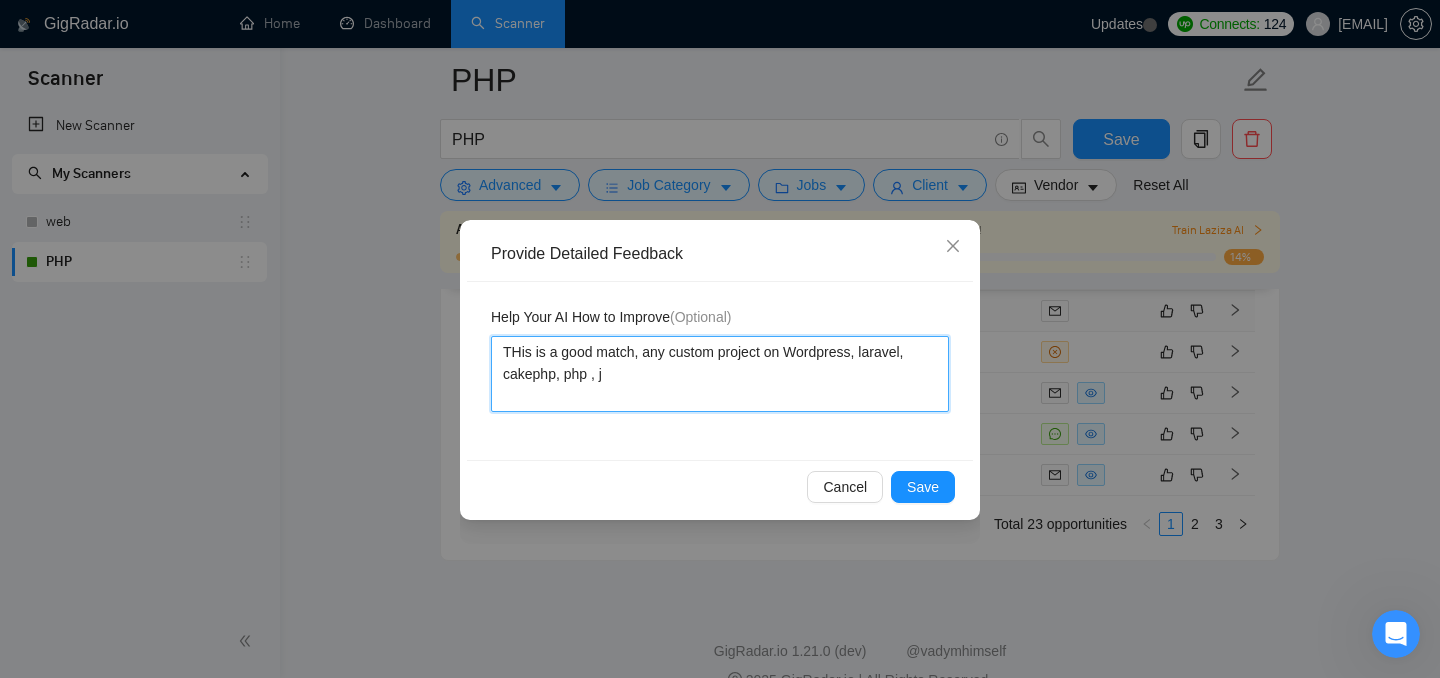 type 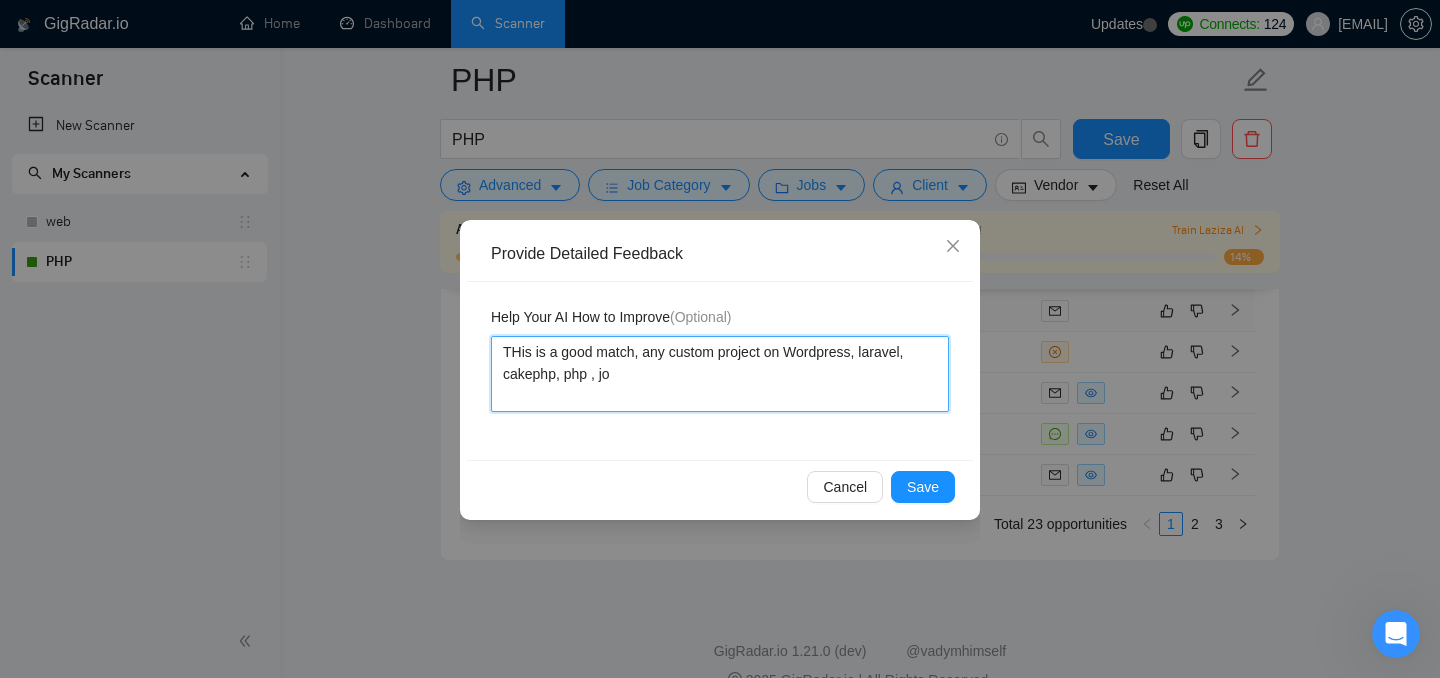 type 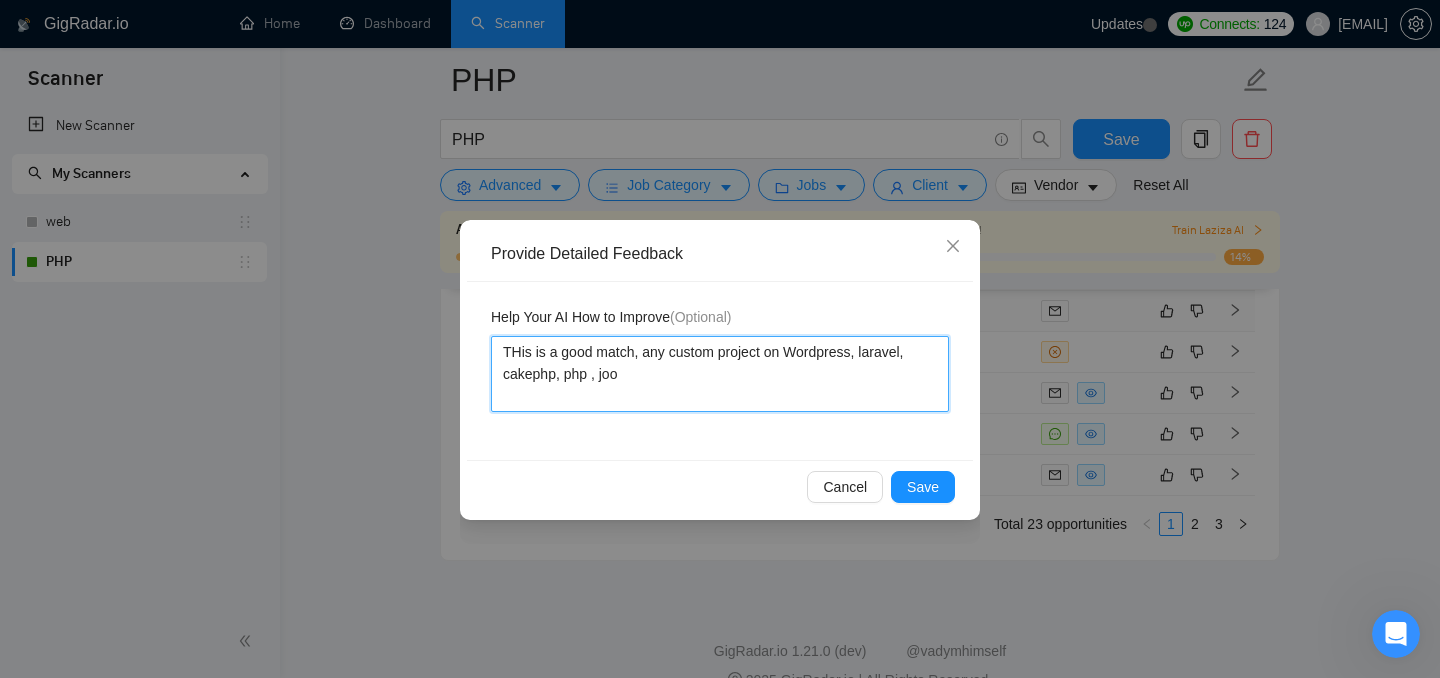 type on "THis is a good match, any custom project on Wordpress, laravel, cakephp, php , joom" 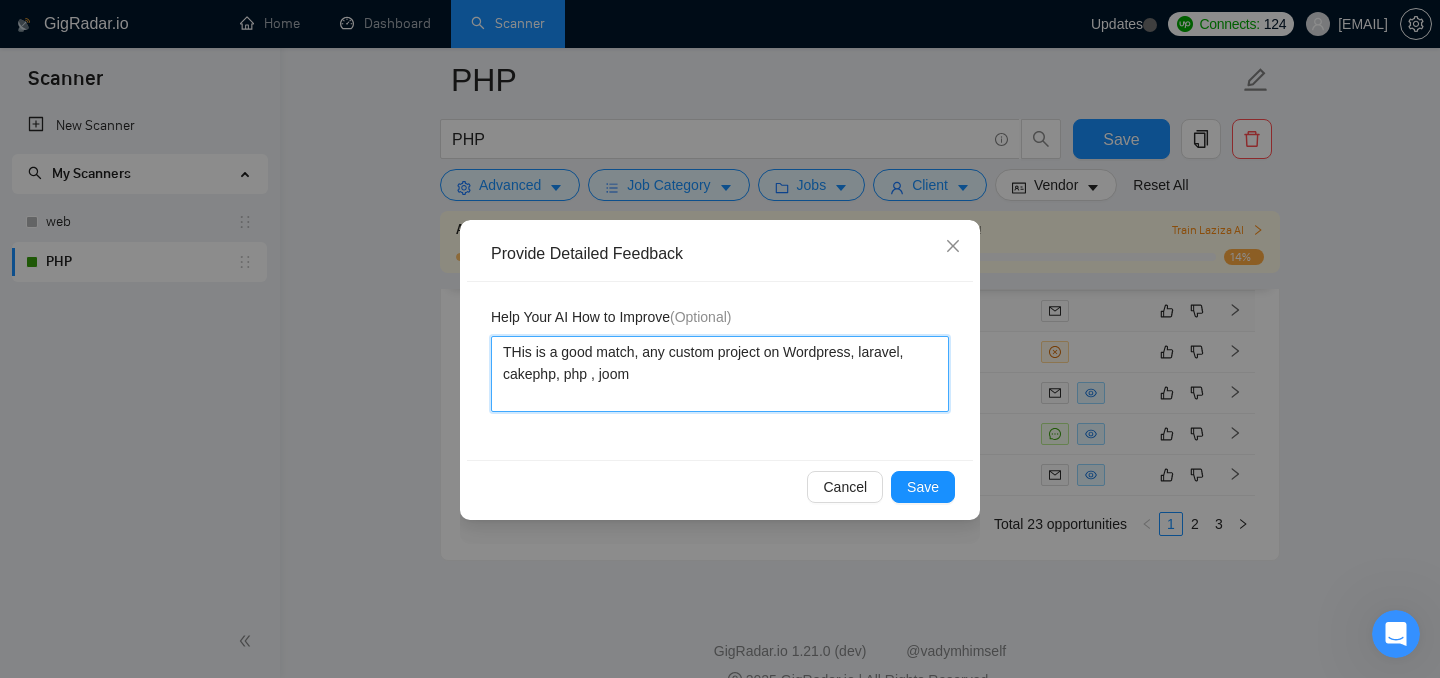 type 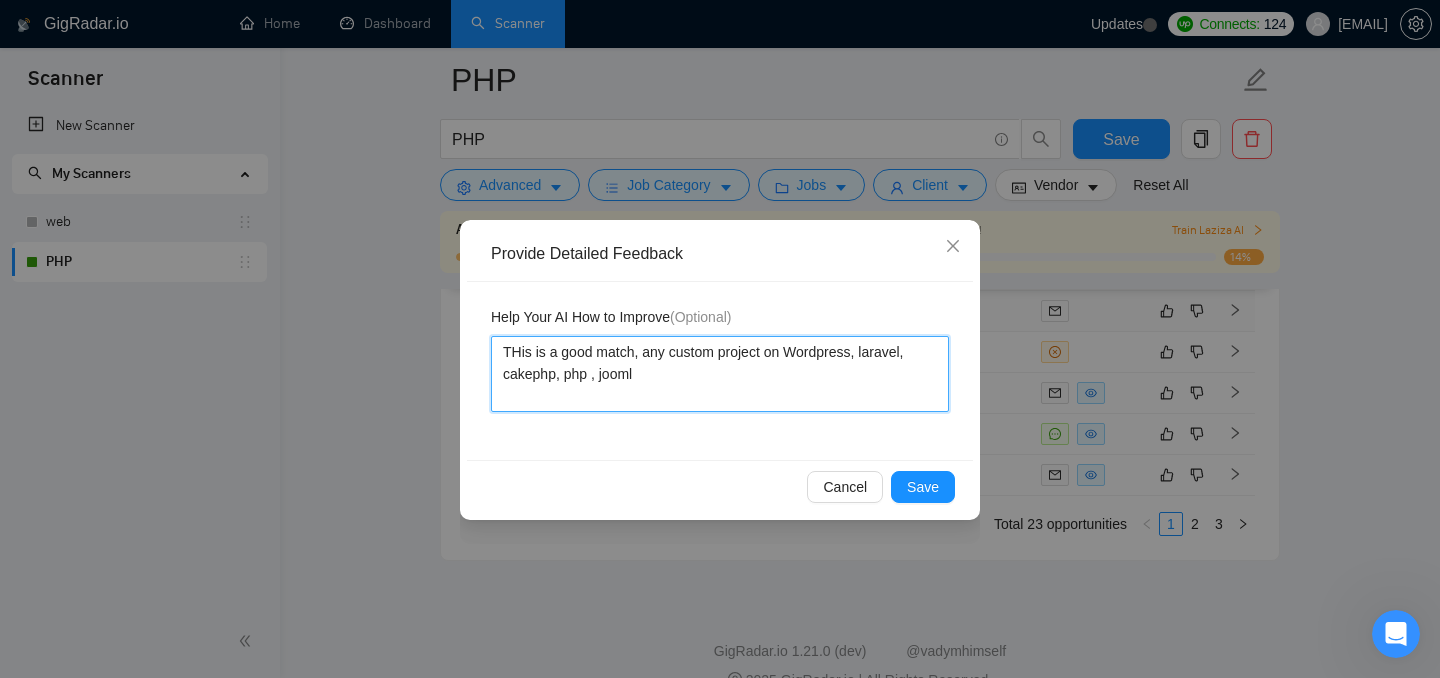 type 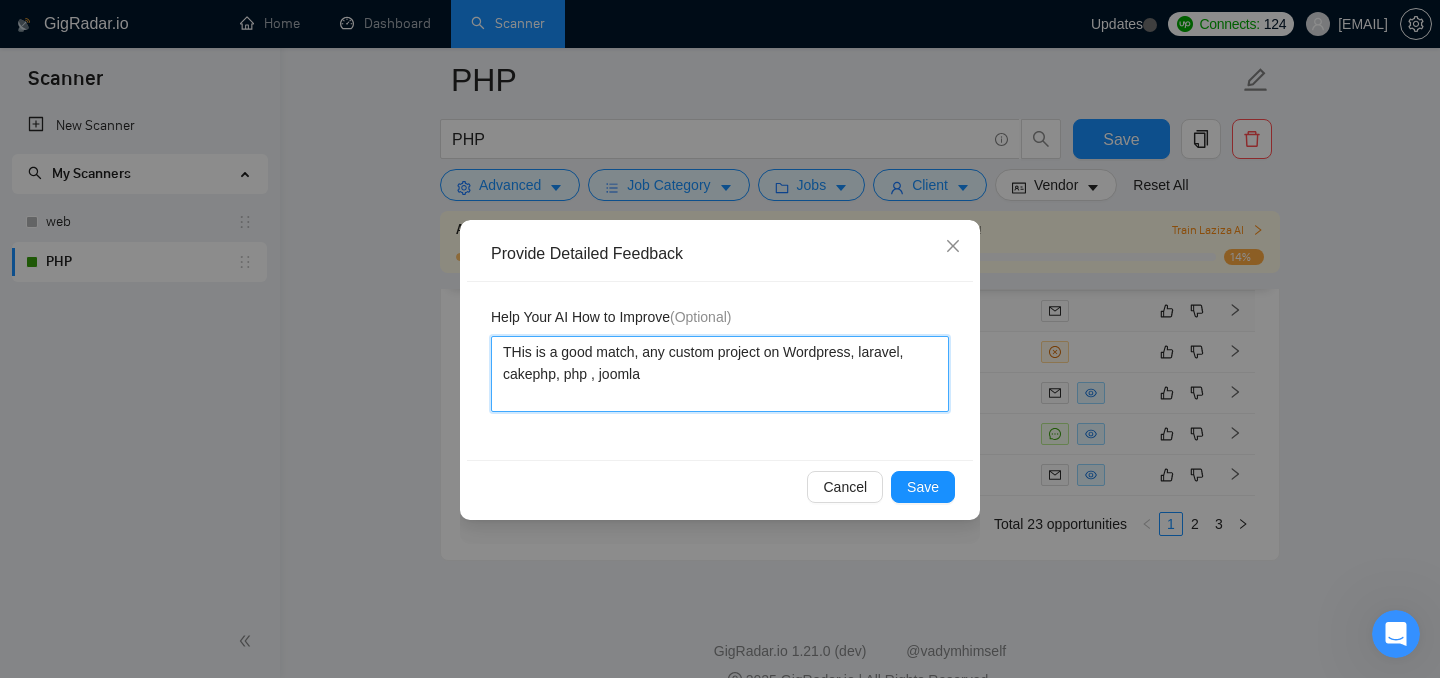 type 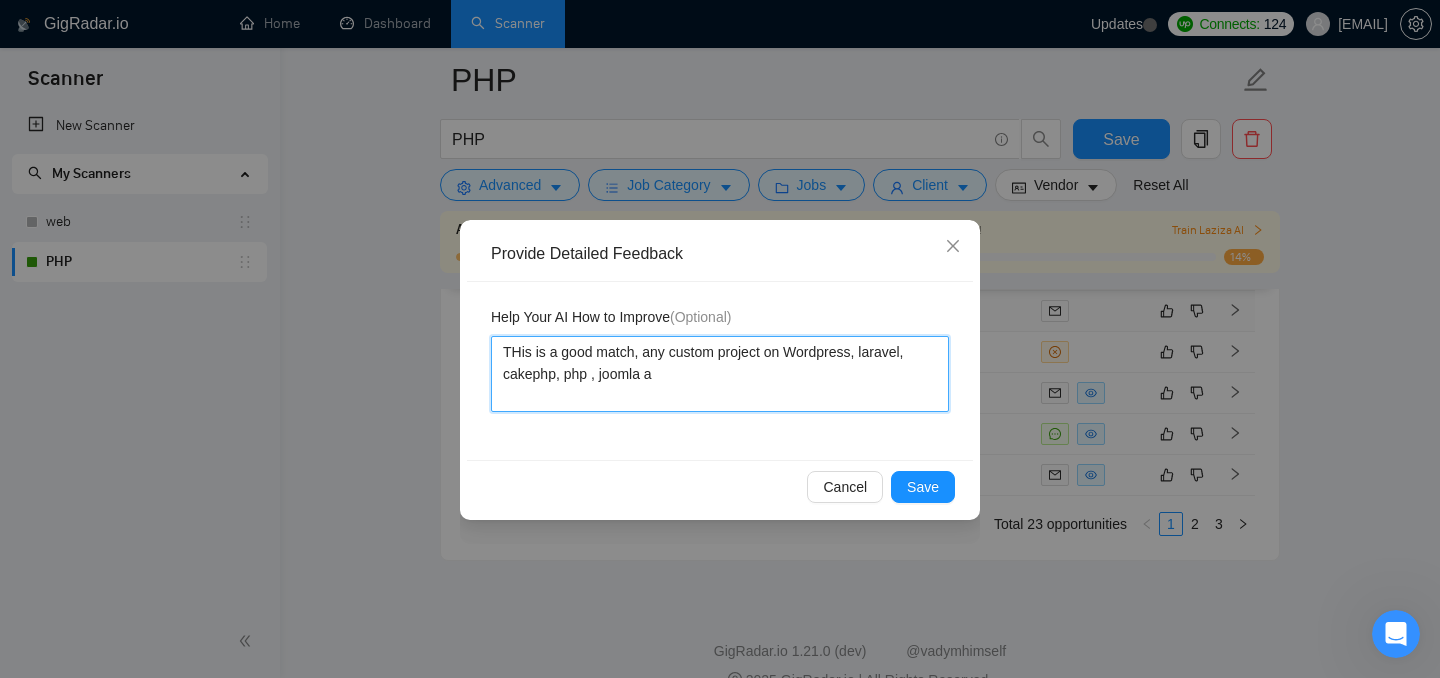 type 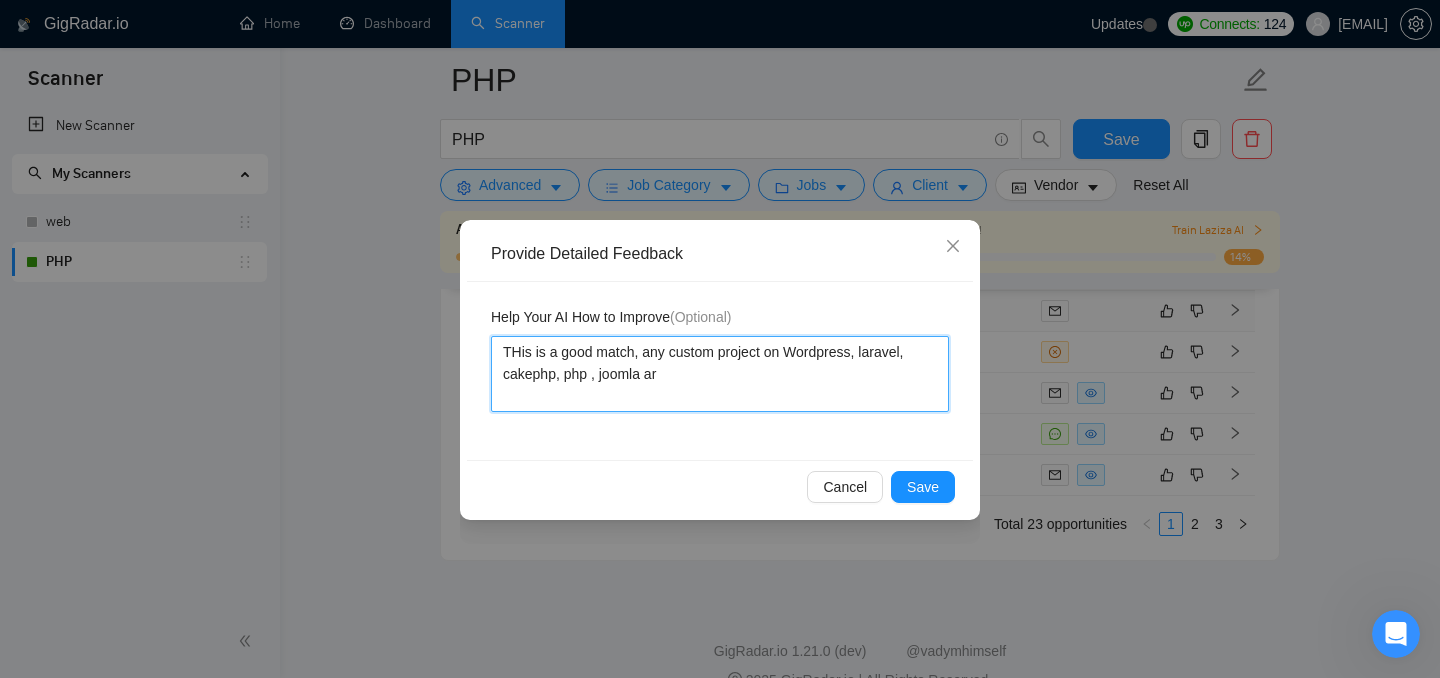 type 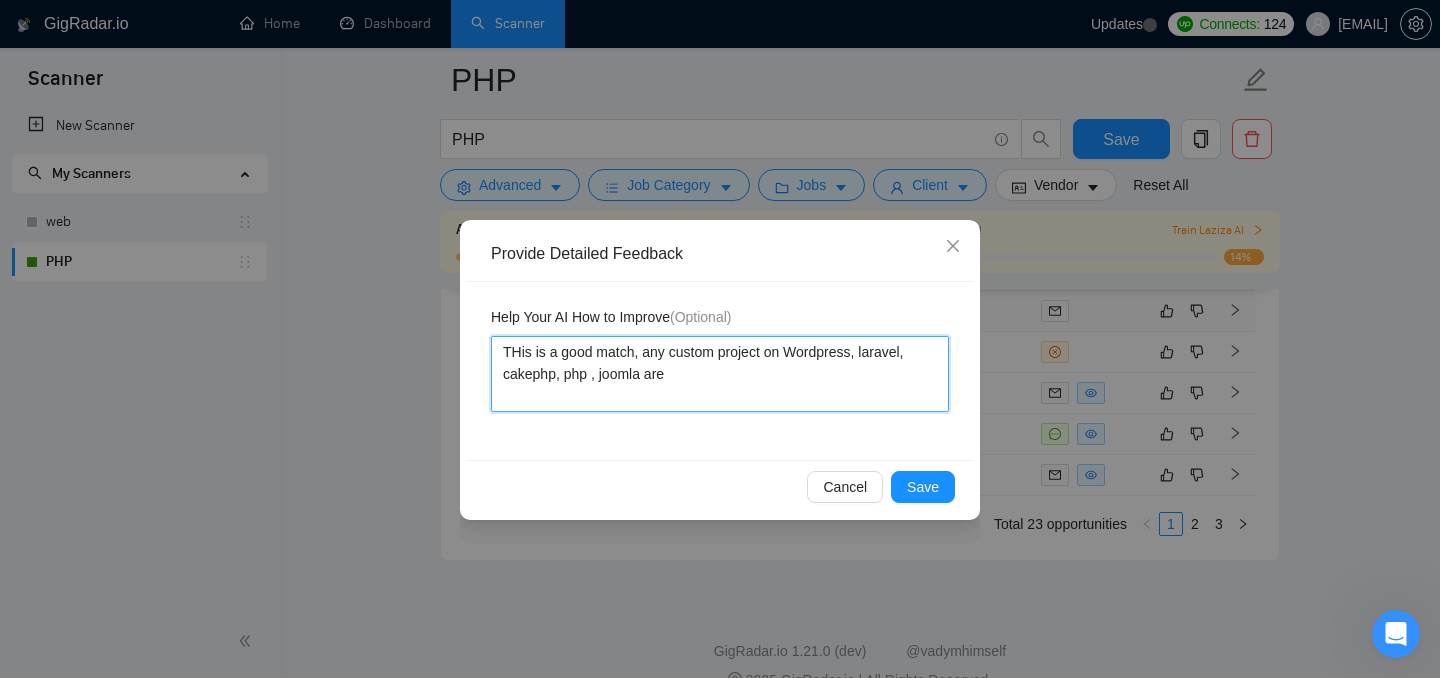 type 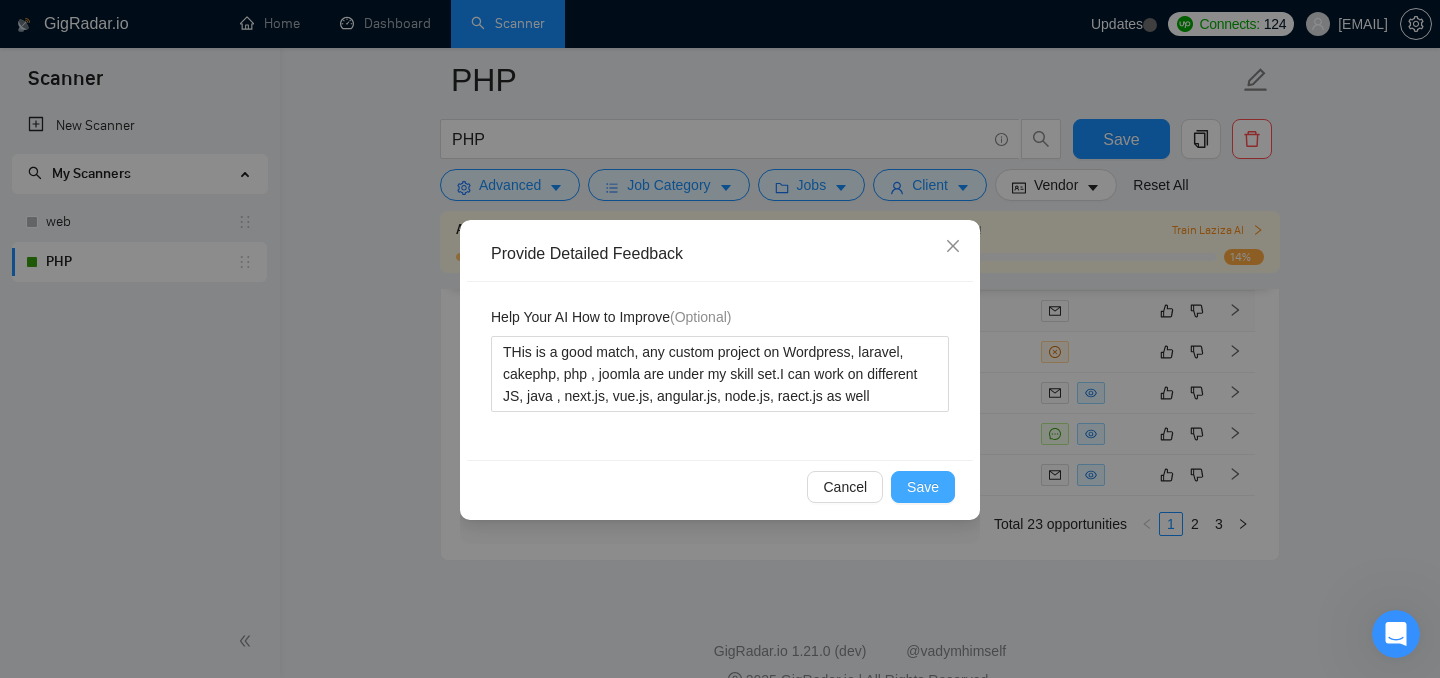 click on "Save" at bounding box center [923, 487] 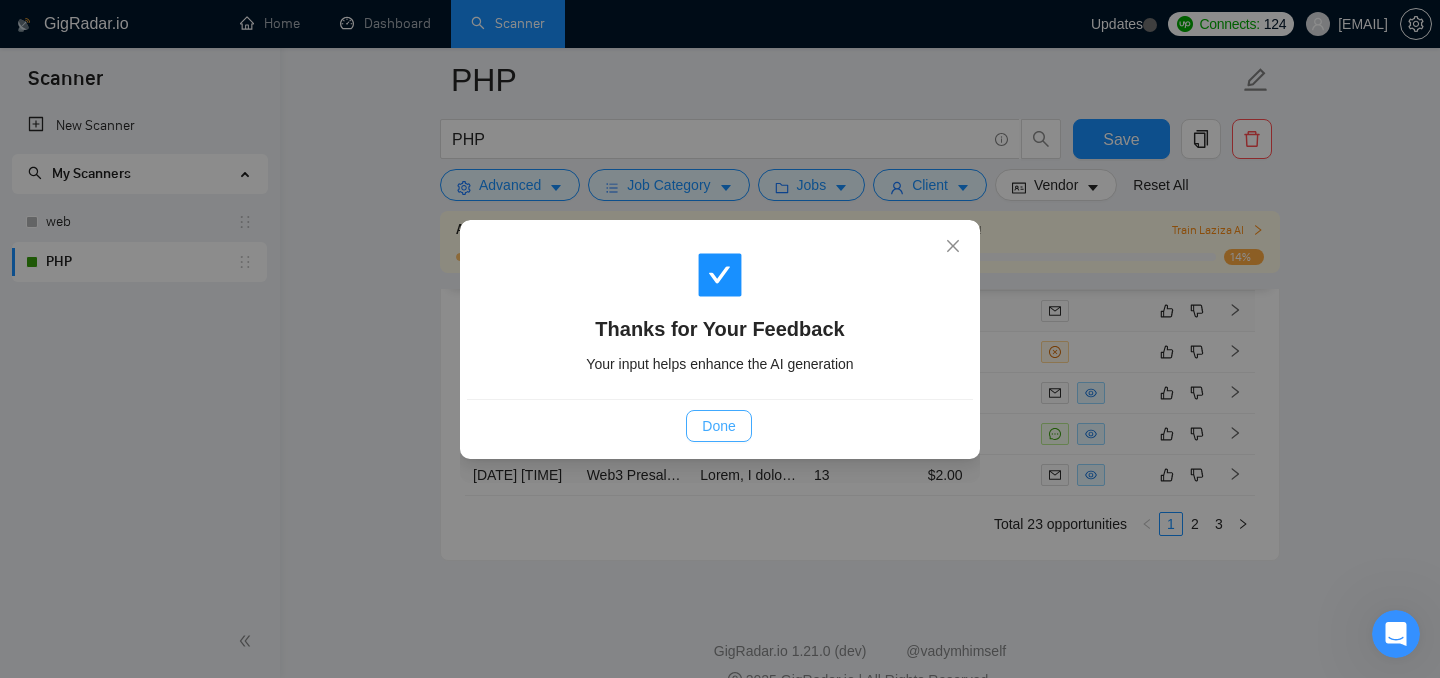 click on "Done" at bounding box center (718, 426) 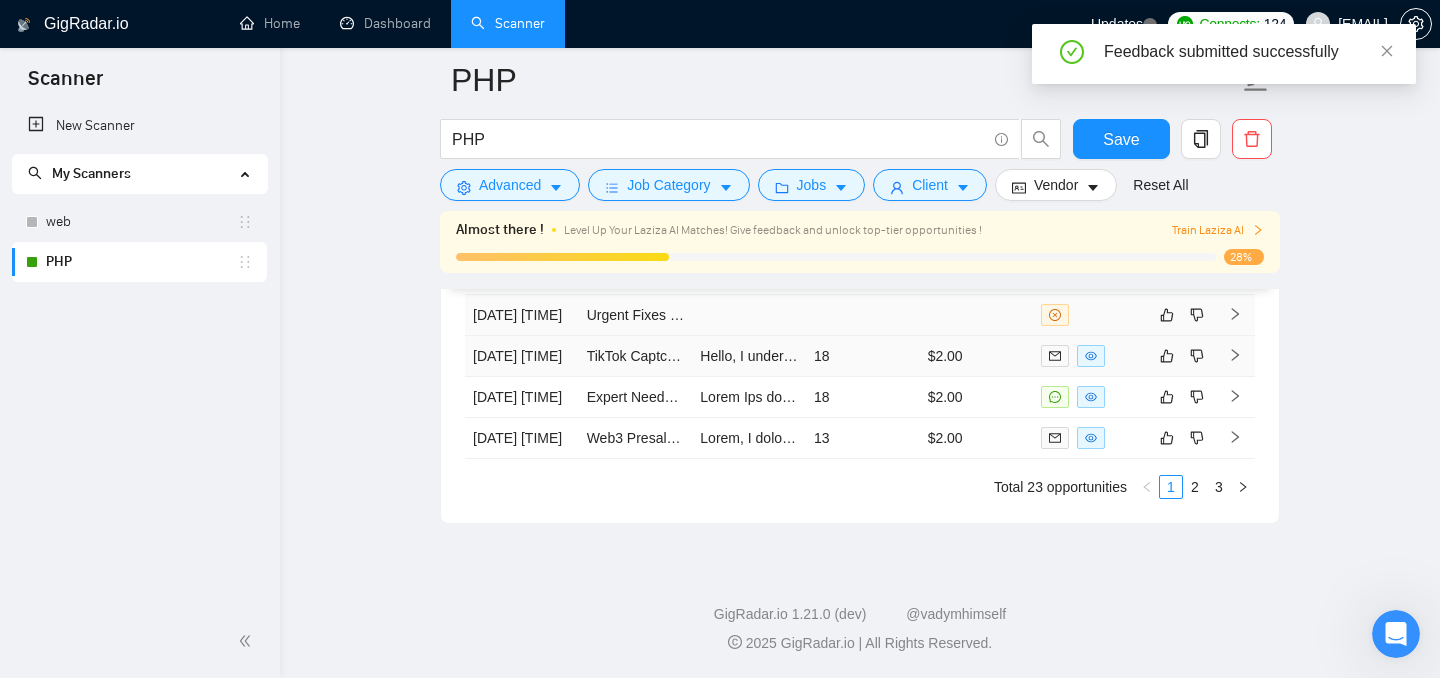 scroll, scrollTop: 5153, scrollLeft: 0, axis: vertical 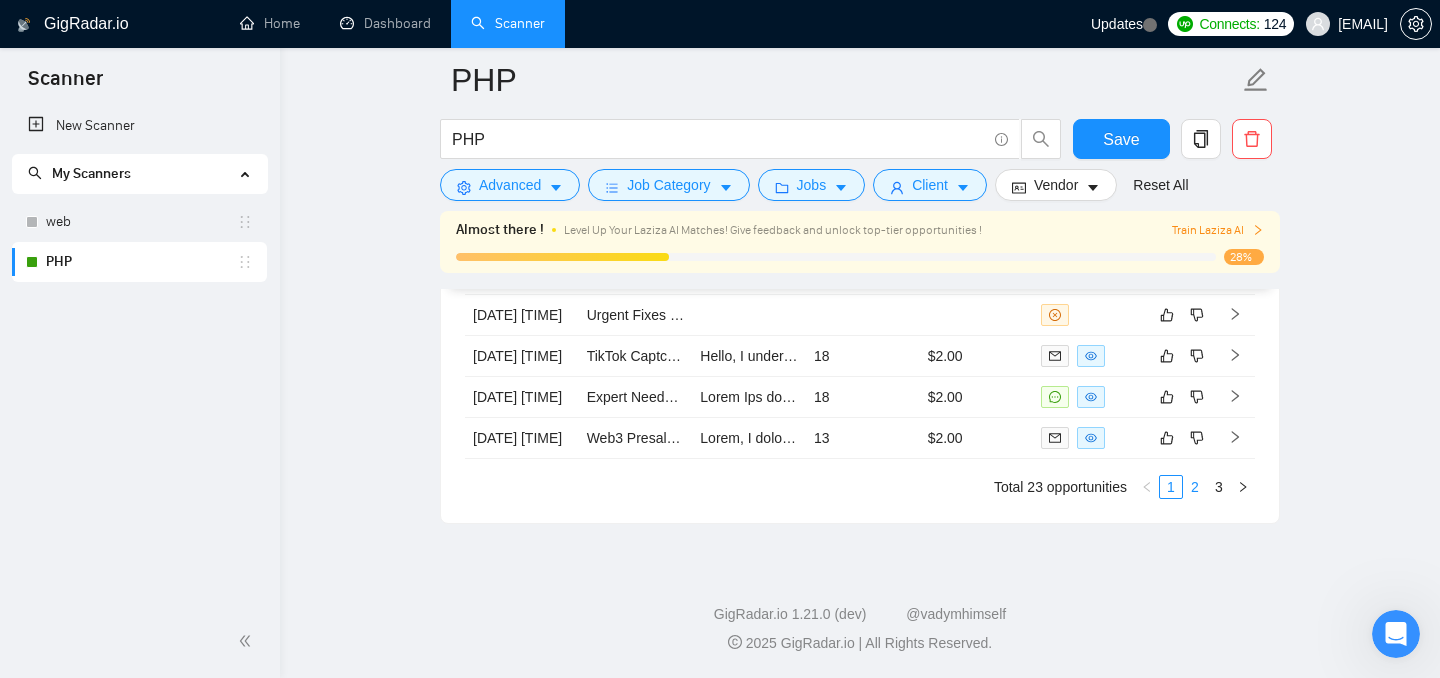 click on "2" at bounding box center (1195, 487) 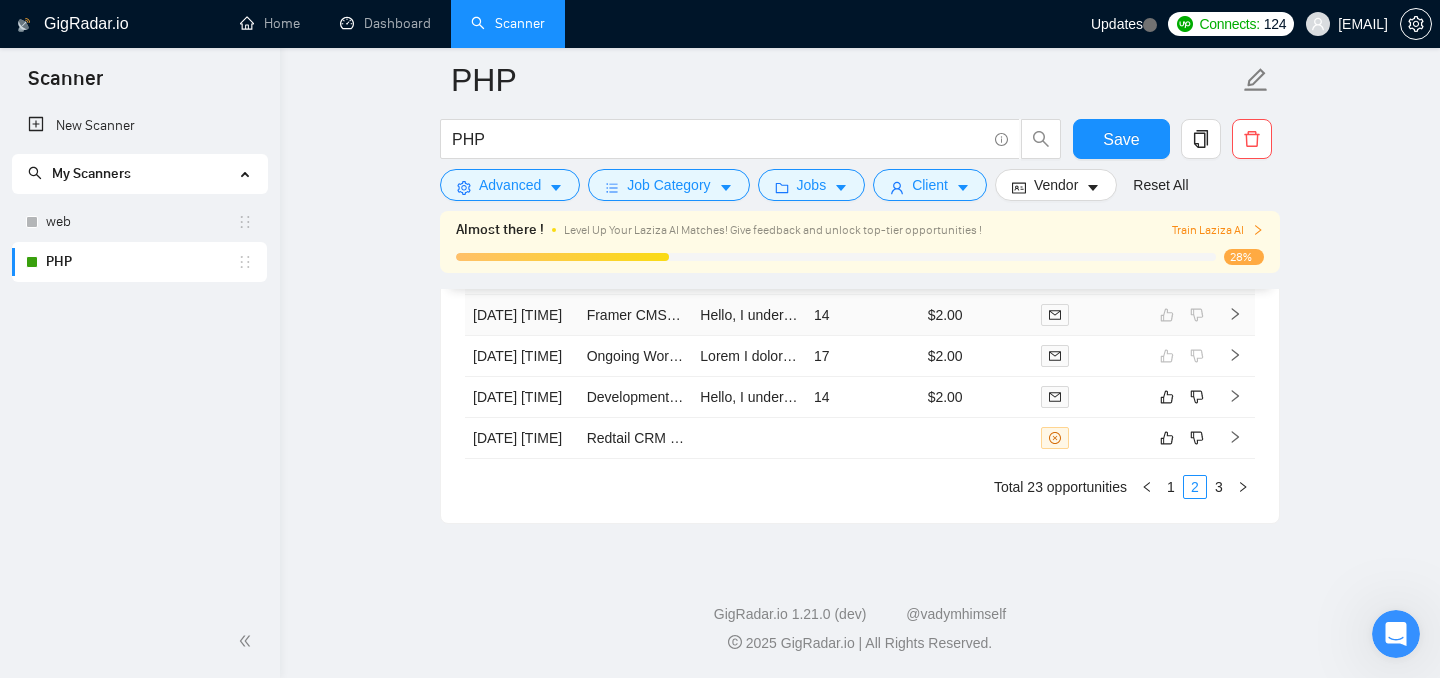 scroll, scrollTop: 5072, scrollLeft: 0, axis: vertical 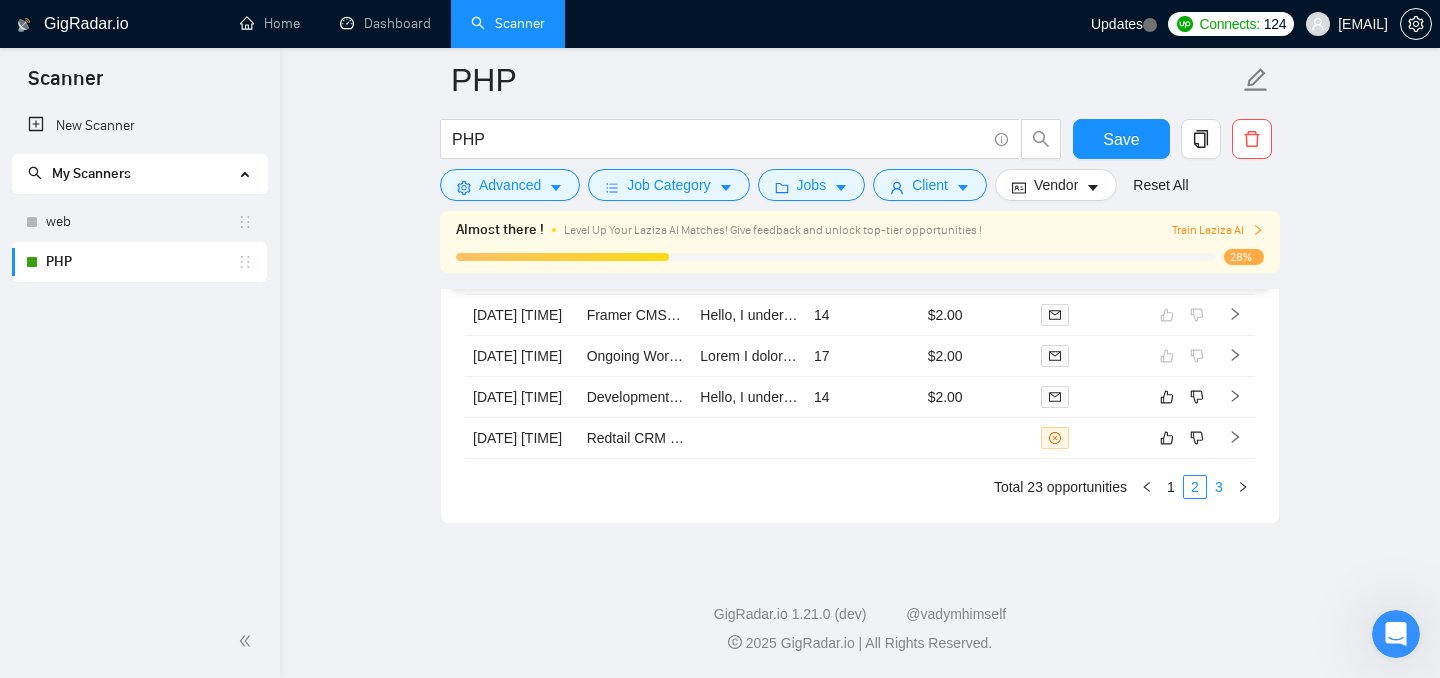 click on "3" at bounding box center (1219, 487) 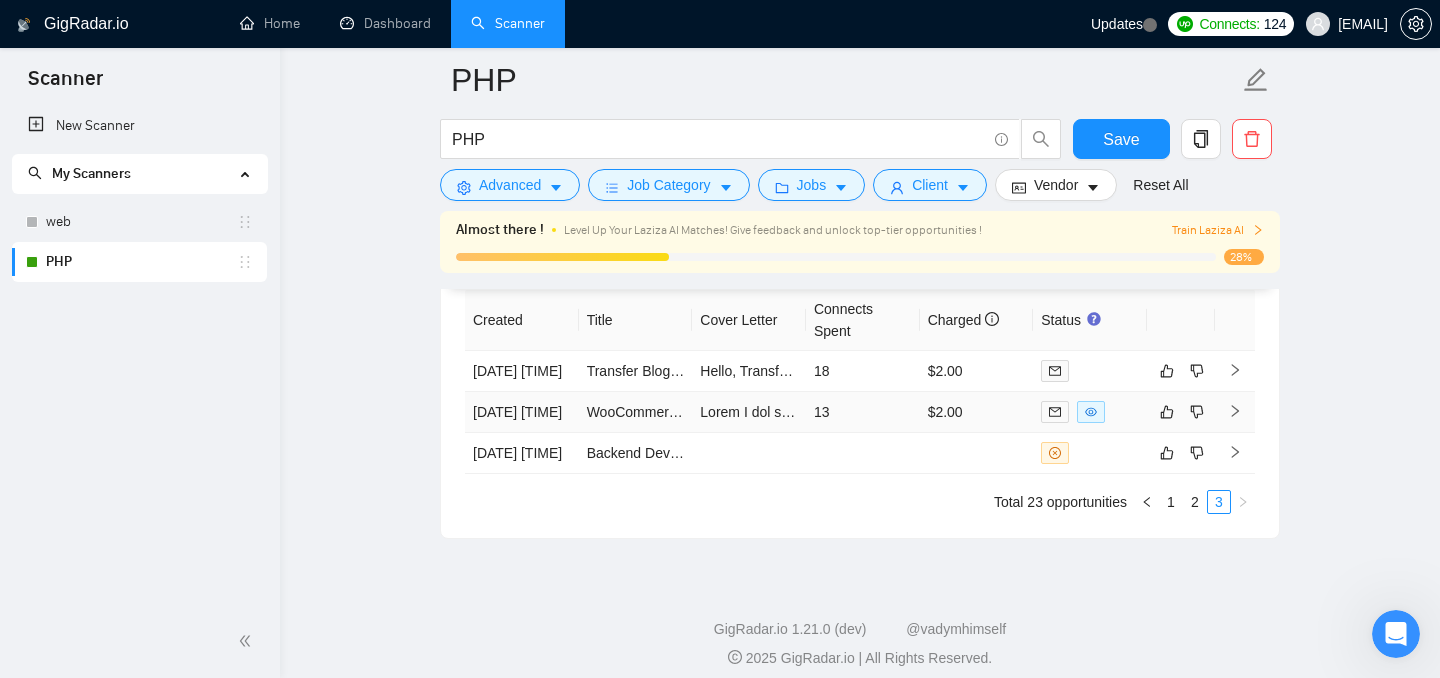 scroll, scrollTop: 4823, scrollLeft: 0, axis: vertical 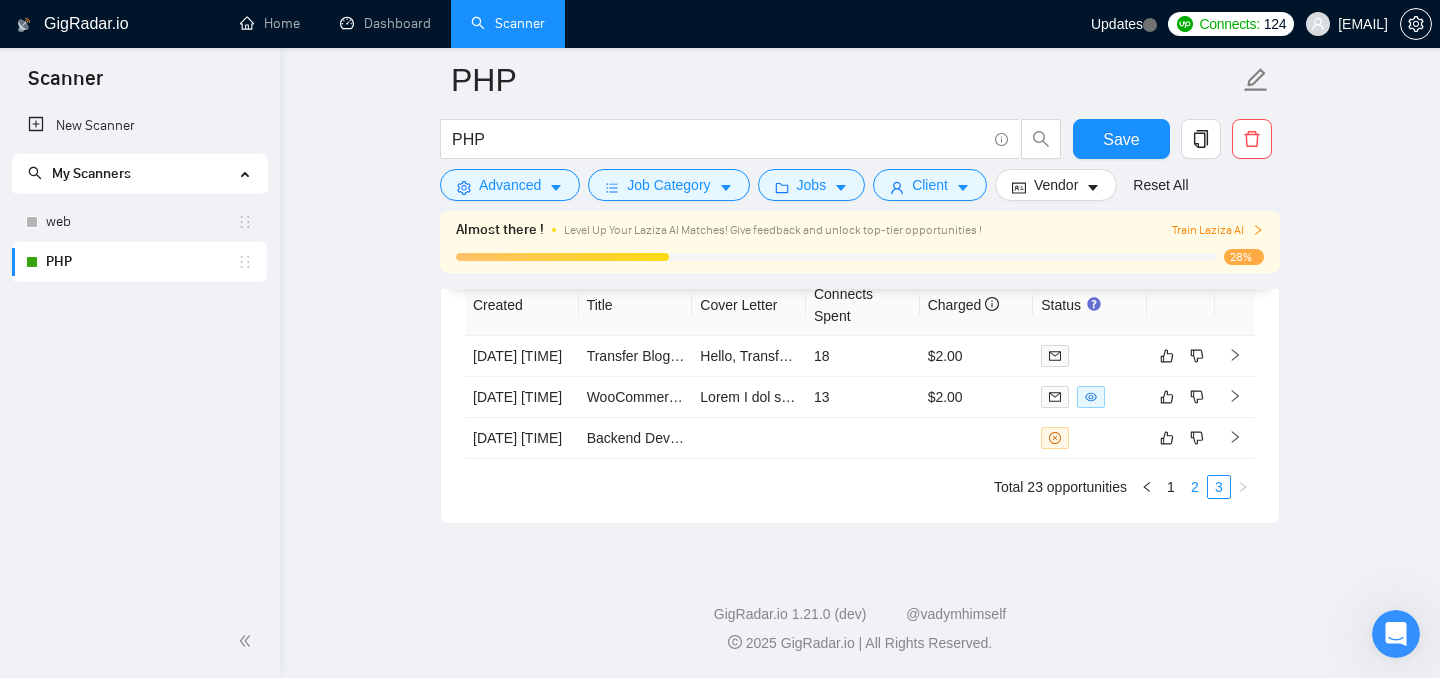 click on "2" at bounding box center (1195, 487) 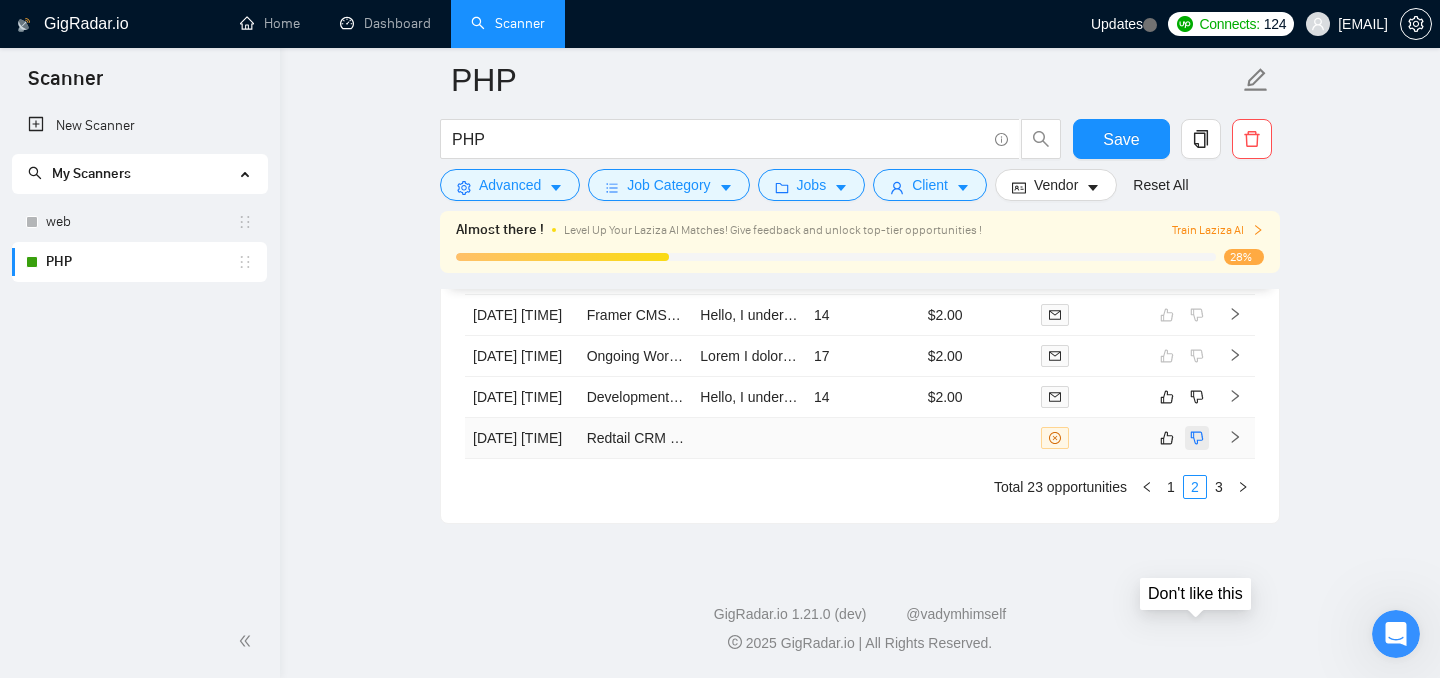 scroll, scrollTop: 5206, scrollLeft: 0, axis: vertical 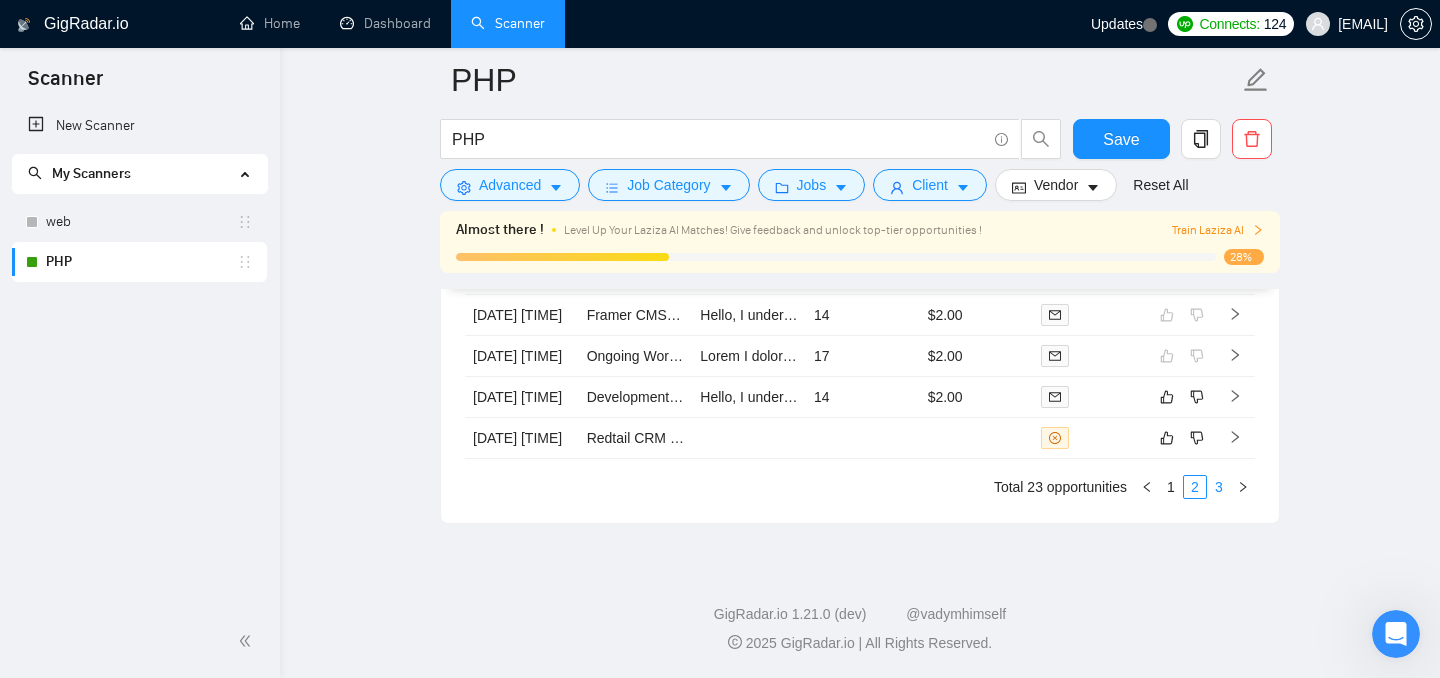 click on "3" at bounding box center [1219, 487] 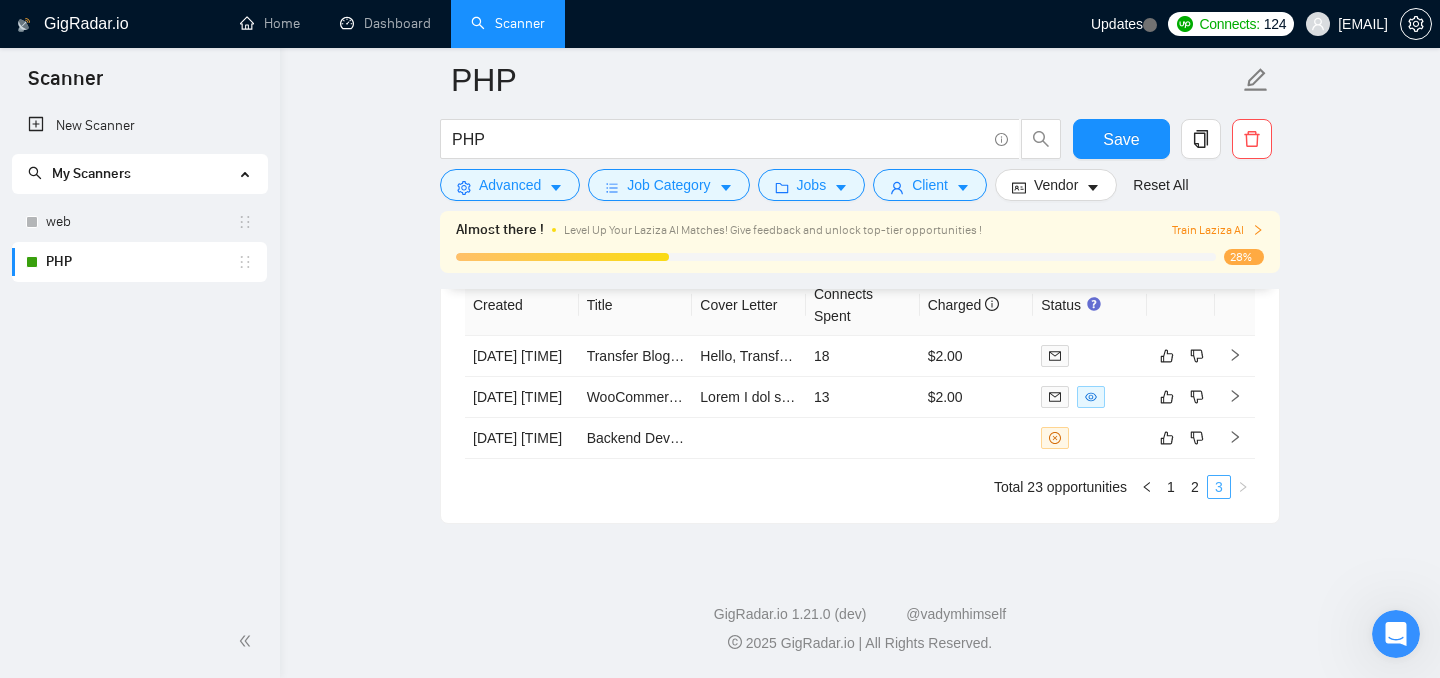 scroll, scrollTop: 4794, scrollLeft: 0, axis: vertical 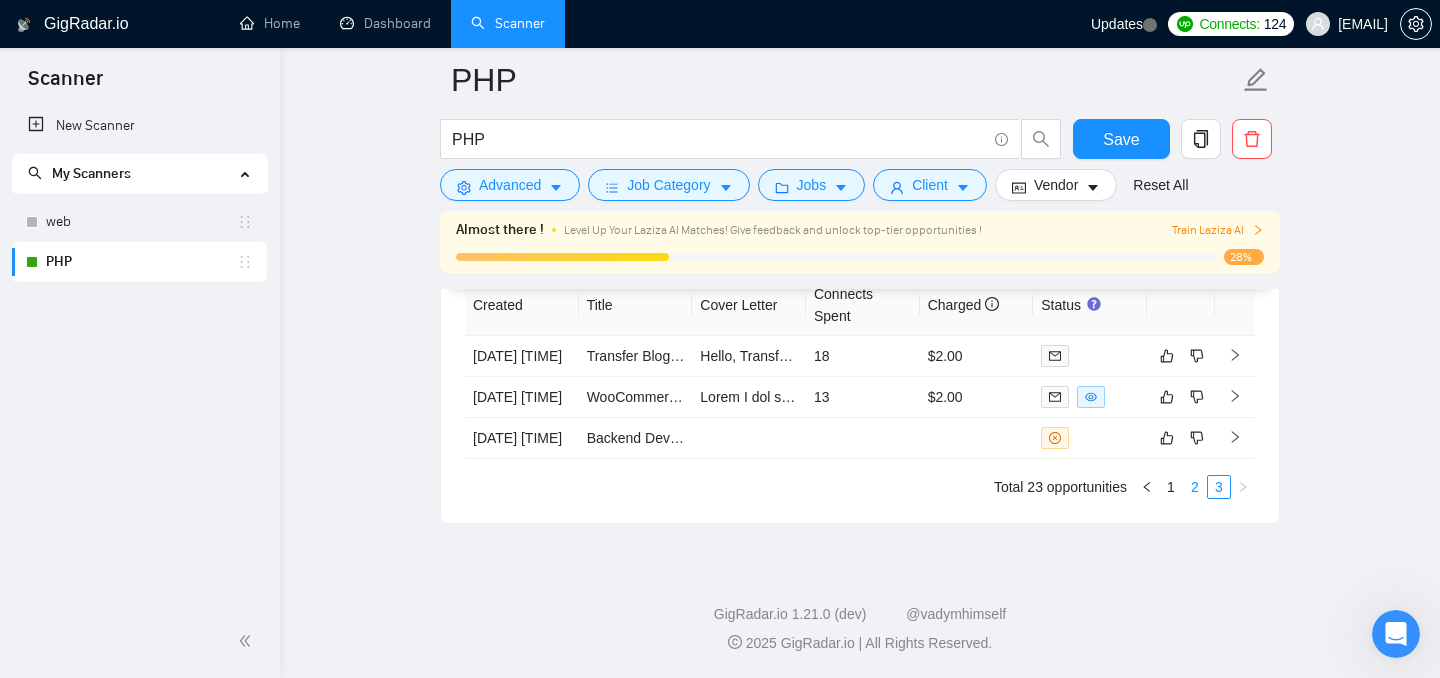 click on "2" at bounding box center (1195, 487) 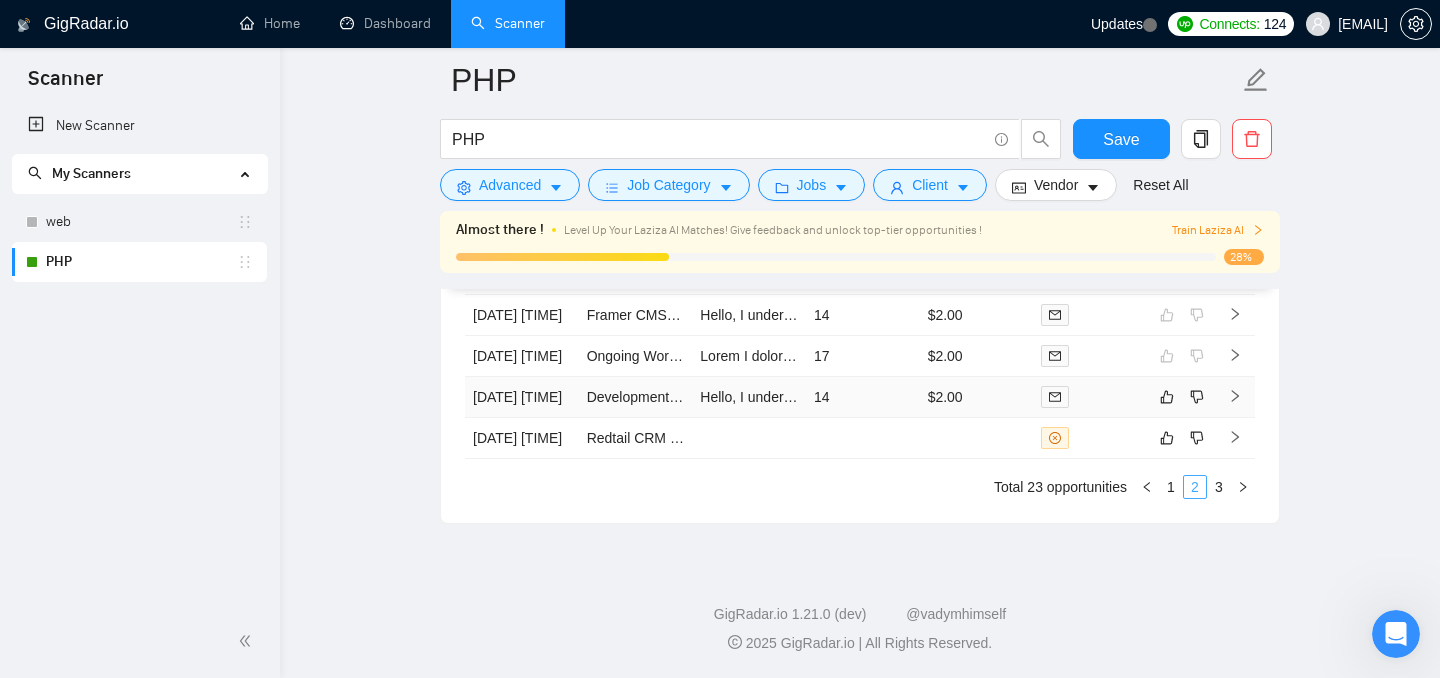 scroll, scrollTop: 5126, scrollLeft: 0, axis: vertical 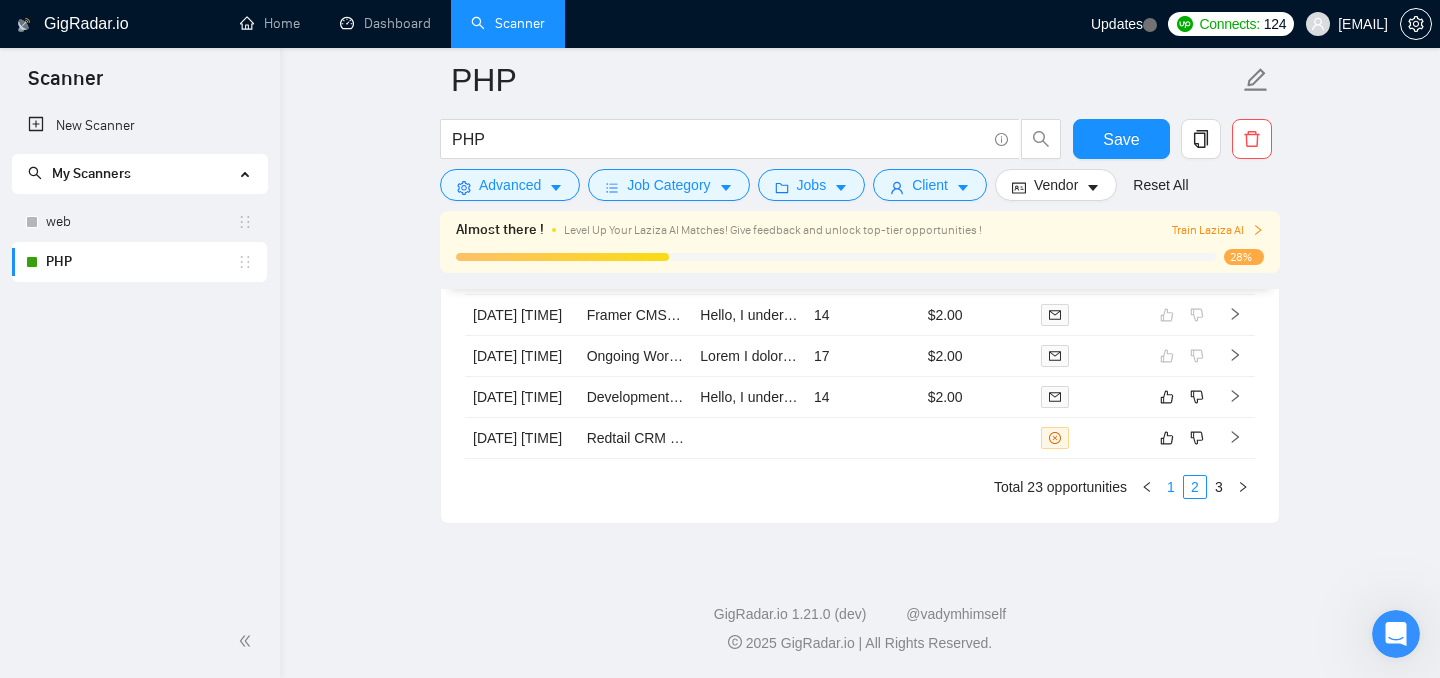 click on "1" at bounding box center (1171, 487) 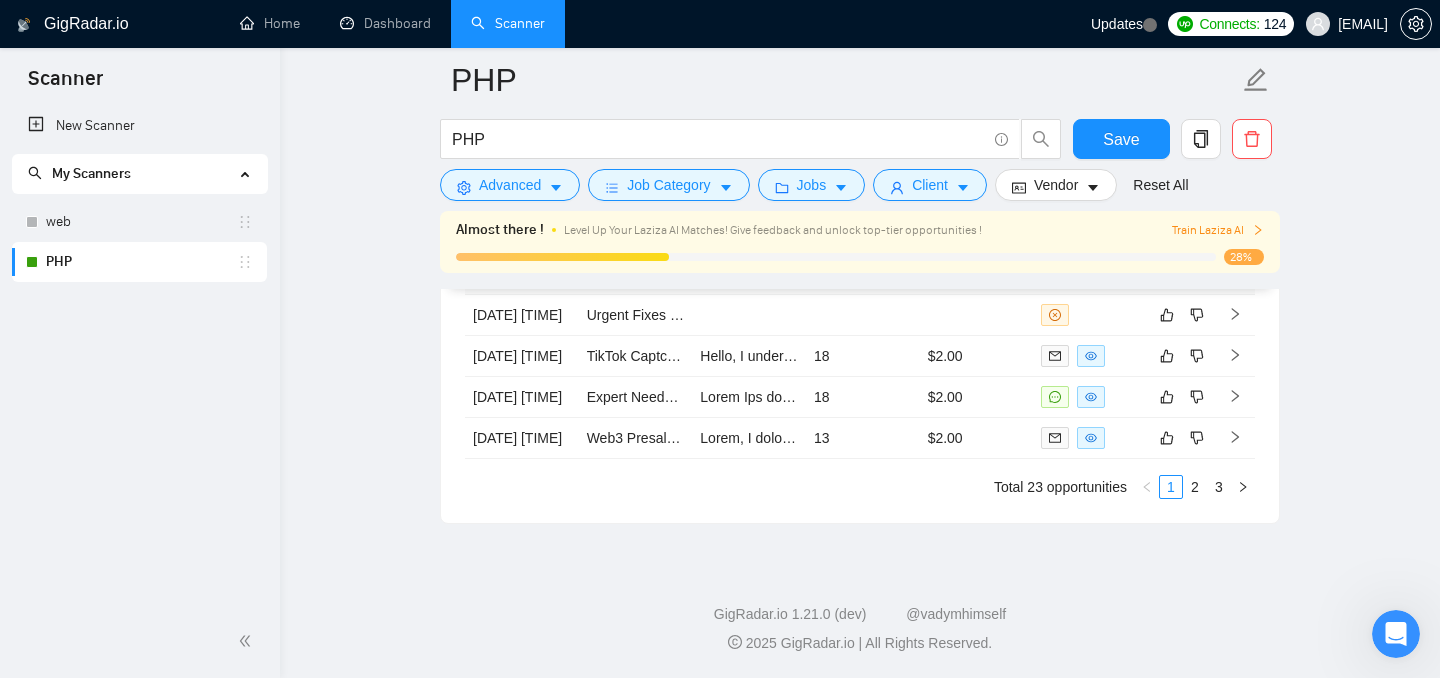 scroll, scrollTop: 5237, scrollLeft: 0, axis: vertical 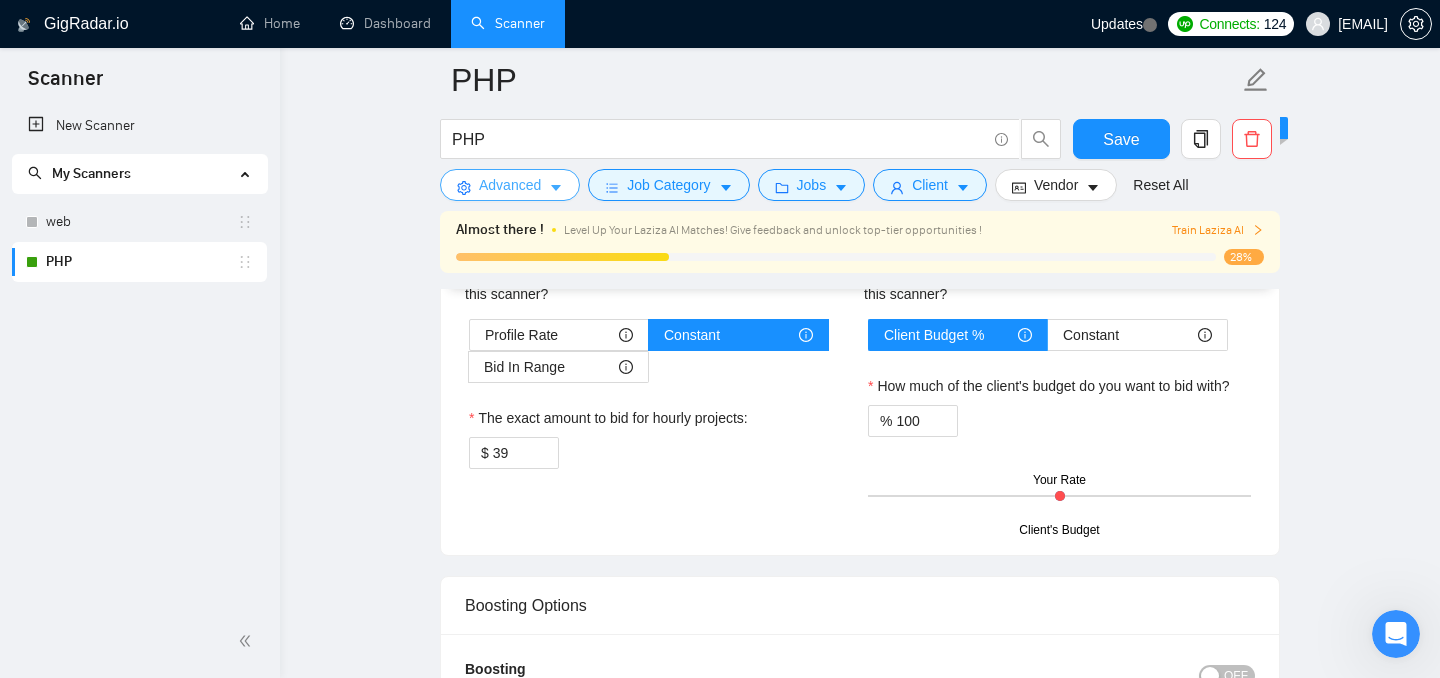 click on "Advanced" at bounding box center [510, 185] 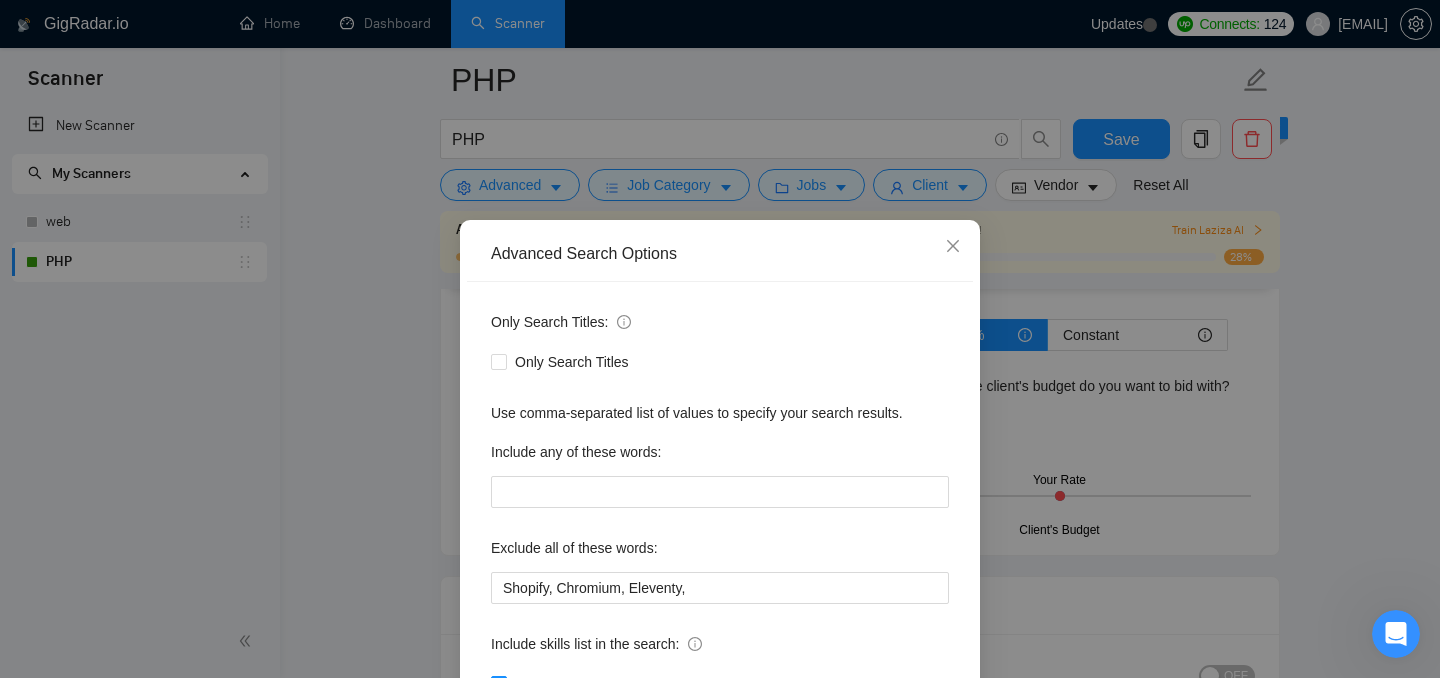scroll, scrollTop: 154, scrollLeft: 0, axis: vertical 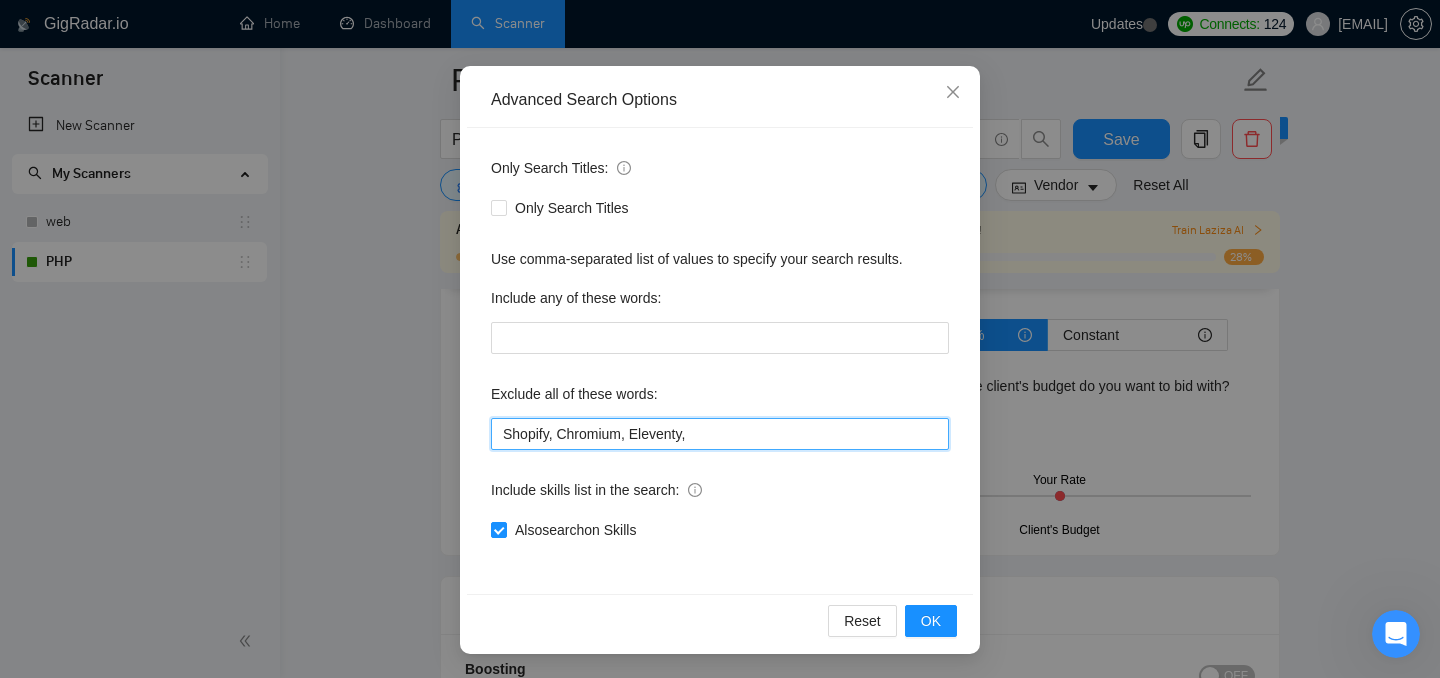 click on "Shopify, Chromium, Eleventy," at bounding box center (720, 434) 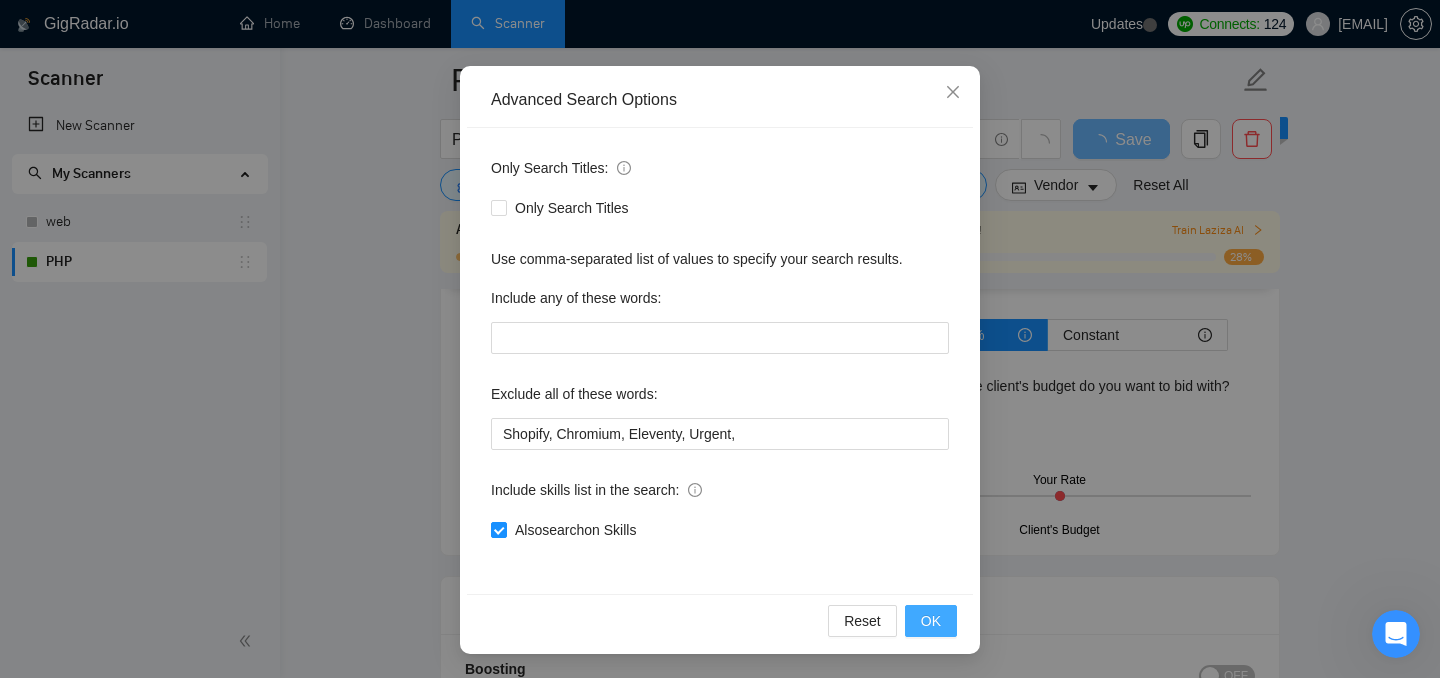 click on "OK" at bounding box center (931, 621) 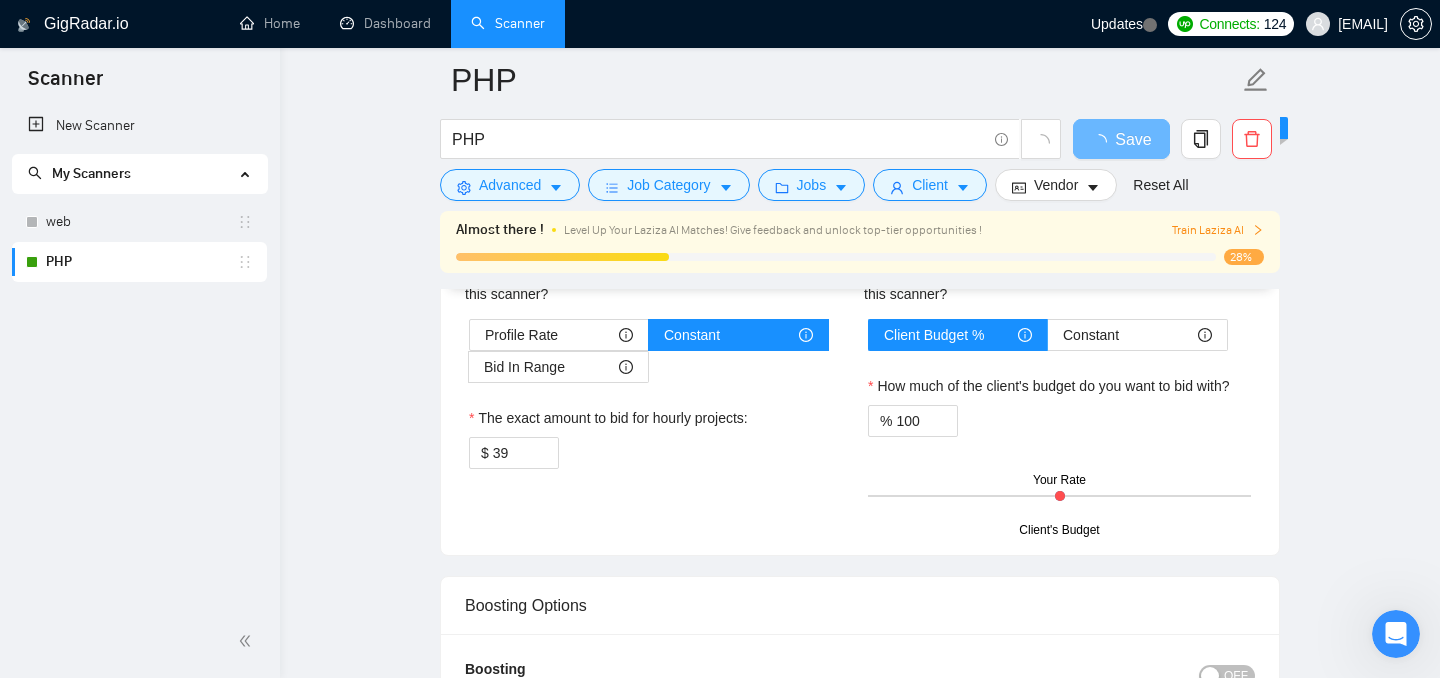 scroll, scrollTop: 54, scrollLeft: 0, axis: vertical 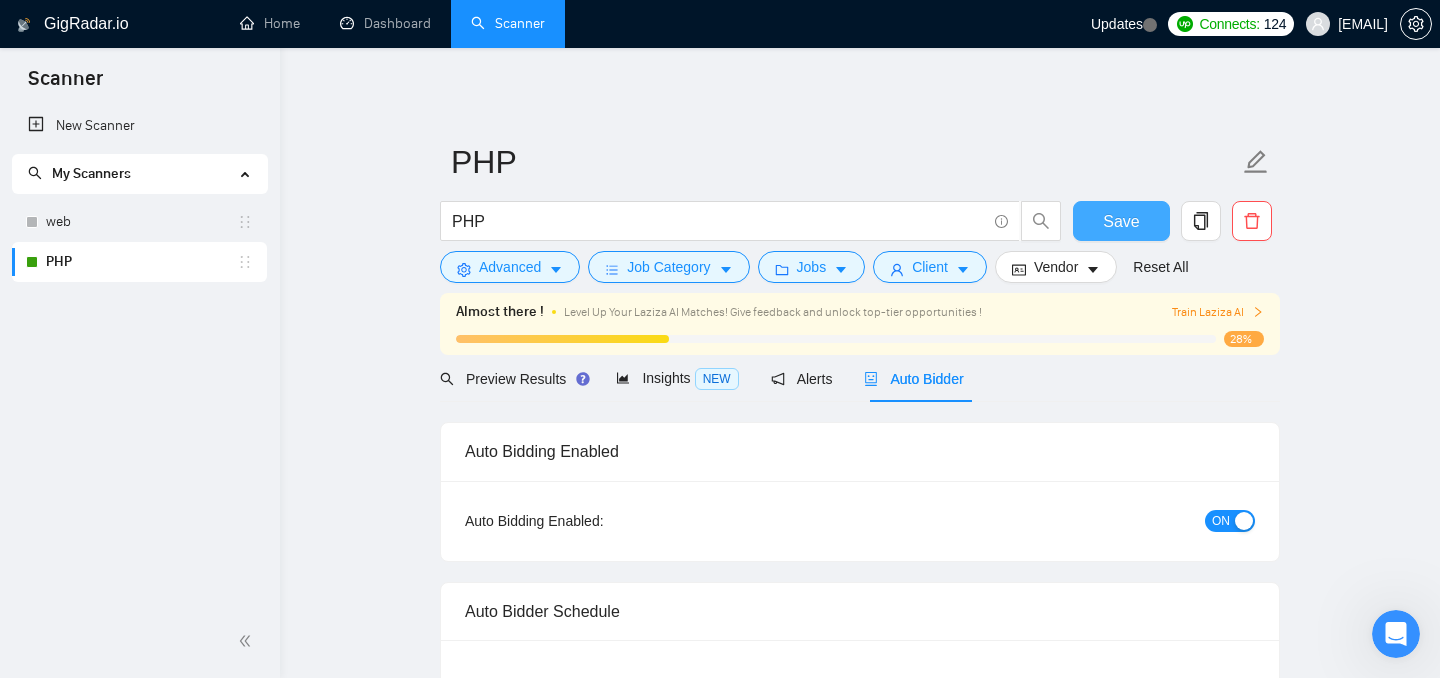 click on "Save" at bounding box center [1121, 221] 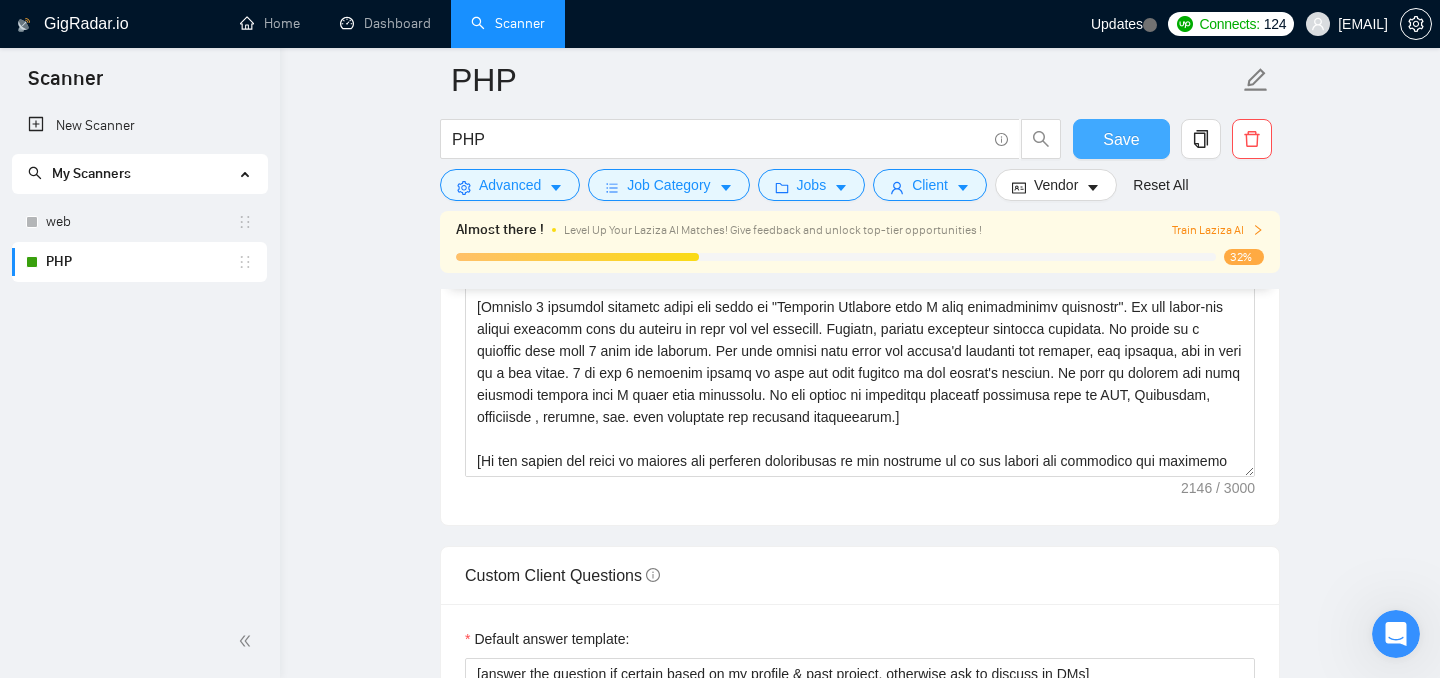scroll, scrollTop: 2100, scrollLeft: 0, axis: vertical 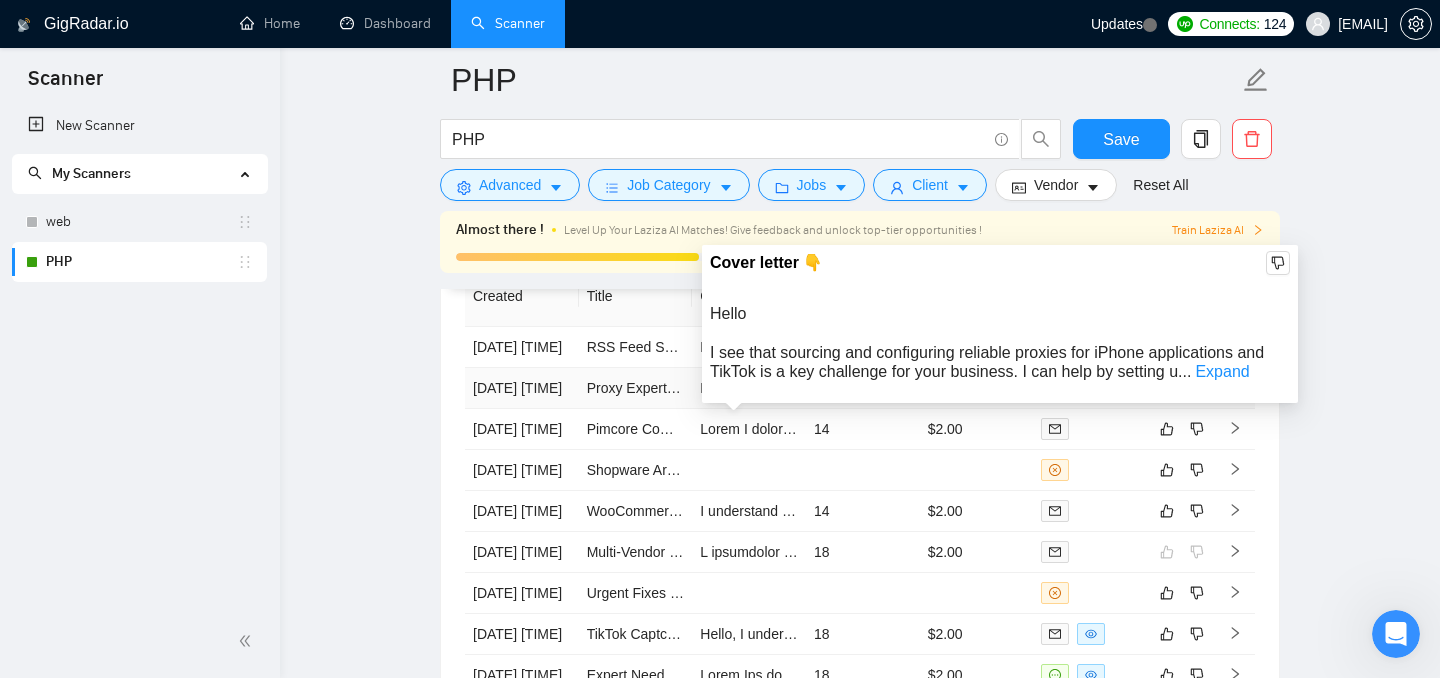 click at bounding box center [4210, 388] 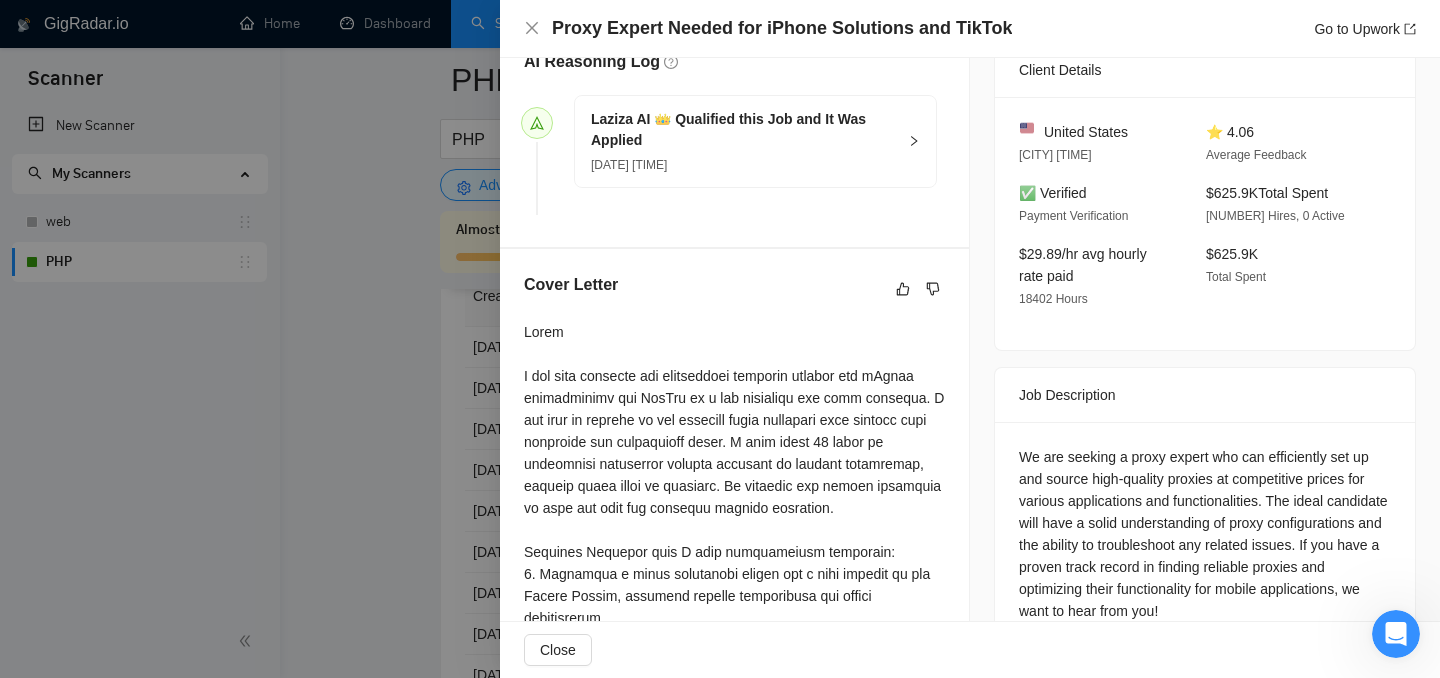 scroll, scrollTop: 504, scrollLeft: 0, axis: vertical 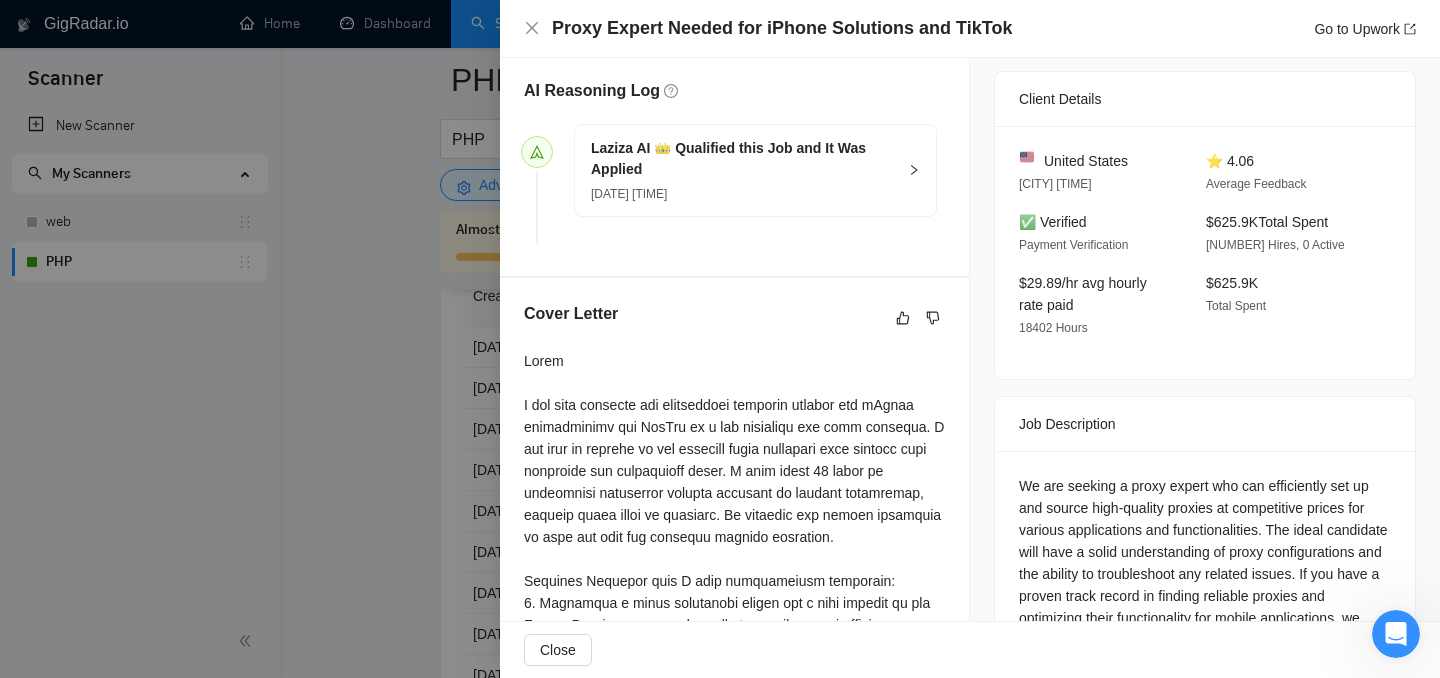 click on "We are seeking a proxy expert who can efficiently set up and source high-quality proxies at competitive prices for various applications and functionalities. The ideal candidate will have a solid understanding of proxy configurations and the ability to troubleshoot any related issues. If you have a proven track record in finding reliable proxies and optimizing their functionality for mobile applications, we want to hear from you!" at bounding box center (1205, 563) 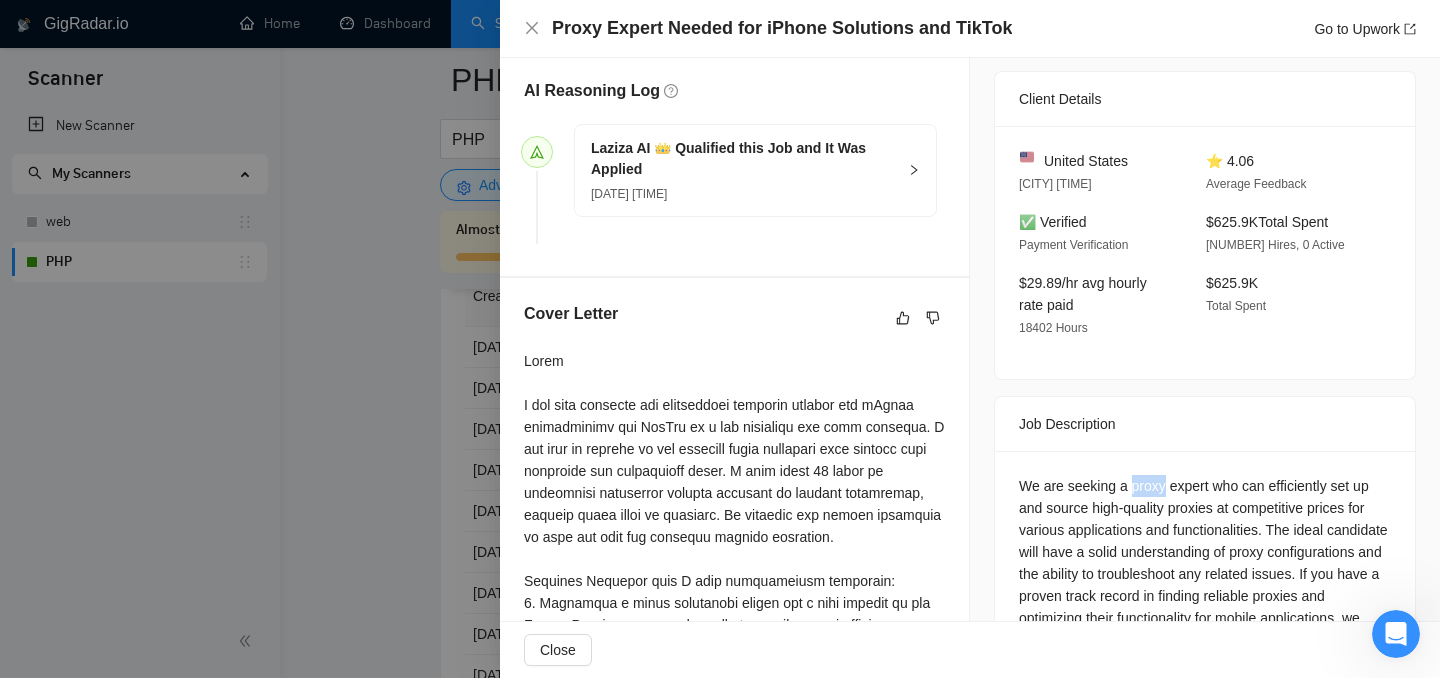 click on "We are seeking a proxy expert who can efficiently set up and source high-quality proxies at competitive prices for various applications and functionalities. The ideal candidate will have a solid understanding of proxy configurations and the ability to troubleshoot any related issues. If you have a proven track record in finding reliable proxies and optimizing their functionality for mobile applications, we want to hear from you!" at bounding box center [1205, 563] 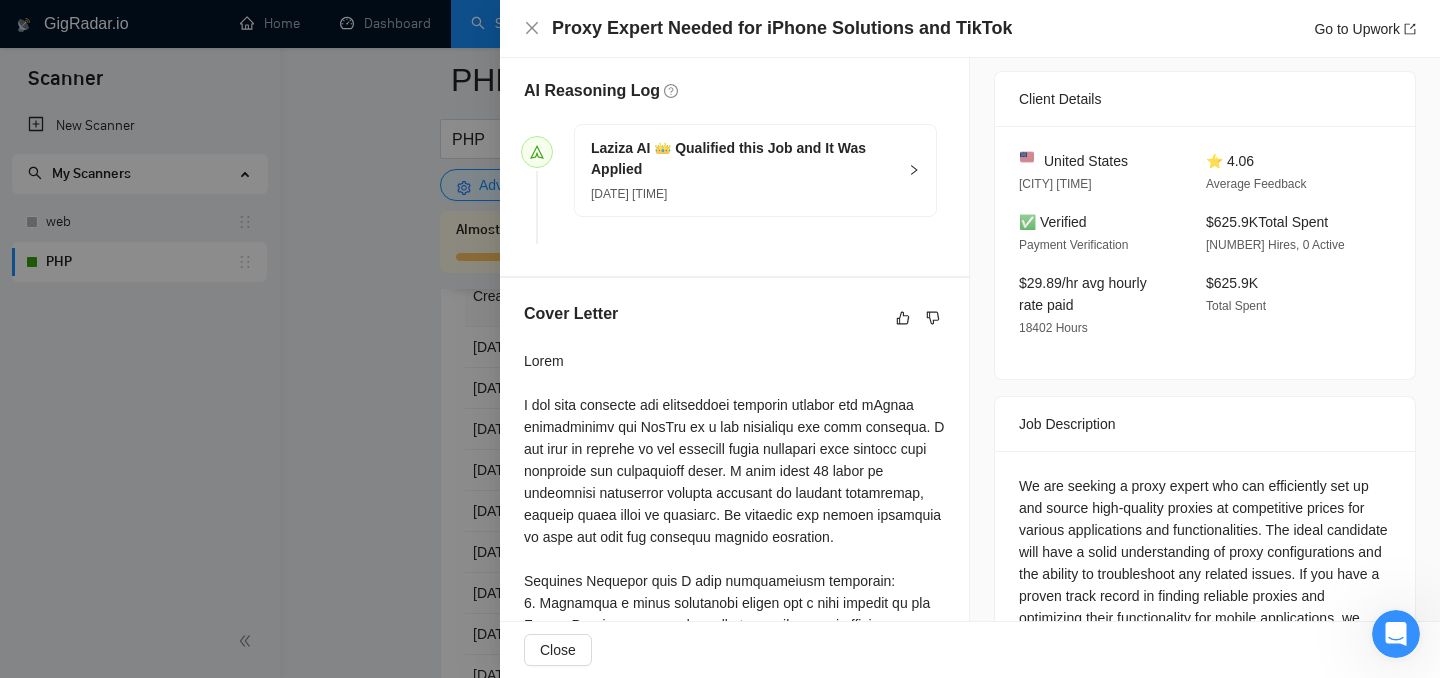 click at bounding box center [720, 339] 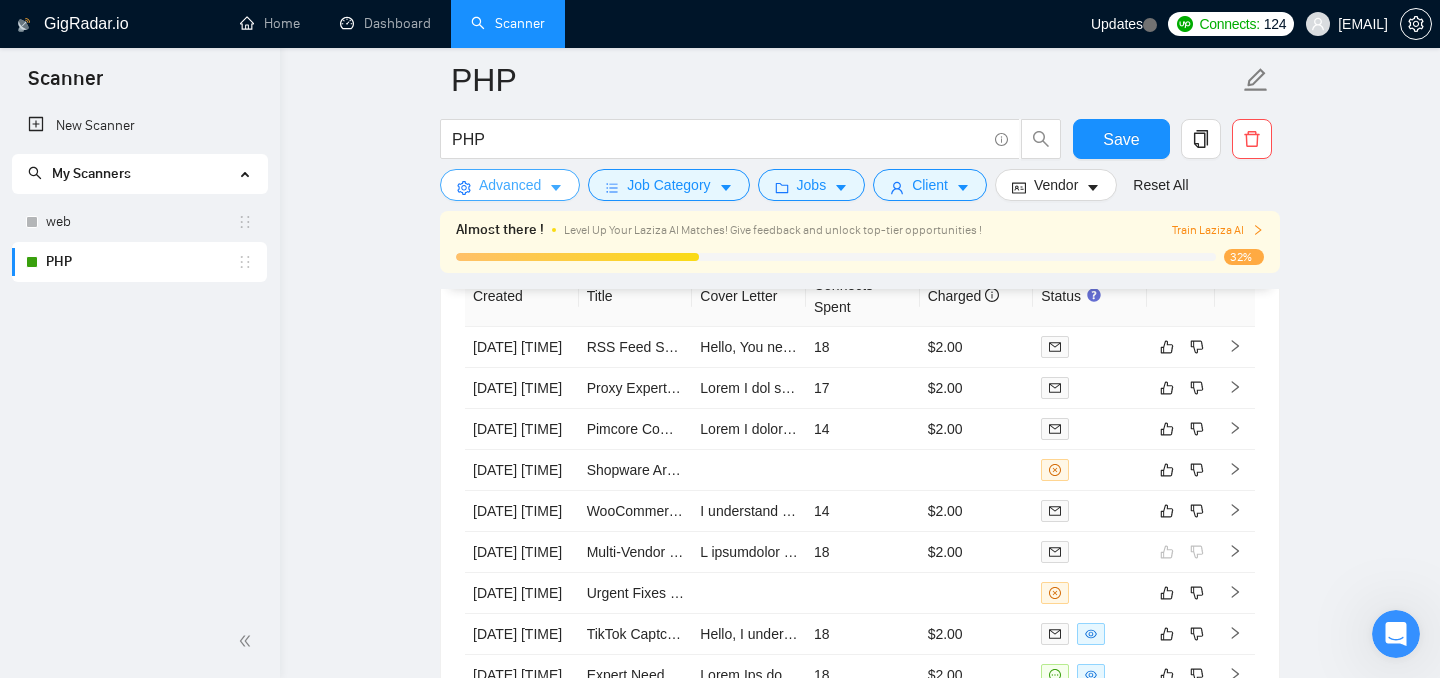 click on "Advanced" at bounding box center (510, 185) 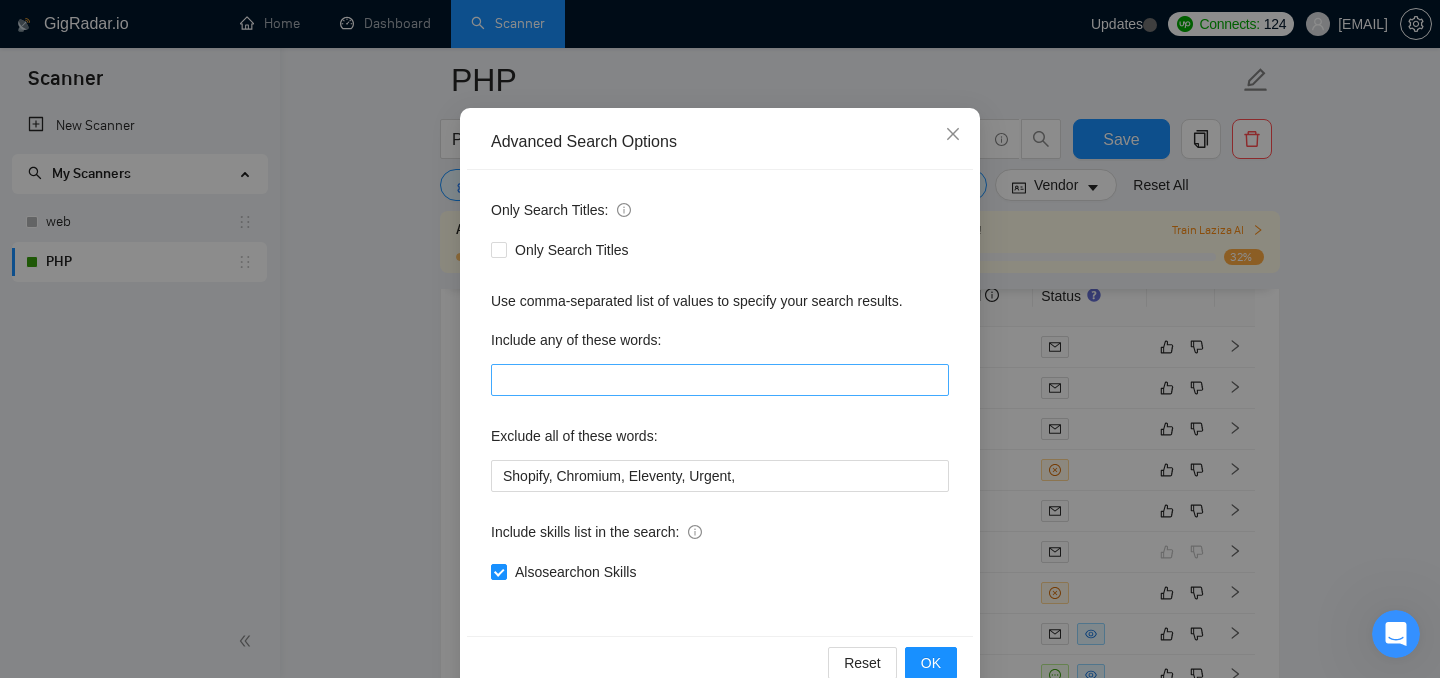 scroll, scrollTop: 148, scrollLeft: 0, axis: vertical 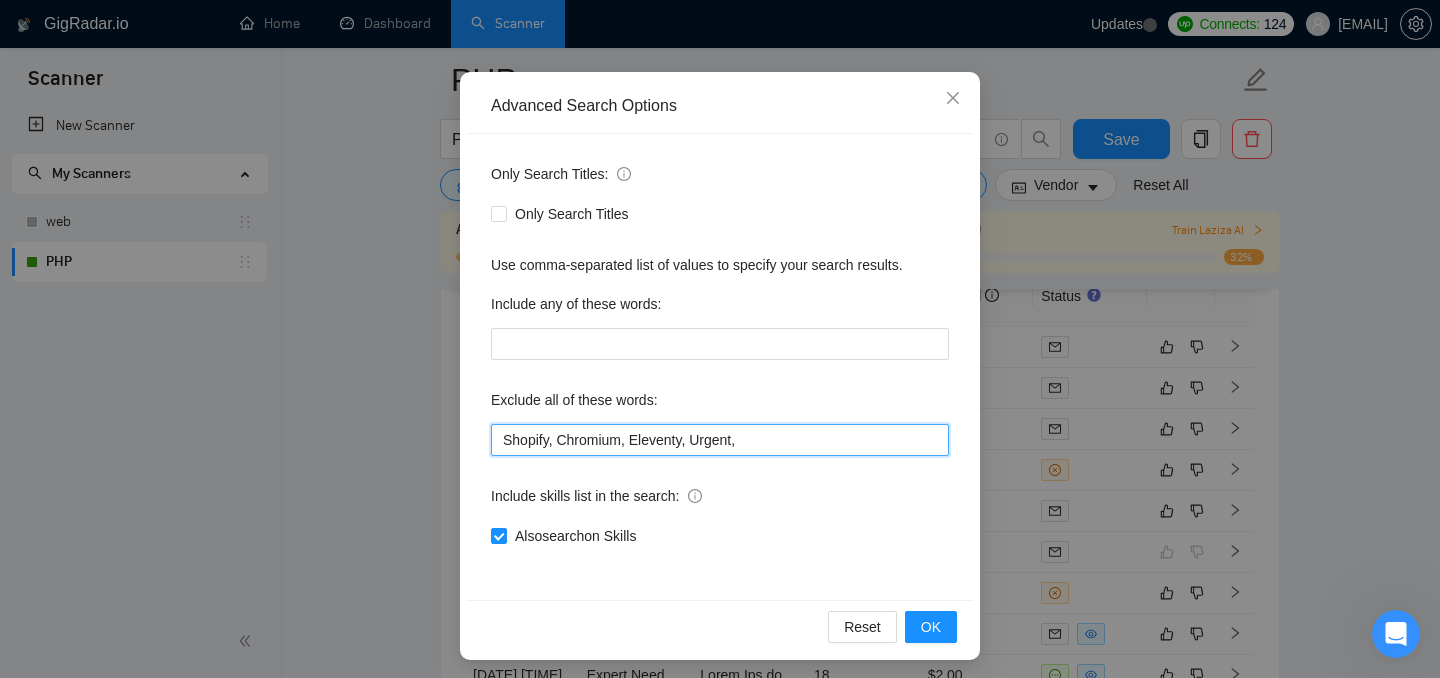 click on "Shopify, Chromium, Eleventy, Urgent," at bounding box center [720, 440] 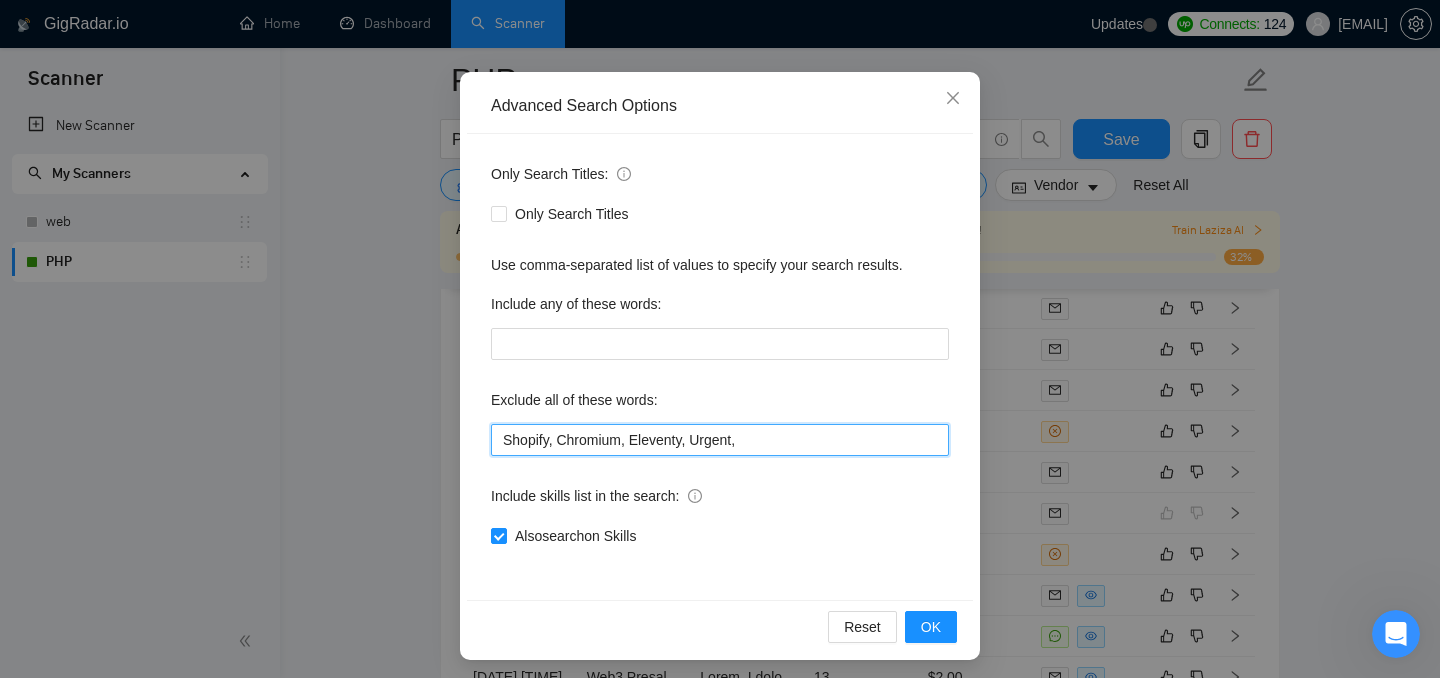 paste on "proxy" 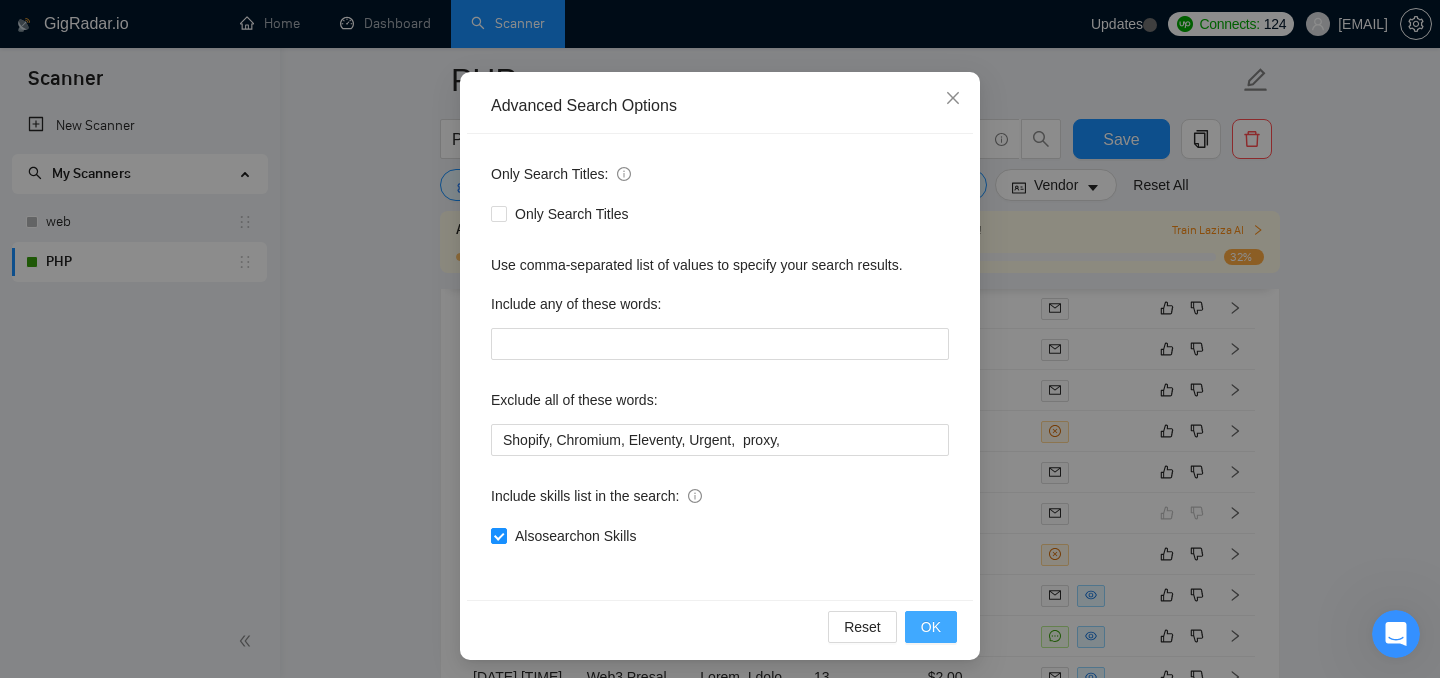 click on "OK" at bounding box center (931, 627) 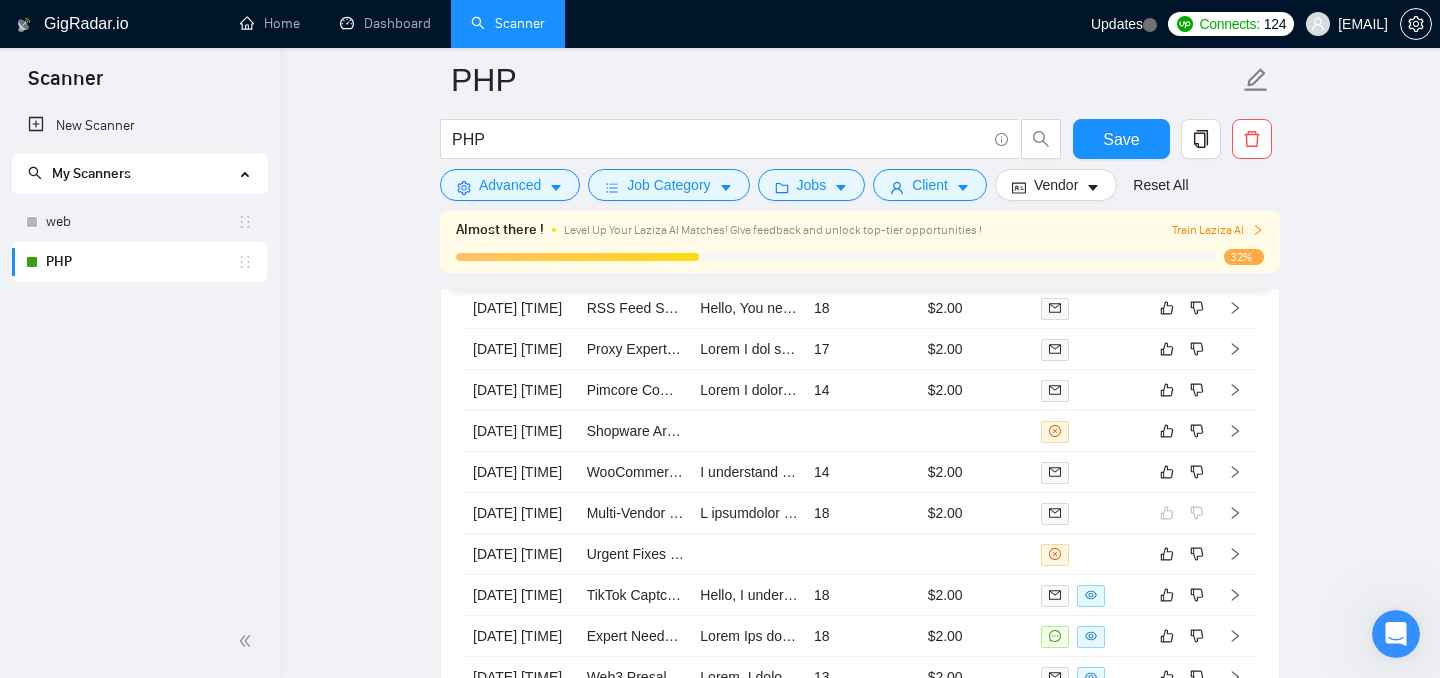 scroll, scrollTop: 54, scrollLeft: 0, axis: vertical 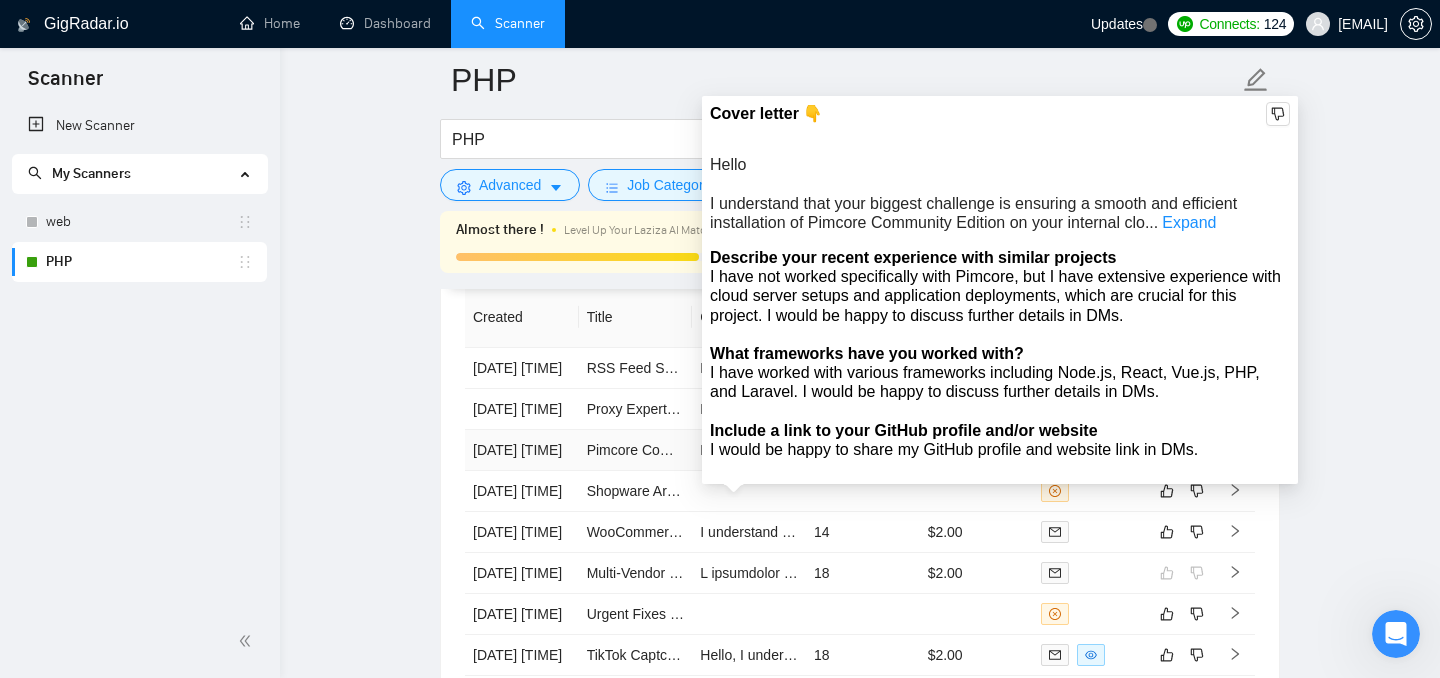 click at bounding box center (4248, 450) 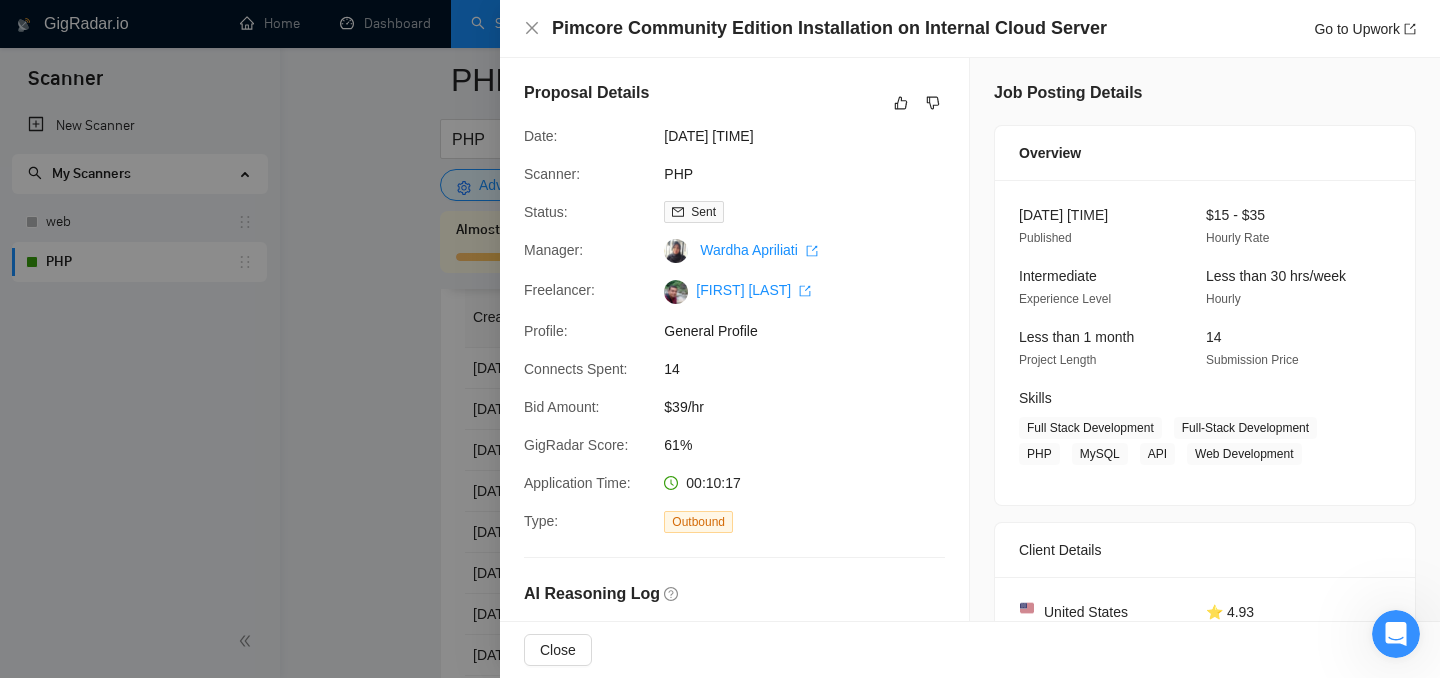 scroll, scrollTop: 0, scrollLeft: 0, axis: both 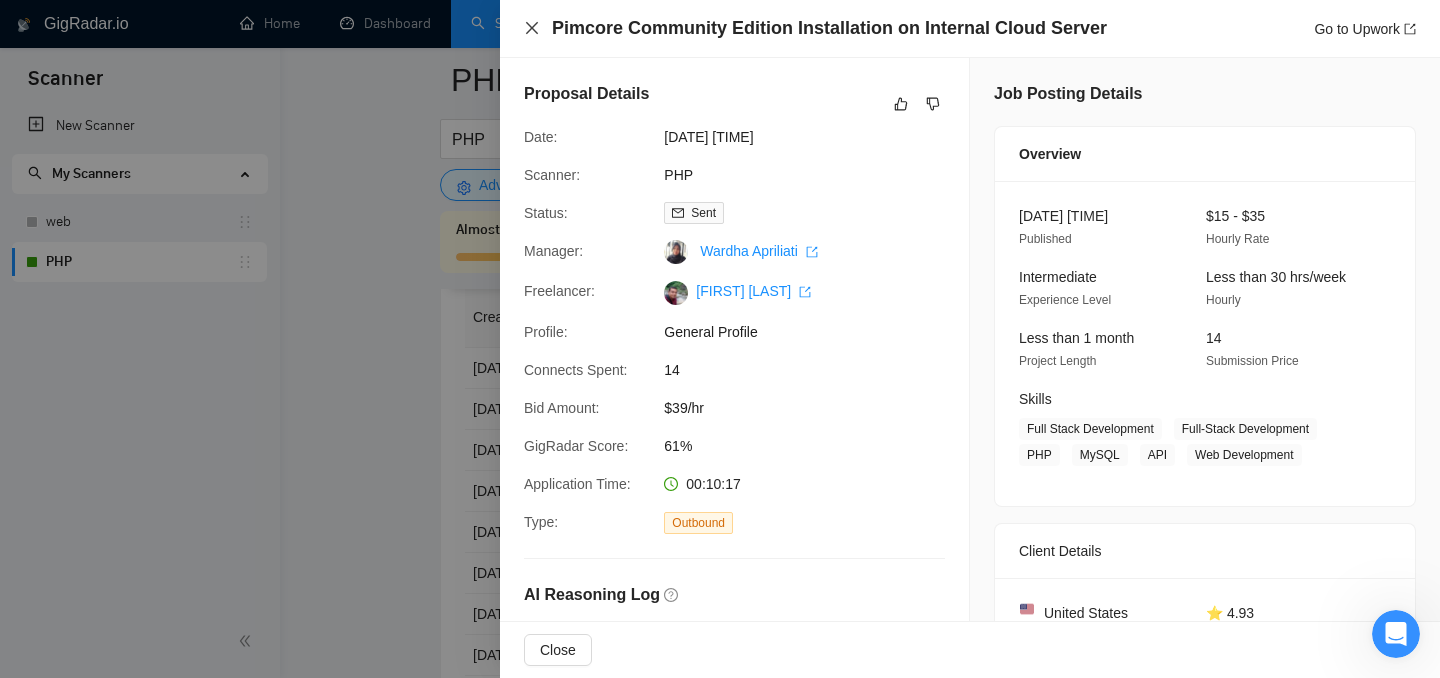 click 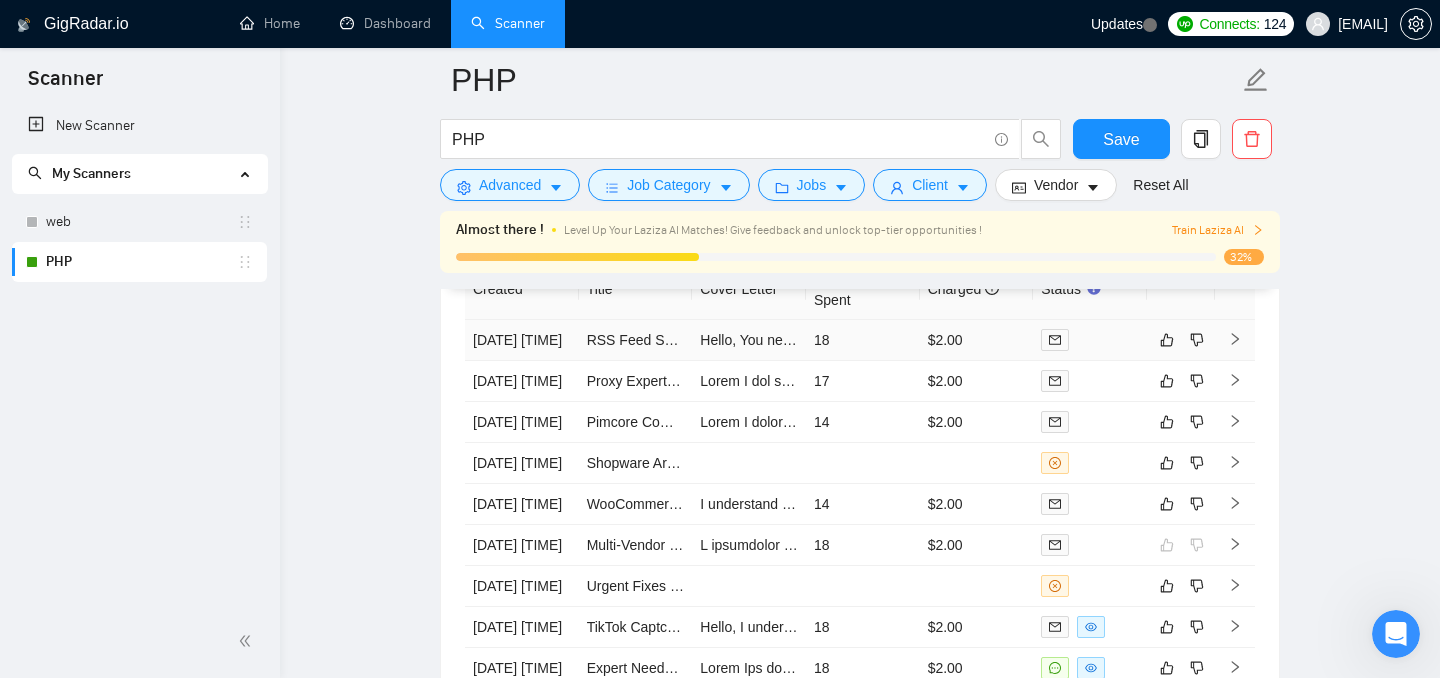 scroll, scrollTop: 4698, scrollLeft: 0, axis: vertical 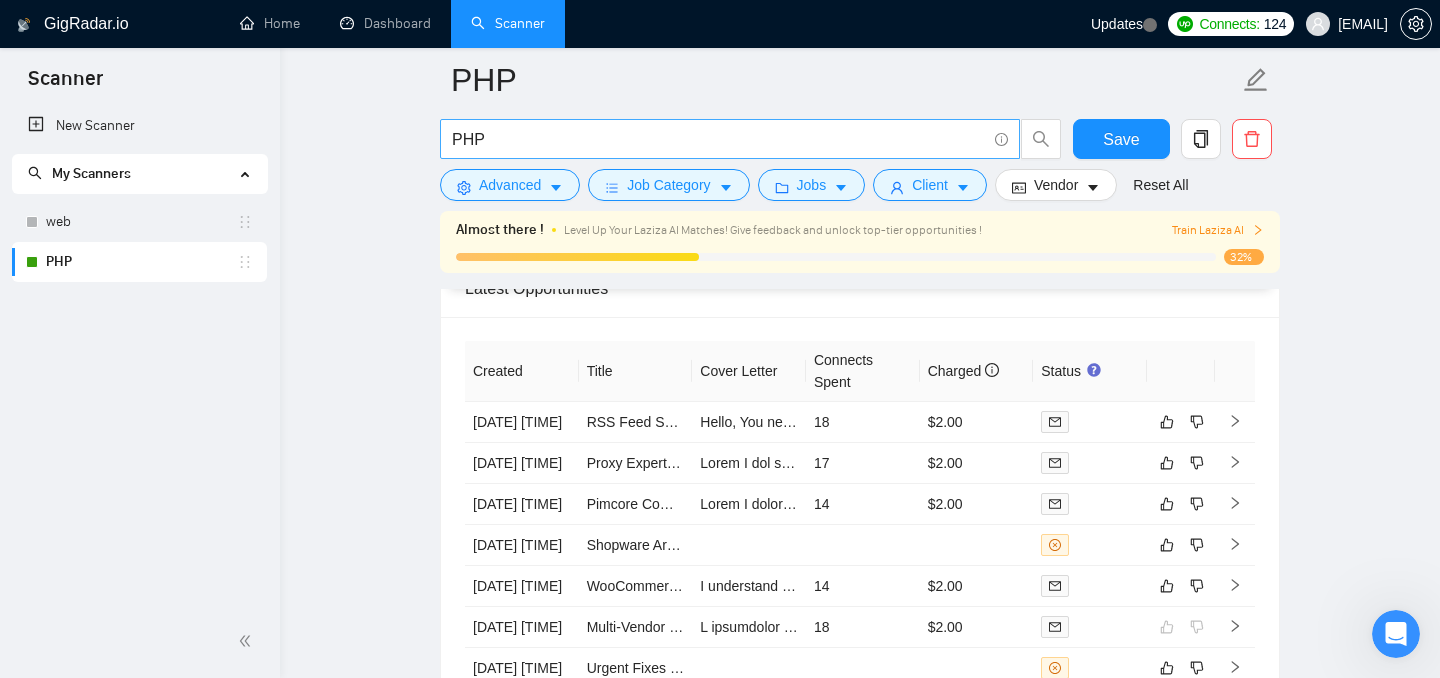 click on "PHP" at bounding box center [719, 139] 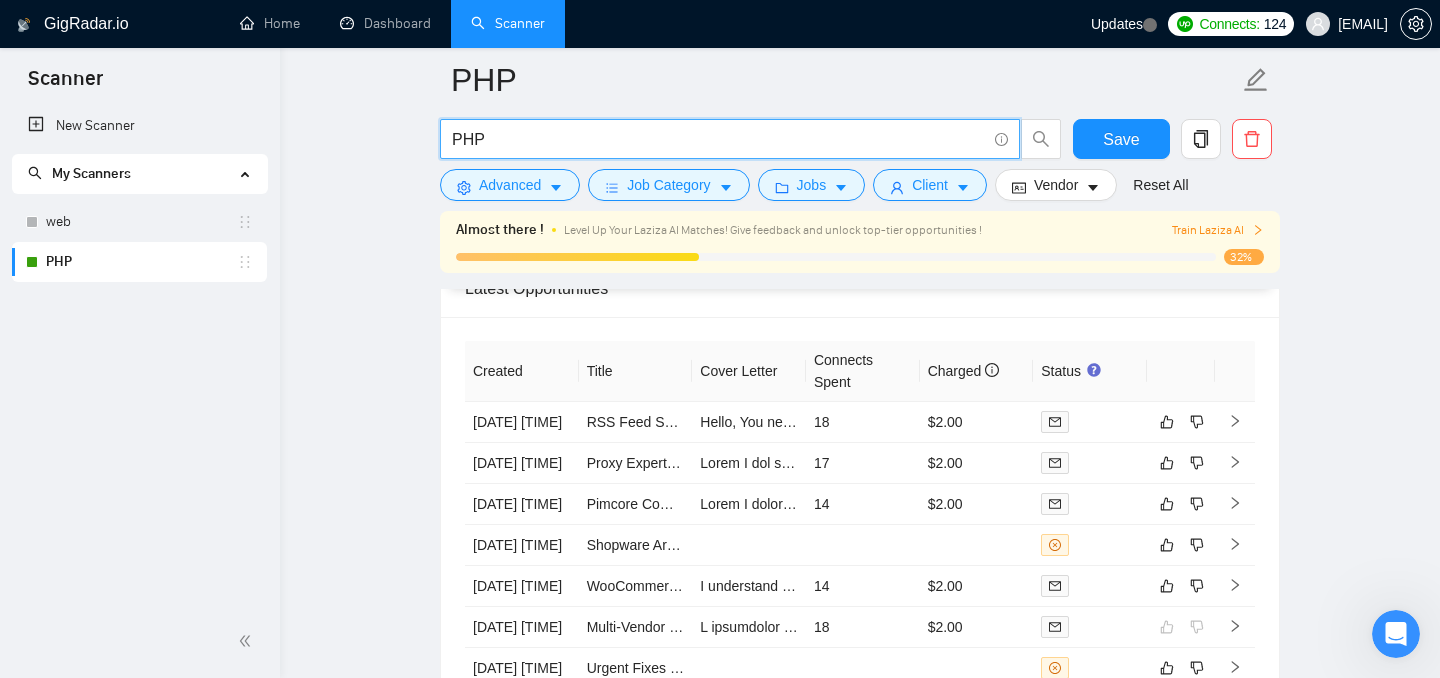 click on "PHP" at bounding box center (719, 139) 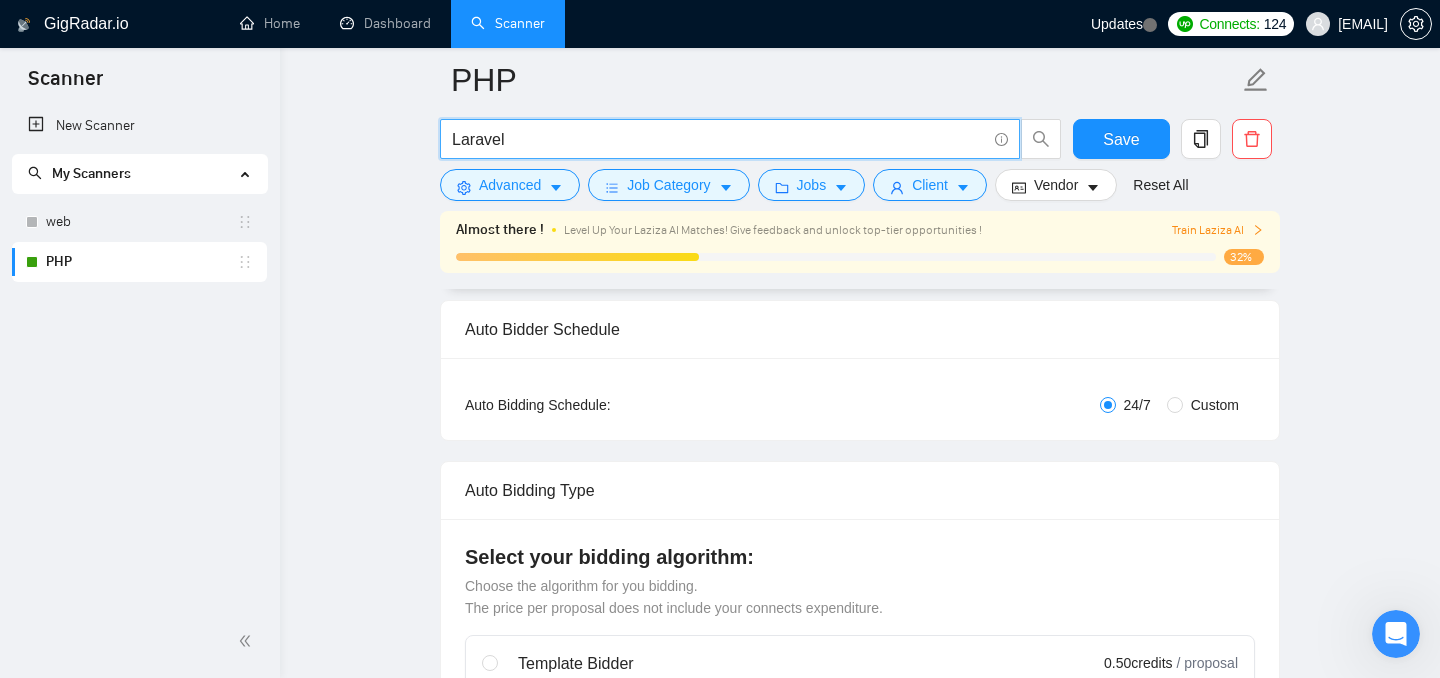 scroll, scrollTop: 0, scrollLeft: 0, axis: both 